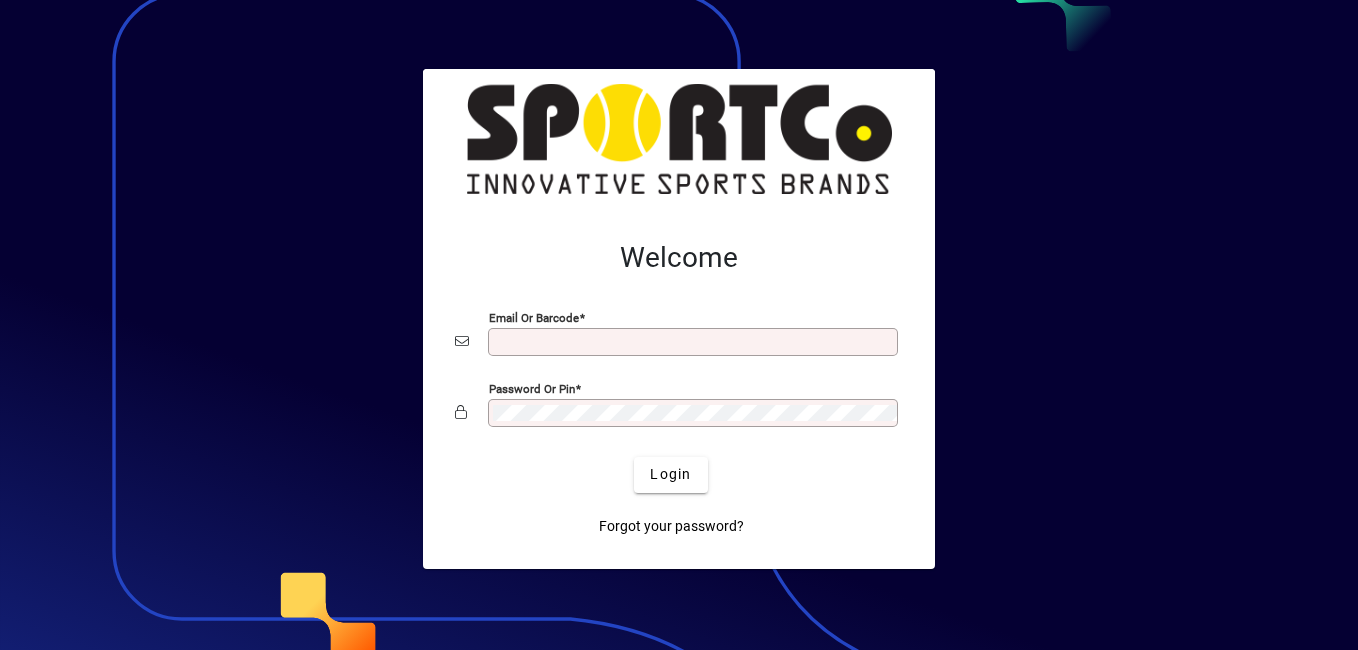 scroll, scrollTop: 0, scrollLeft: 0, axis: both 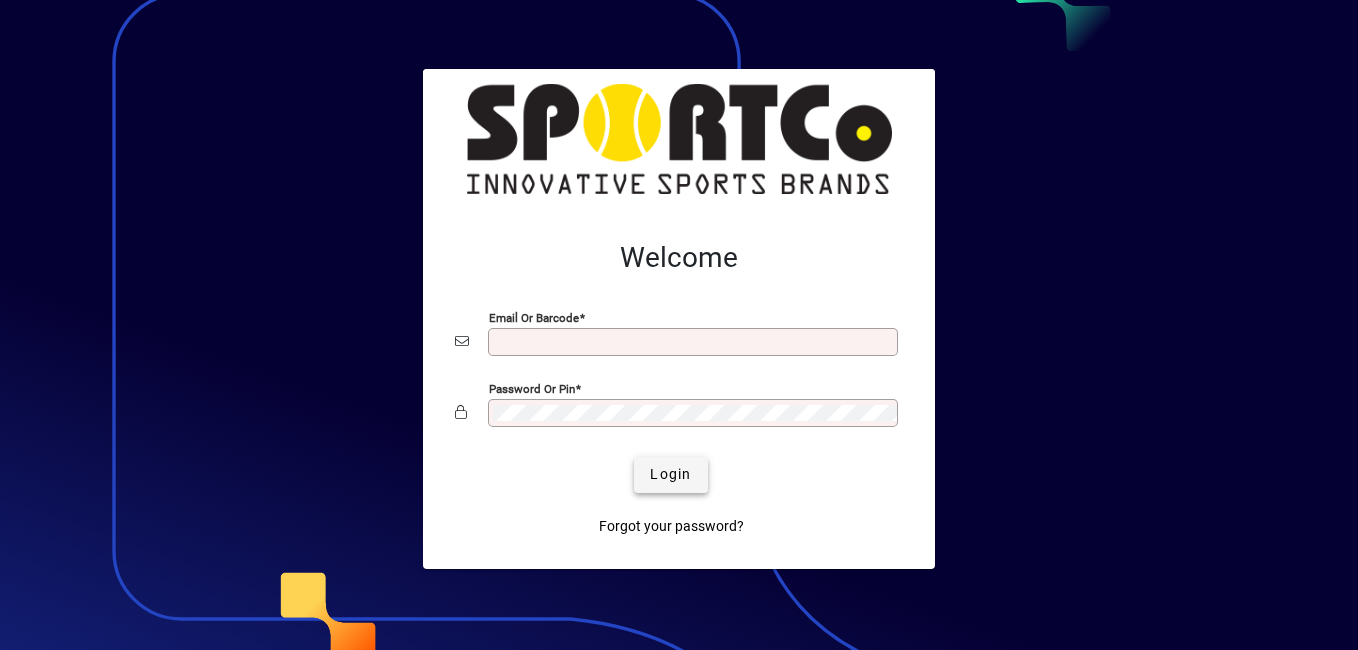 type on "**********" 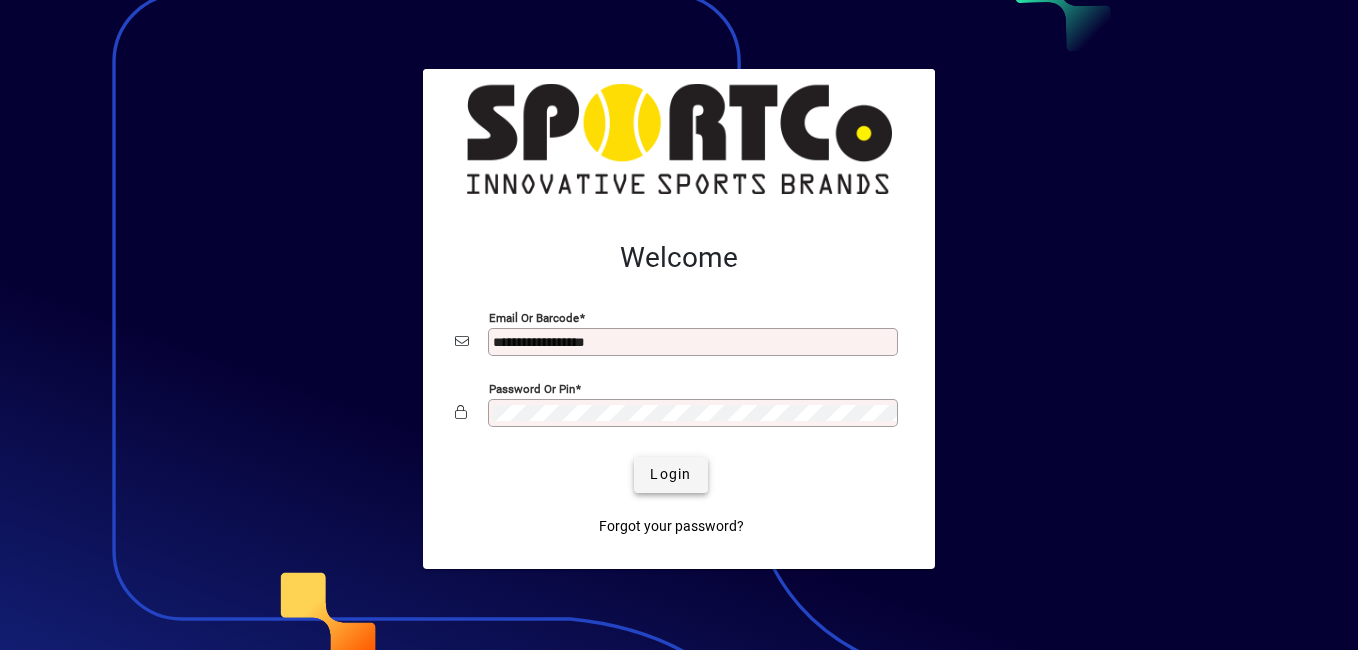 click on "Login" 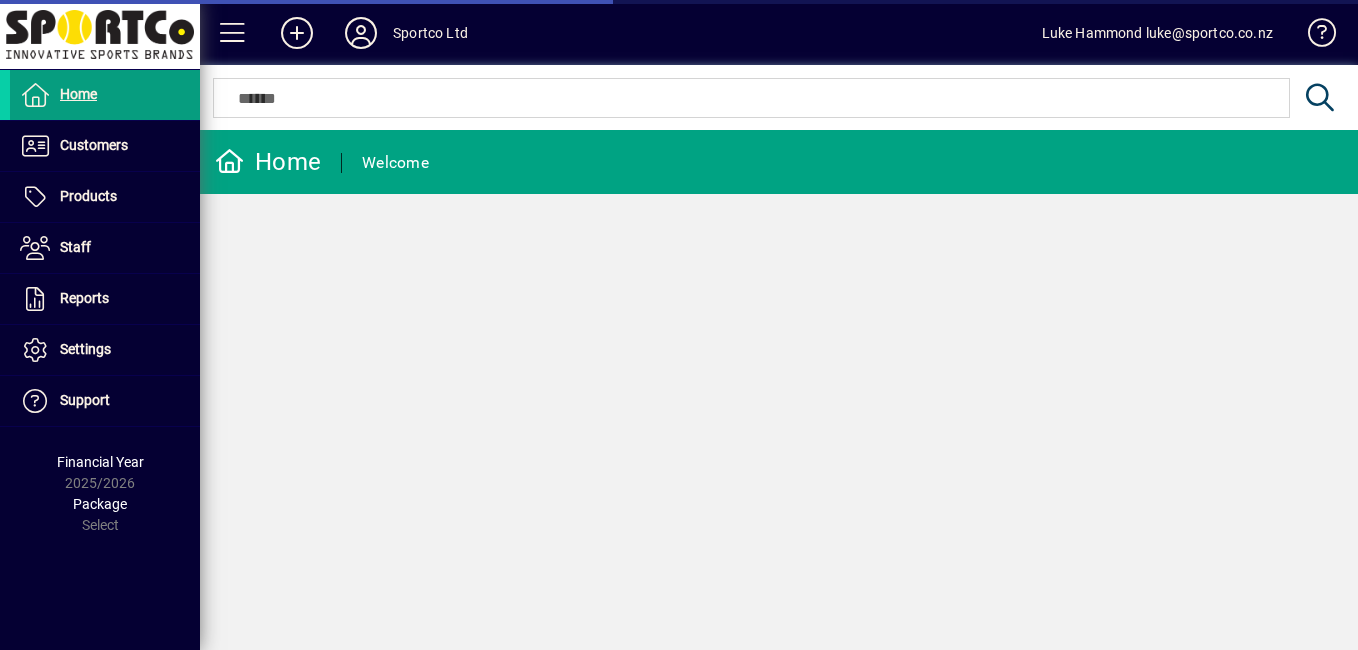 scroll, scrollTop: 0, scrollLeft: 0, axis: both 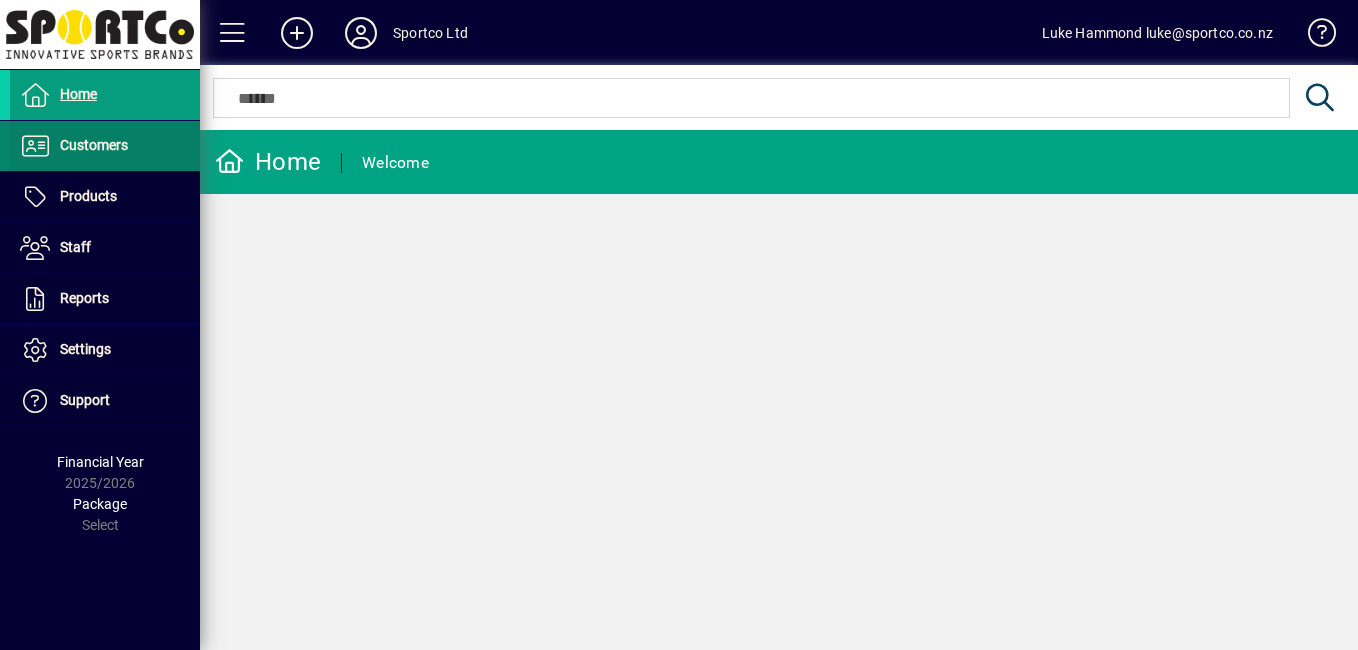 click on "Customers" at bounding box center [69, 146] 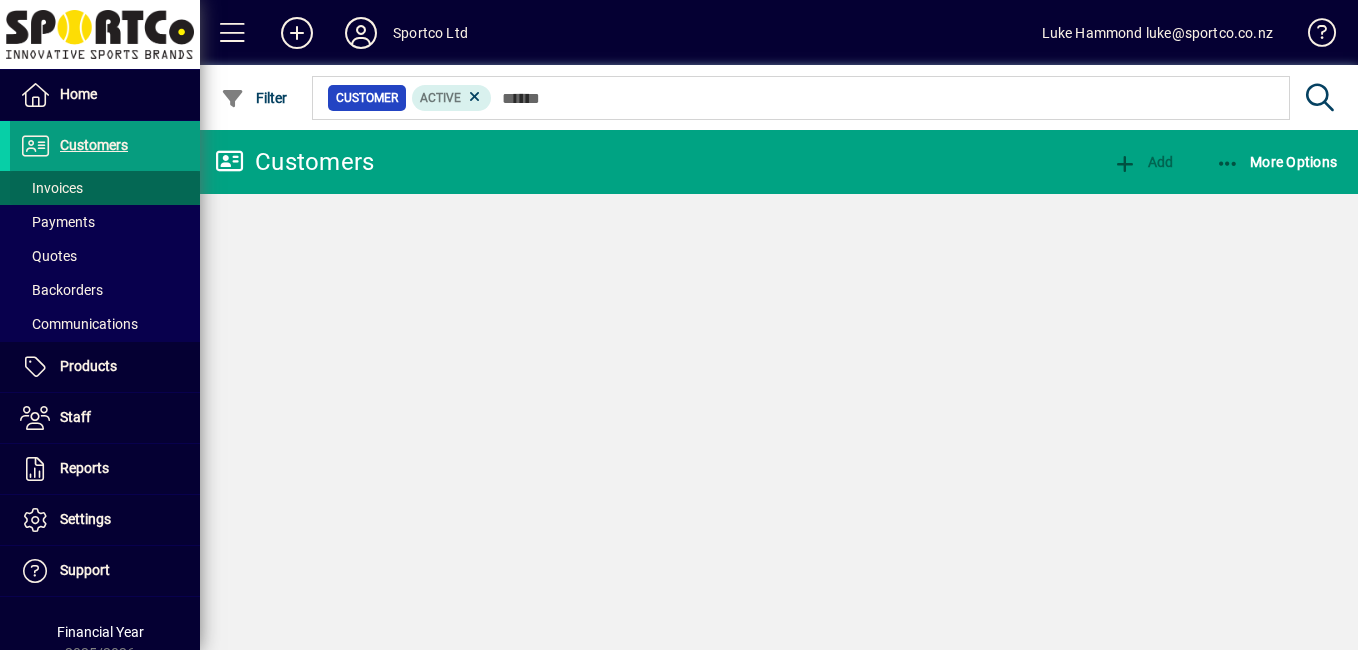 click on "Invoices" at bounding box center (51, 188) 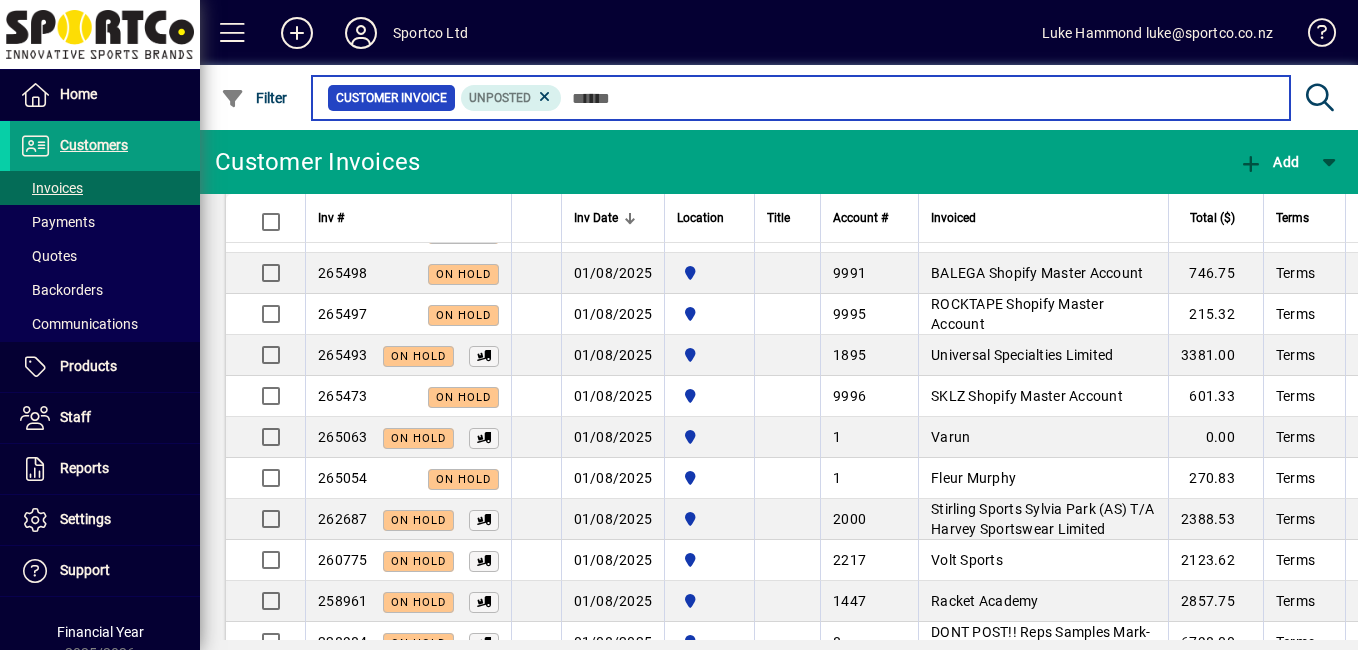 scroll, scrollTop: 304, scrollLeft: 0, axis: vertical 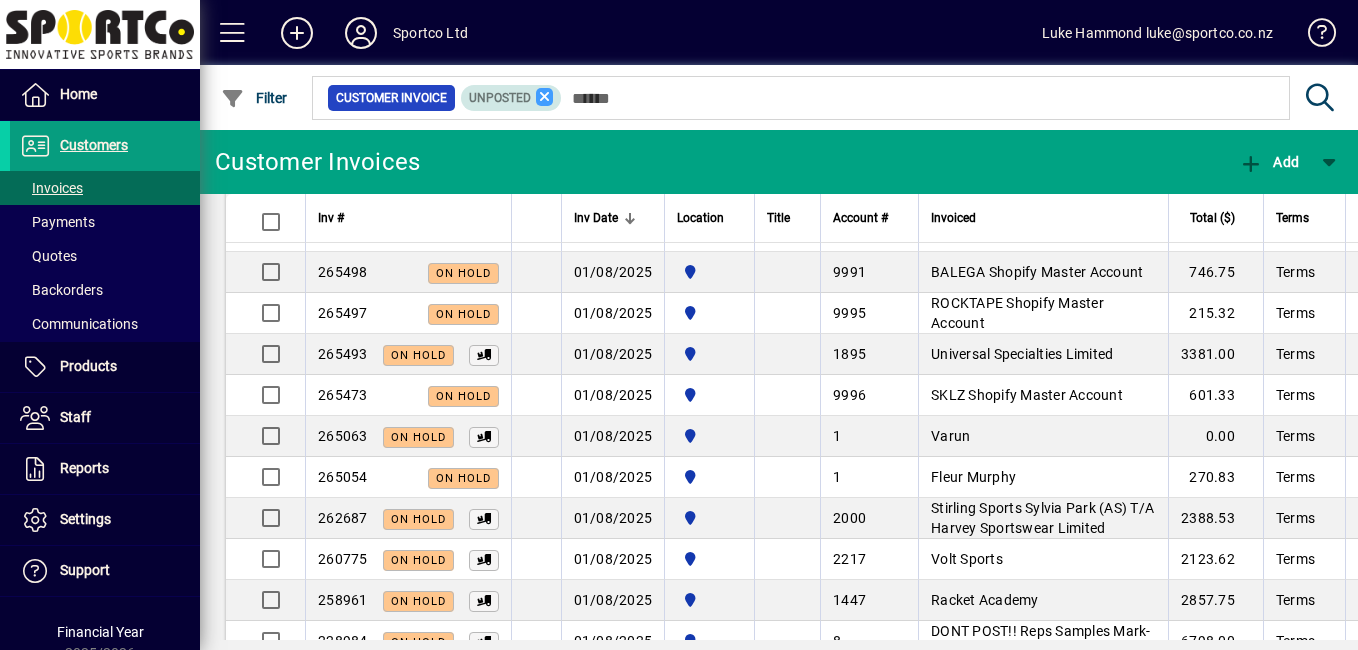 click at bounding box center (545, 97) 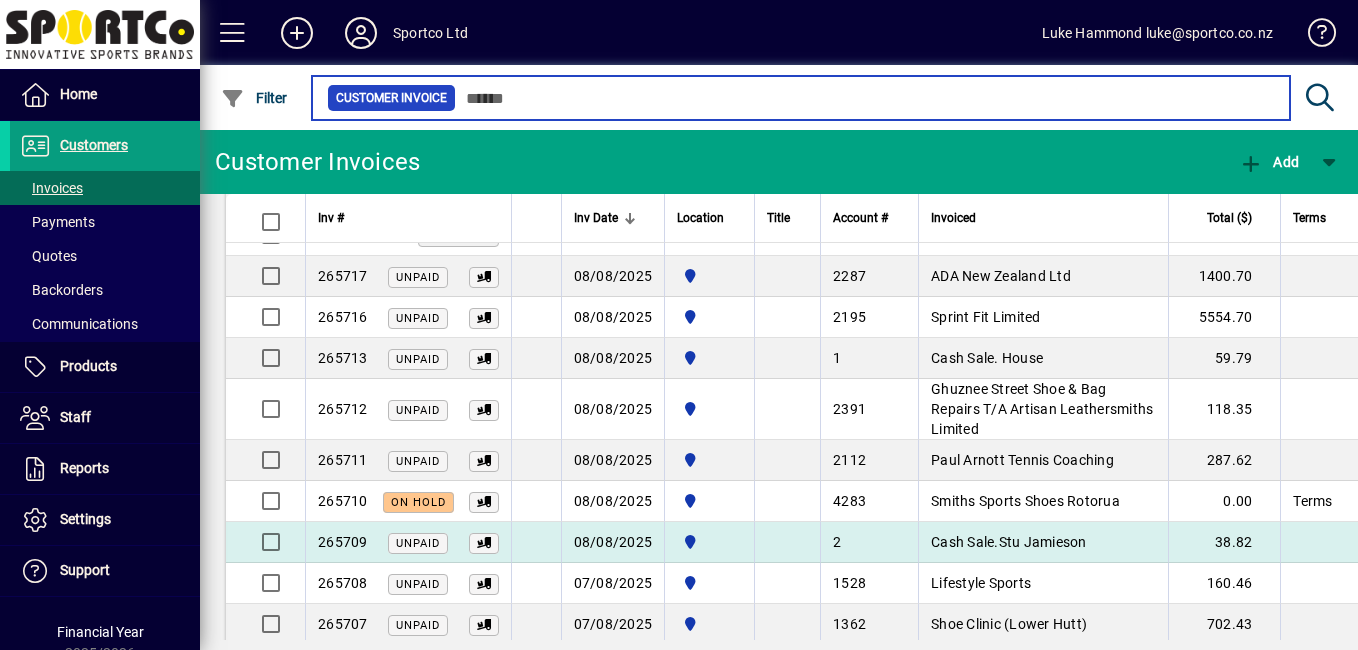 scroll, scrollTop: 158, scrollLeft: 0, axis: vertical 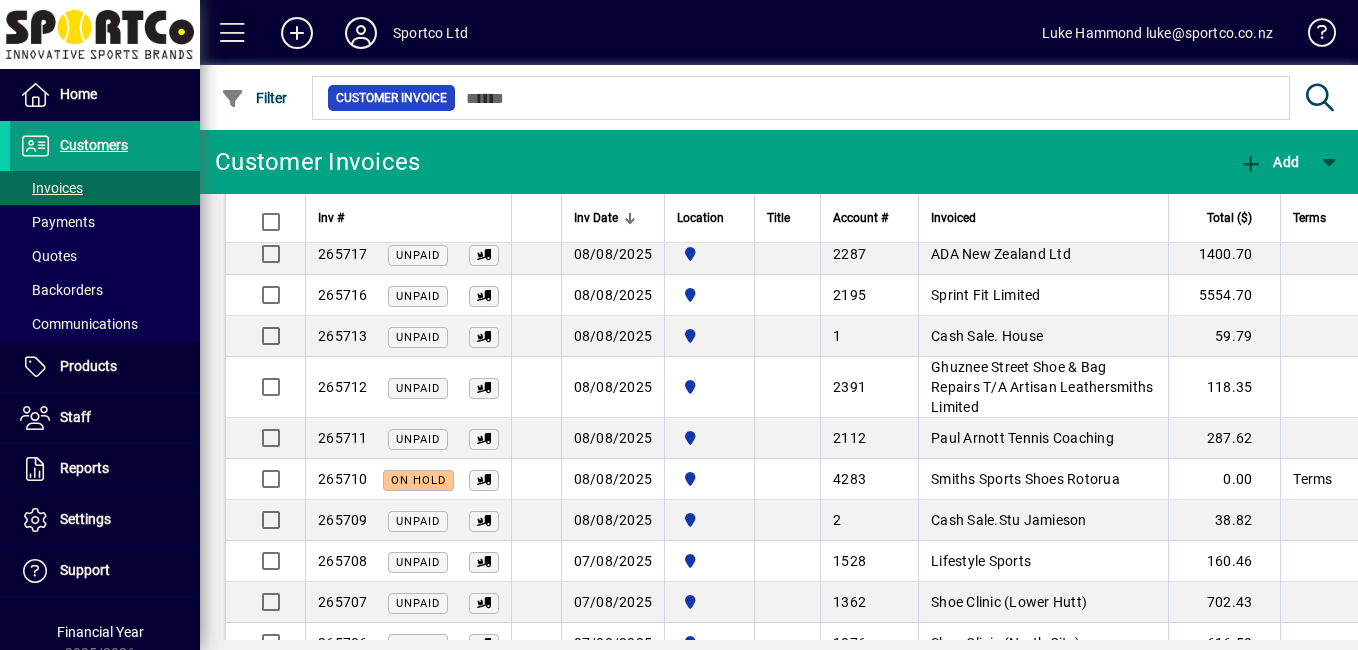 click at bounding box center (233, 33) 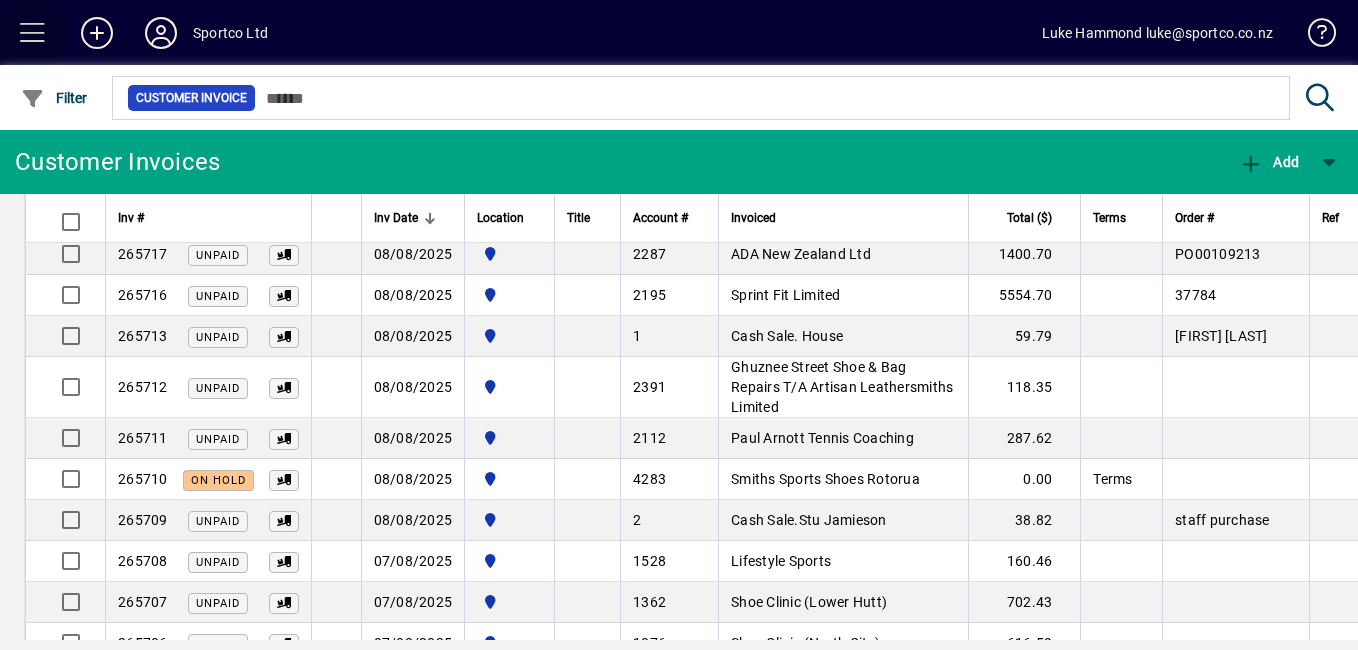 click at bounding box center (33, 33) 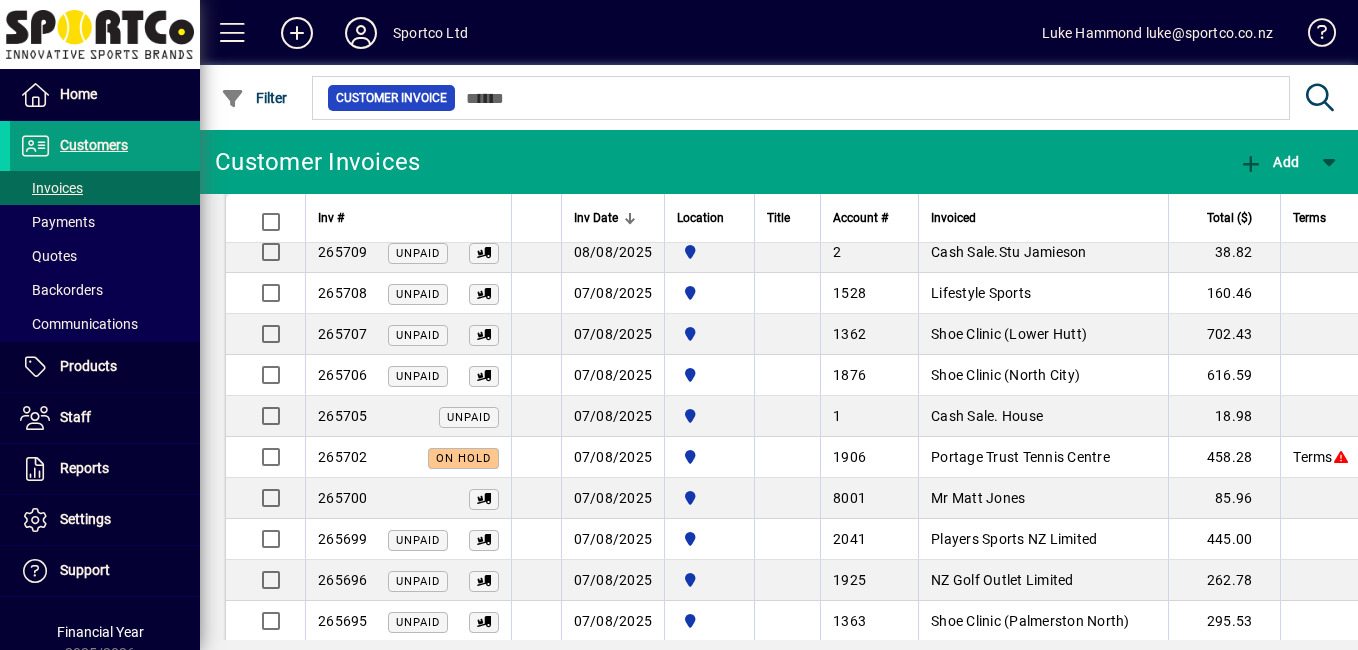 scroll, scrollTop: 428, scrollLeft: 0, axis: vertical 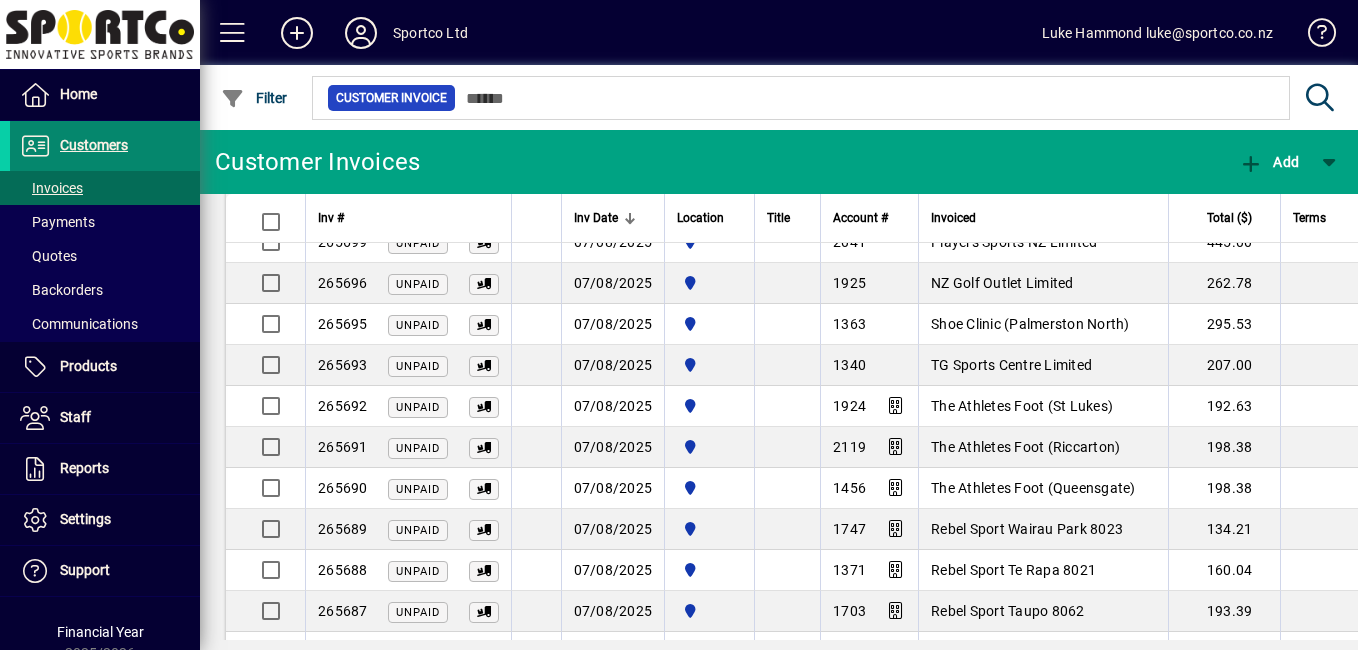 click on "Customers" at bounding box center (94, 145) 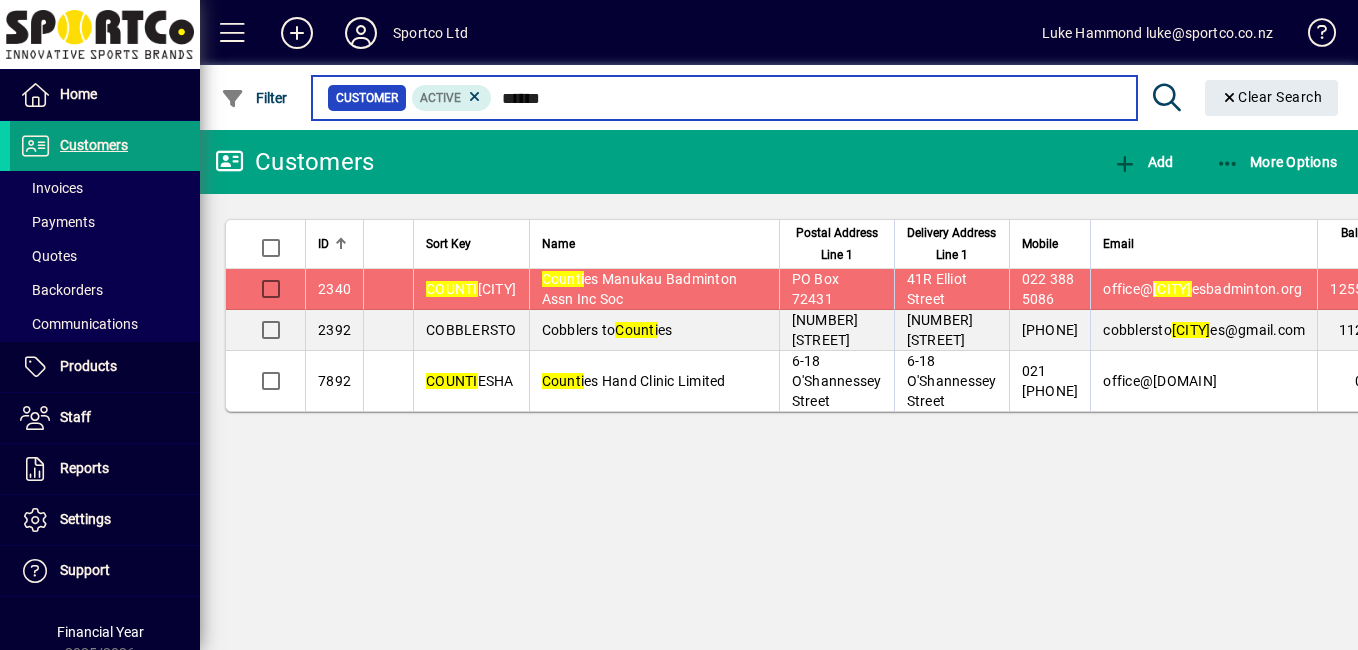 type on "******" 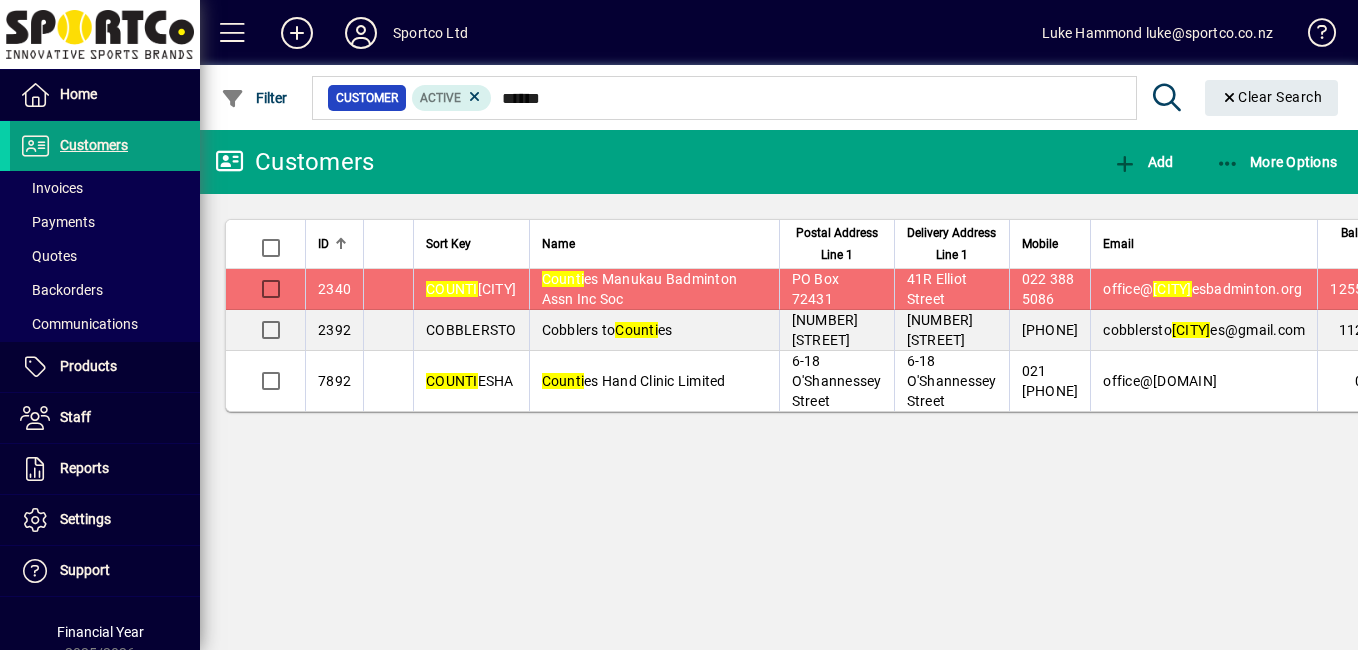click on "Counti es Manukau Badminton Assn Inc Soc" at bounding box center [654, 289] 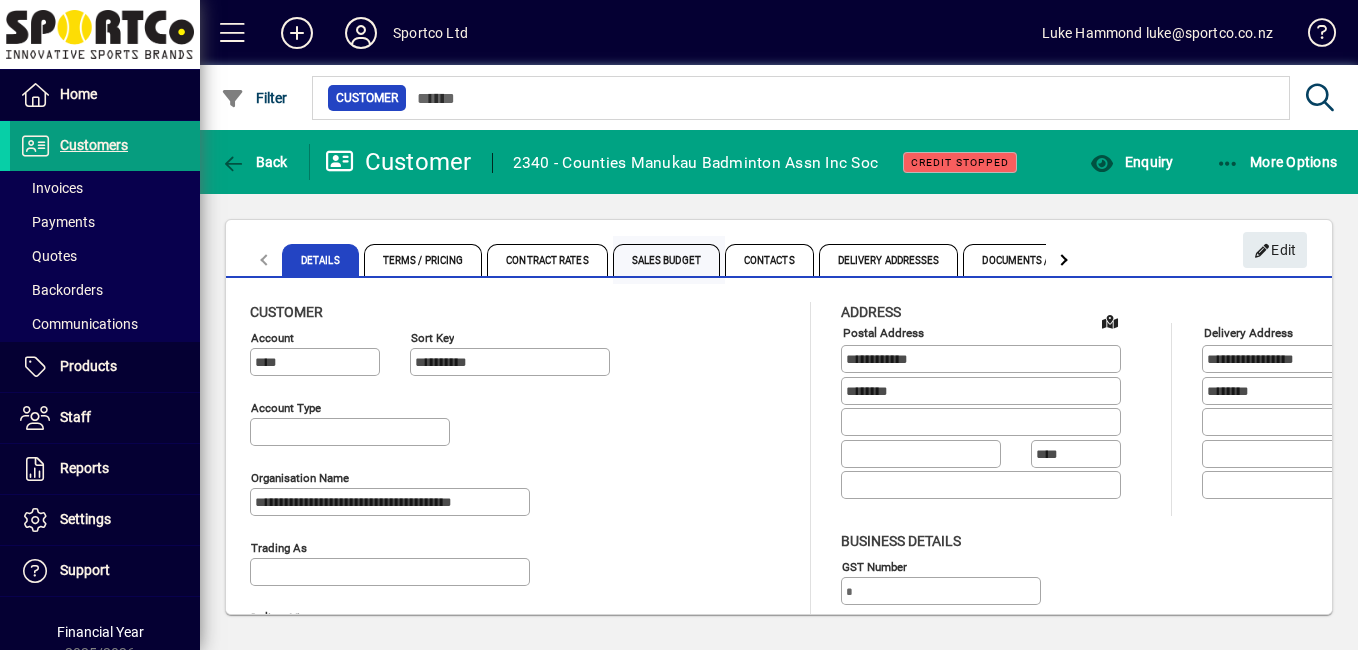 type on "**********" 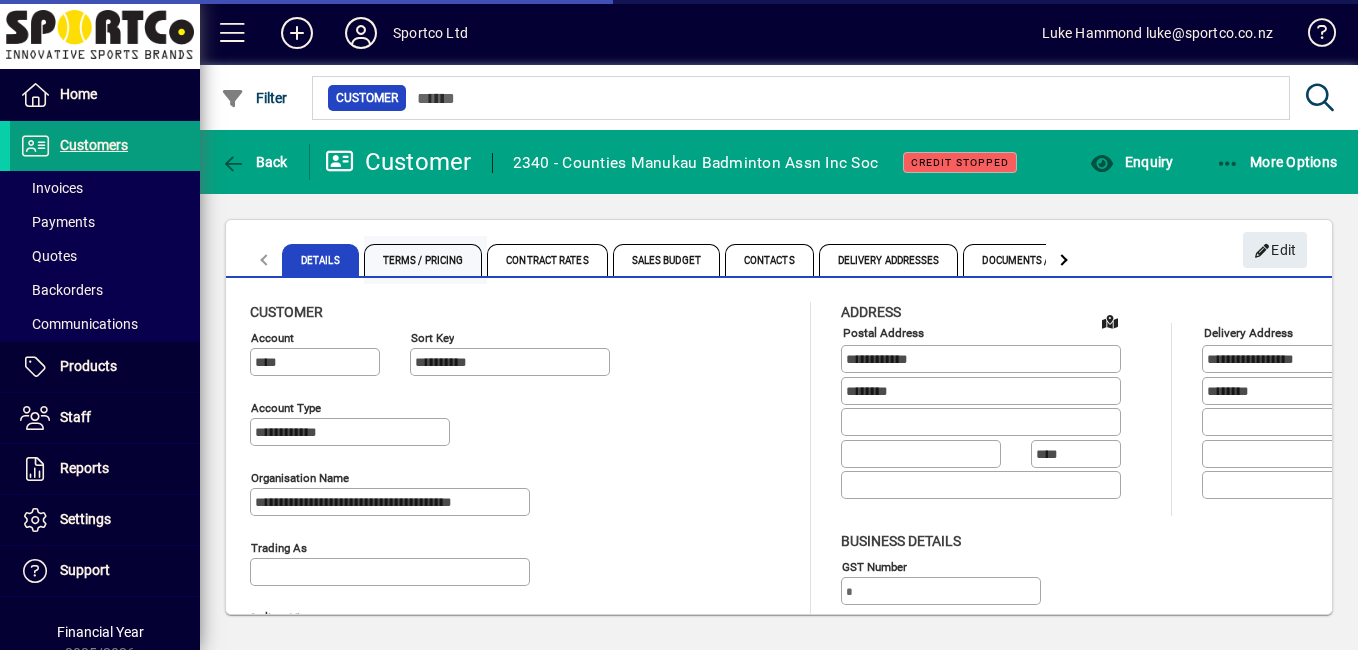 type on "**********" 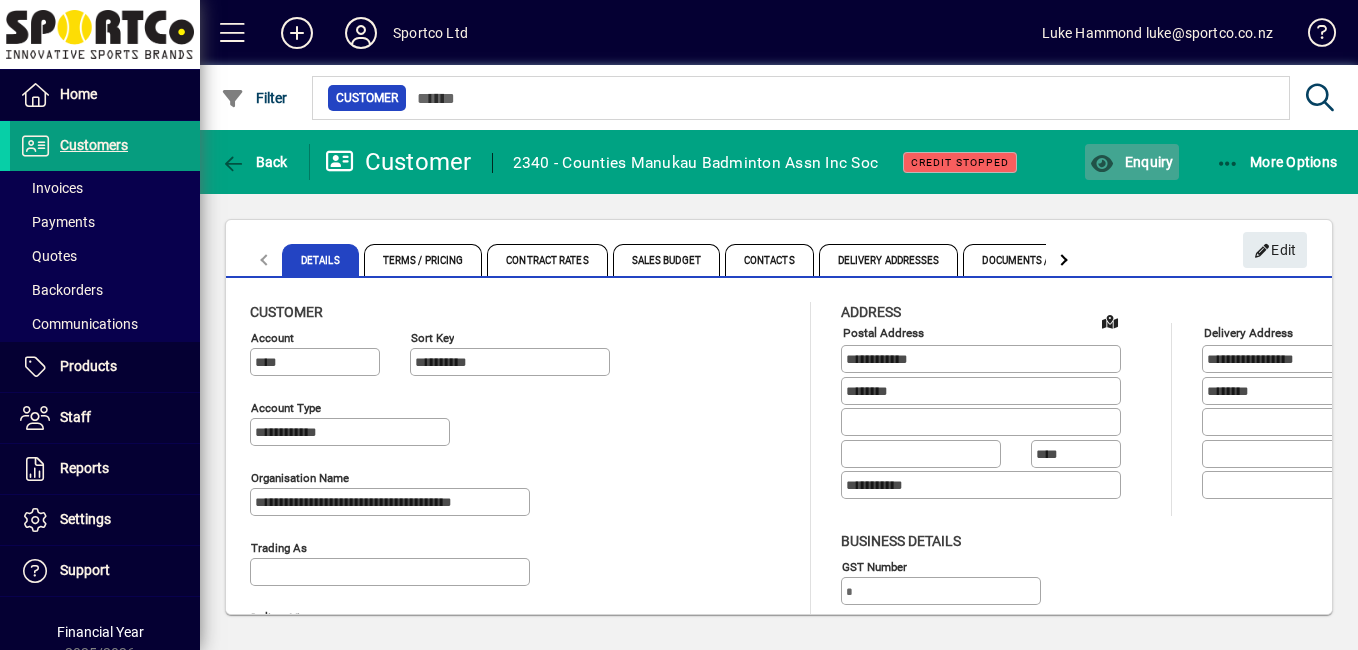 click on "Enquiry" 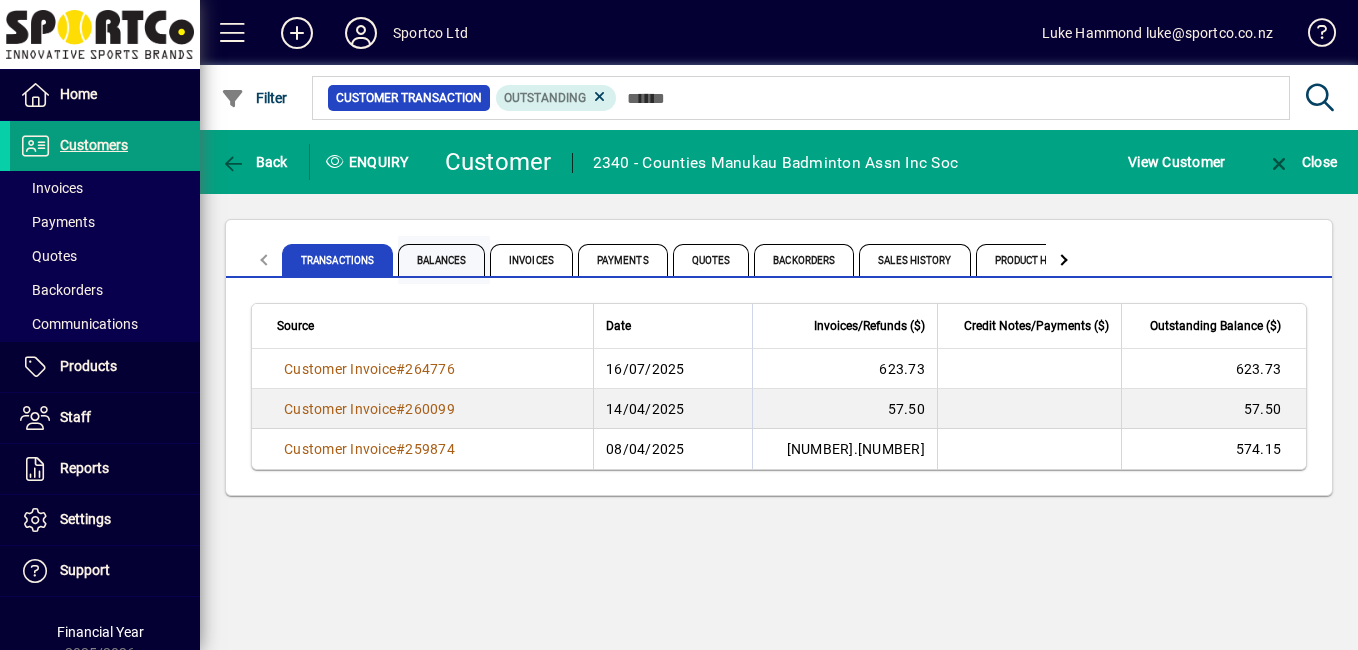 click on "Balances" at bounding box center [441, 260] 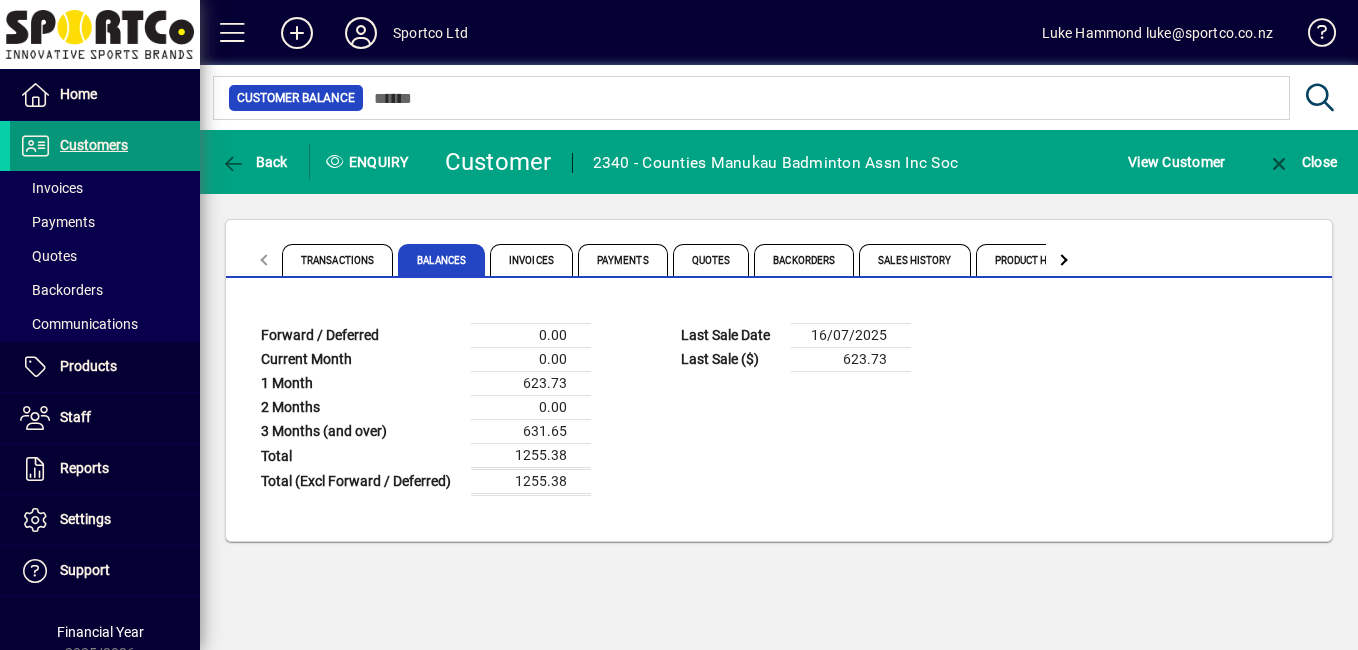 click on "Customers" at bounding box center (94, 145) 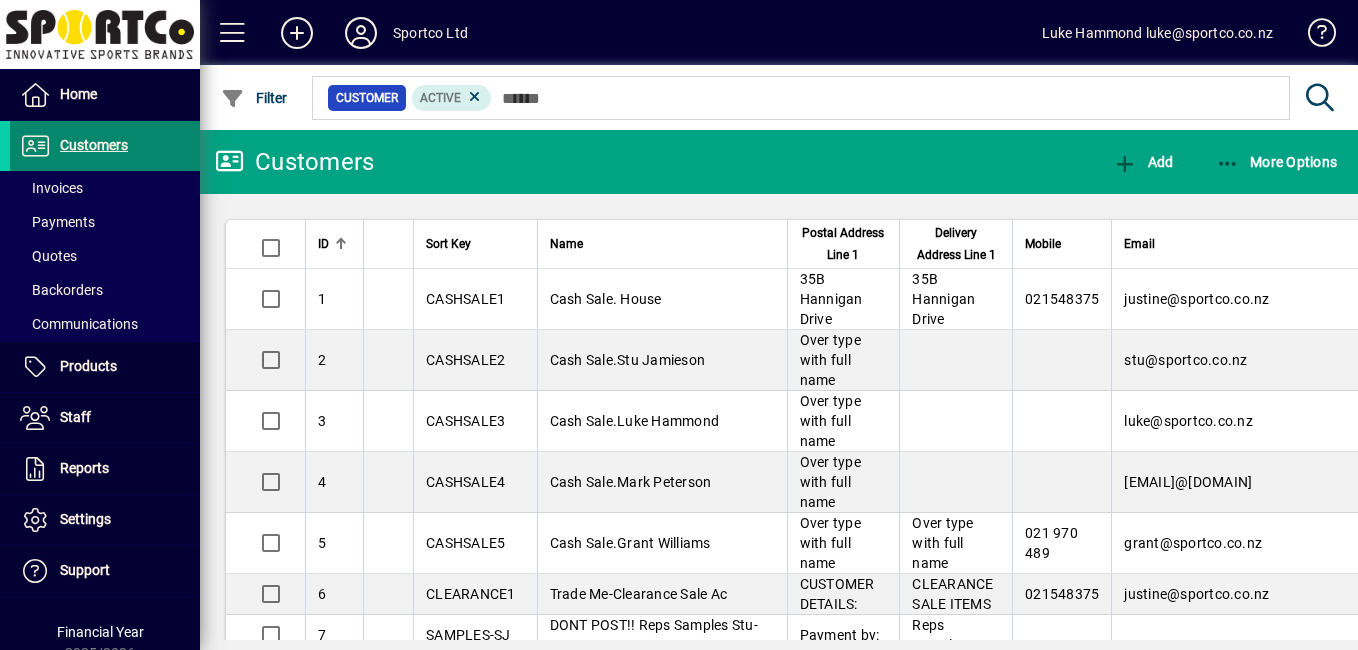 click on "Customers" at bounding box center [94, 145] 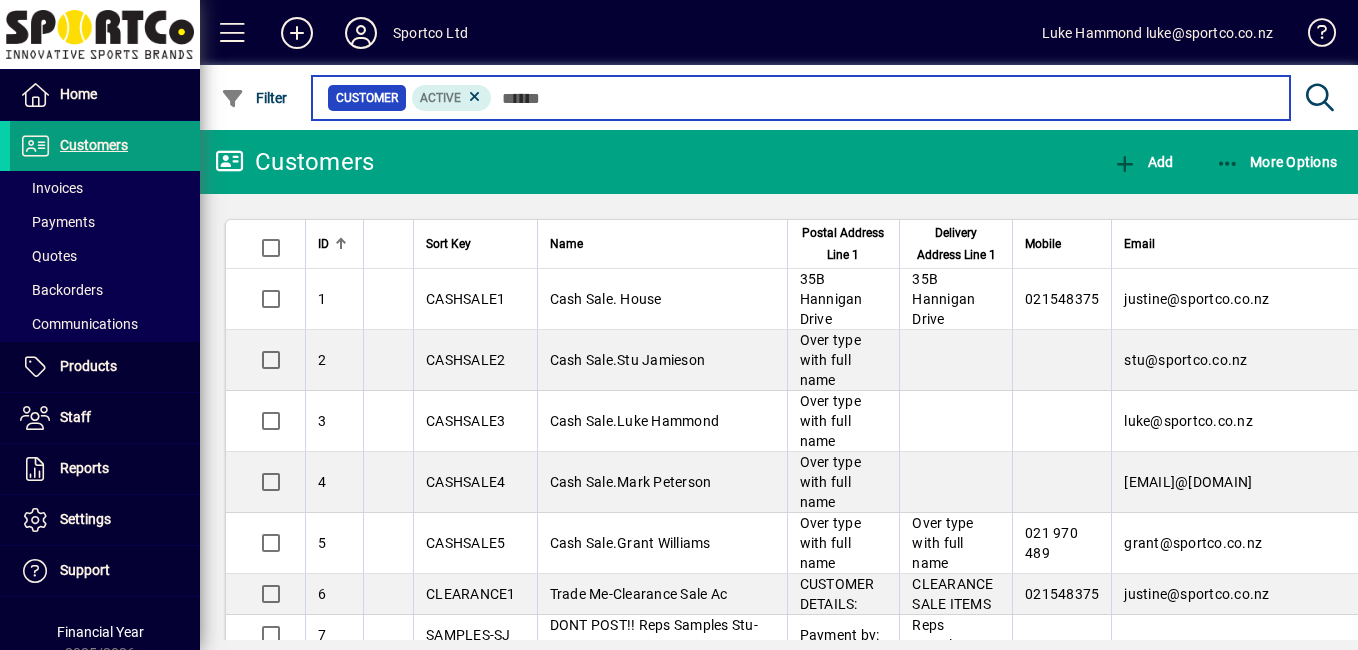 click at bounding box center (883, 98) 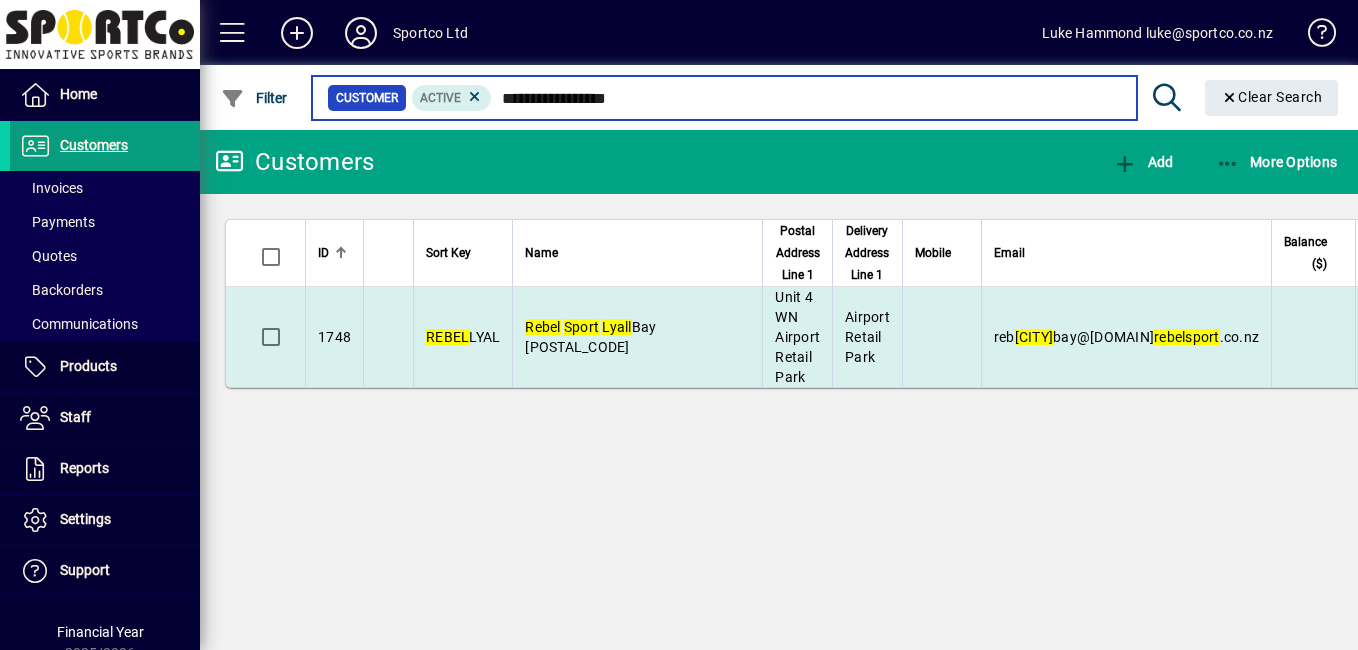 type on "**********" 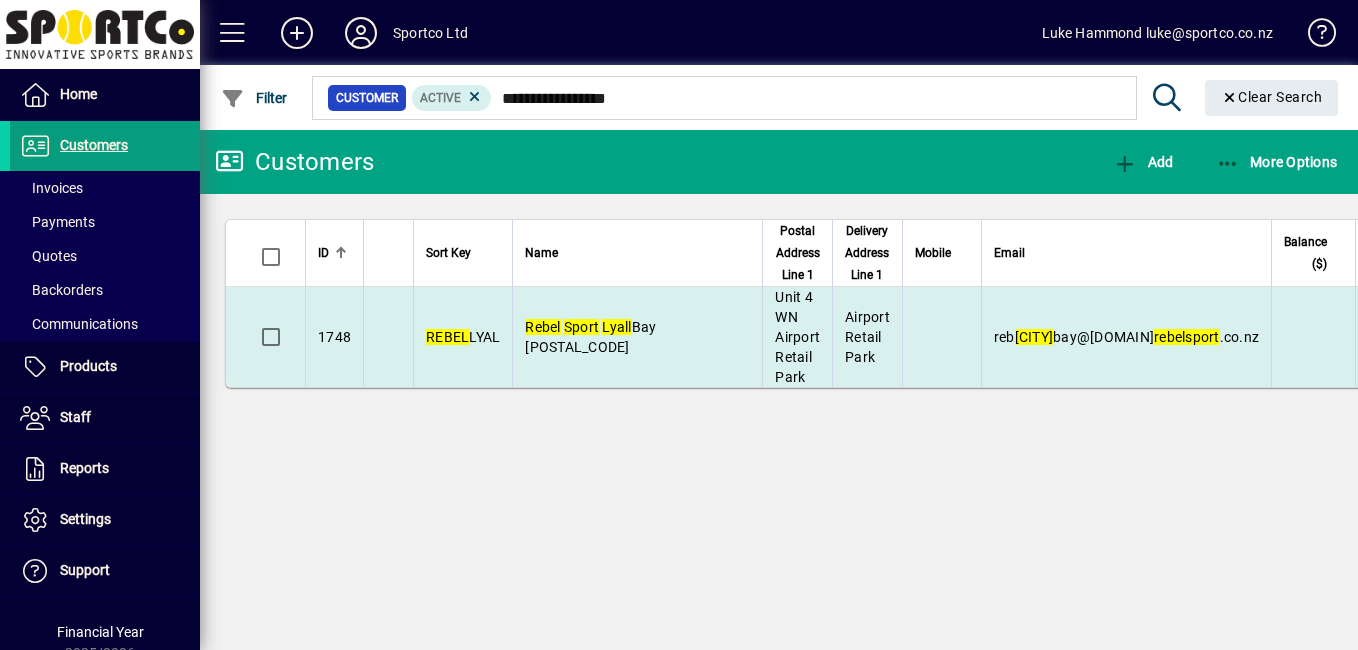 click on "[COMPANY] [CITY] [POSTAL_CODE]" at bounding box center [637, 337] 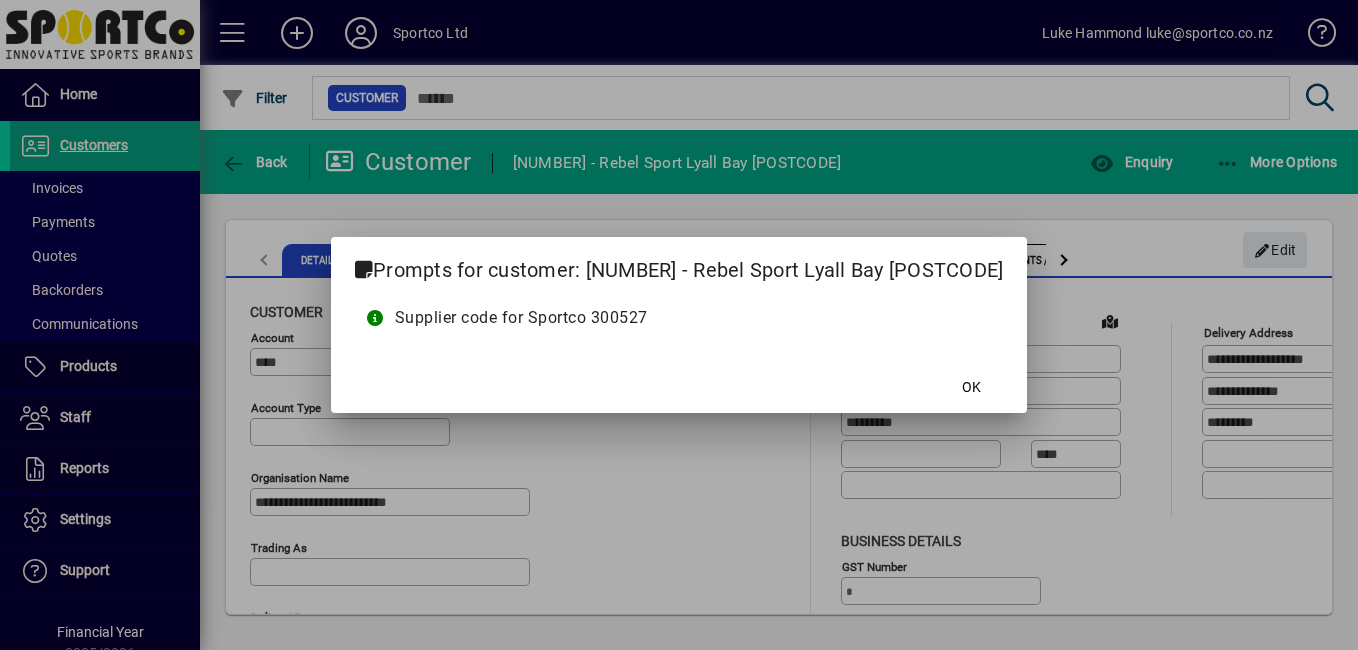 type on "**********" 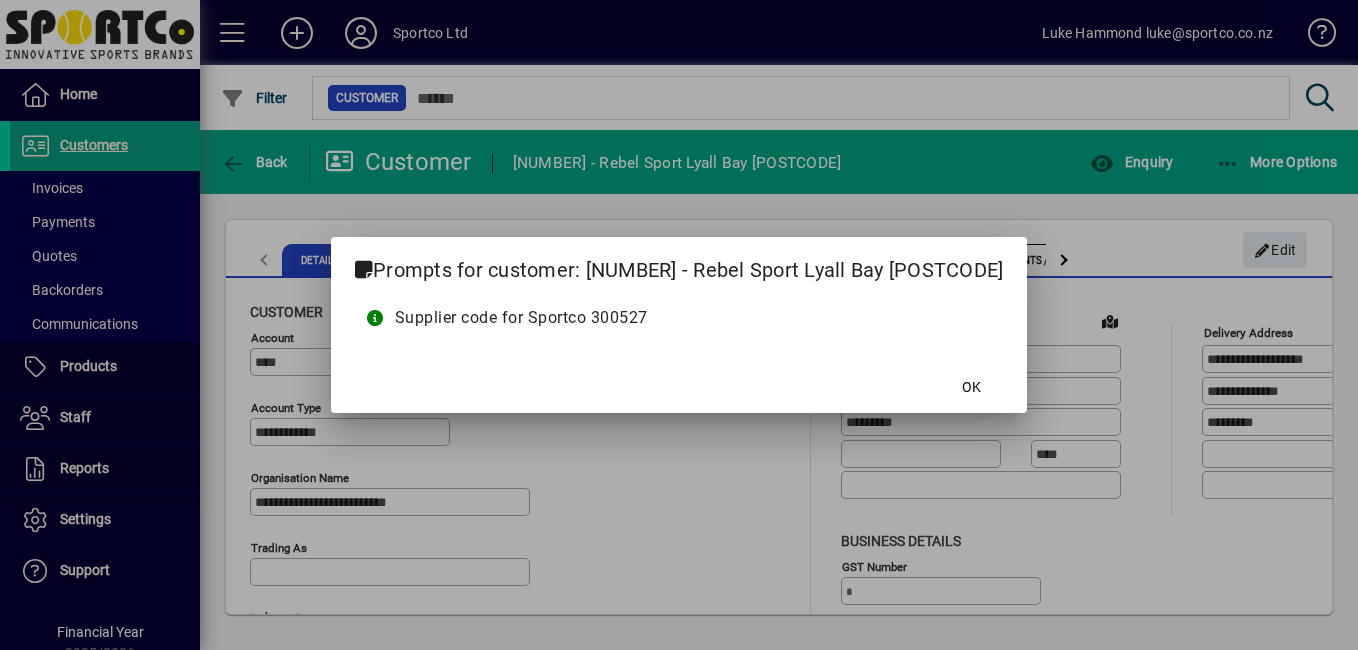 type on "**********" 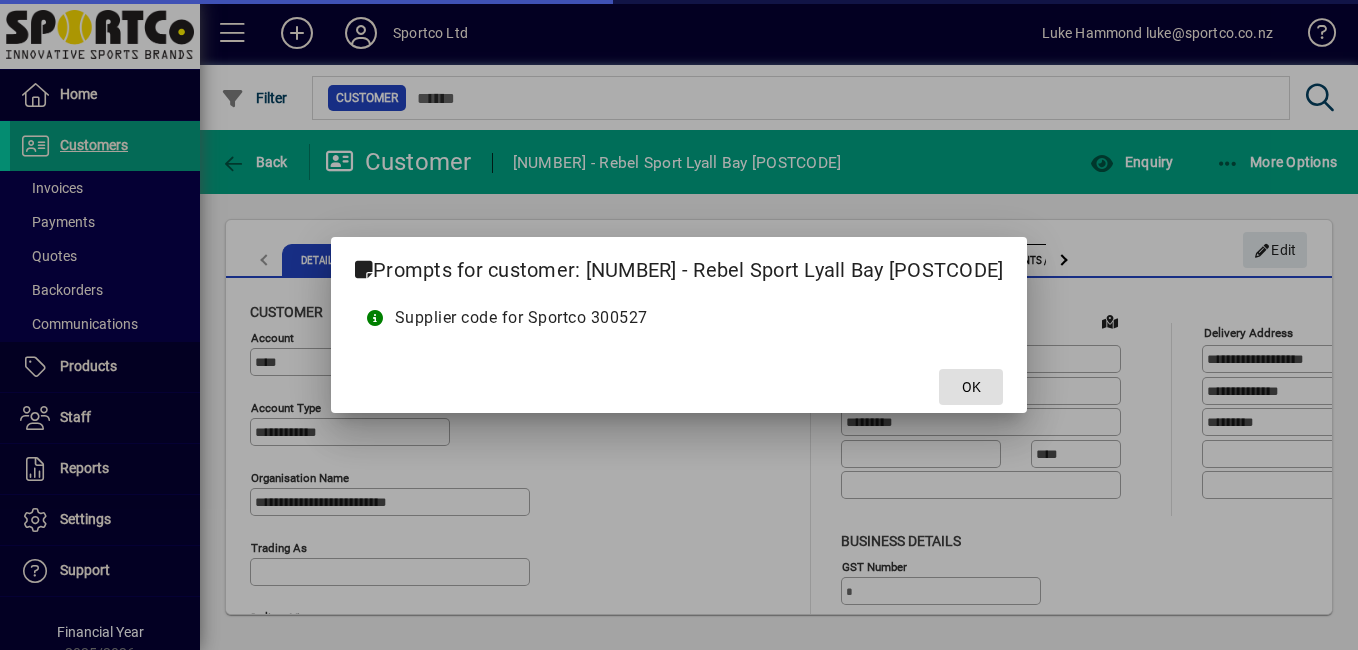 click on "OK" 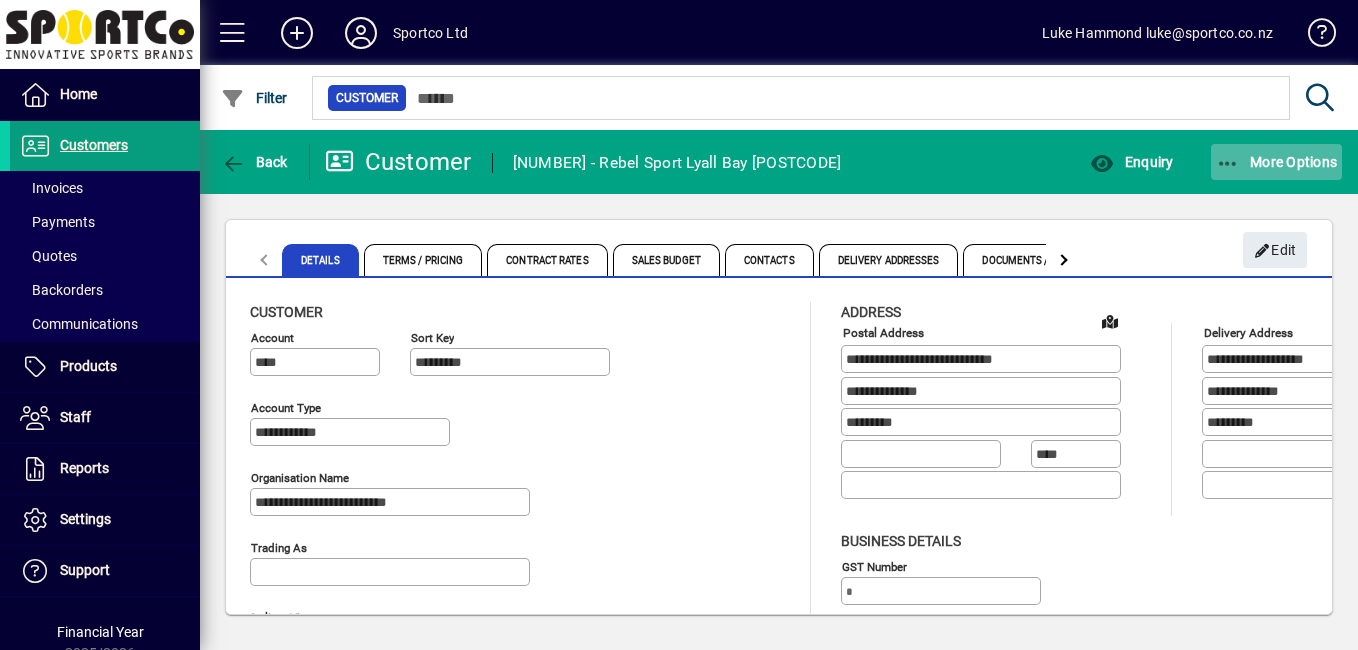 click 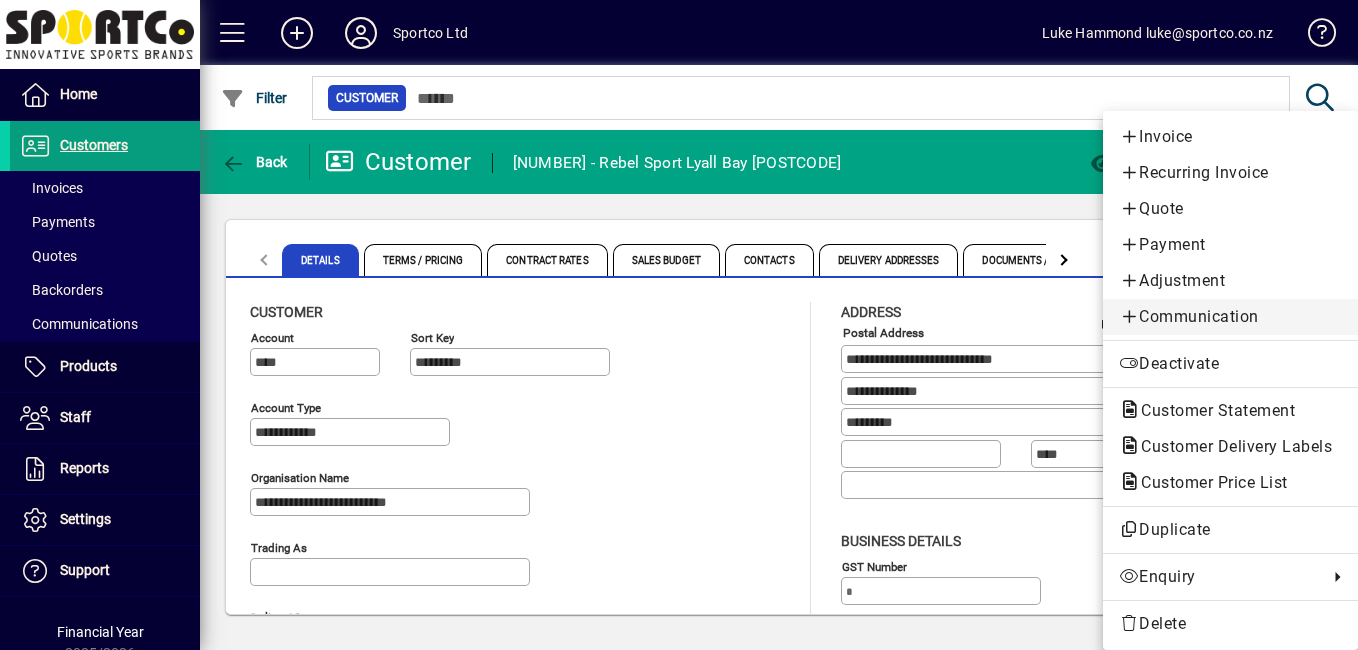 click on "Communication" at bounding box center [1230, 317] 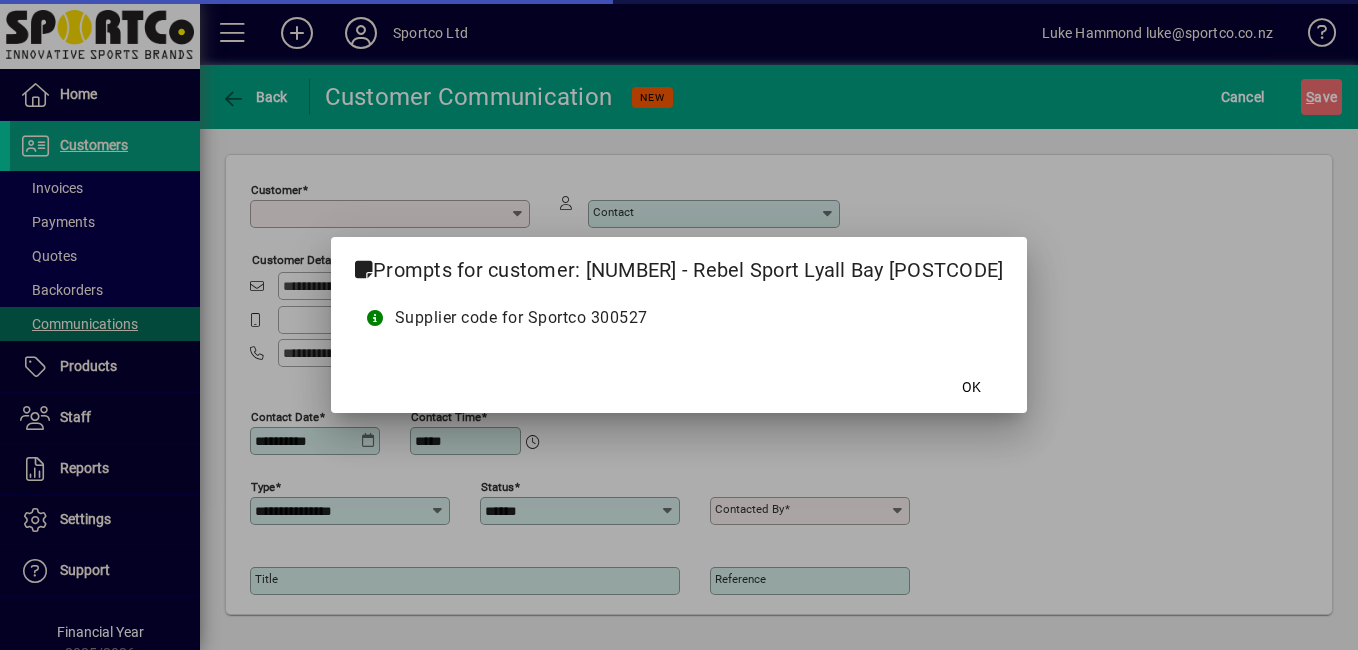 type on "**********" 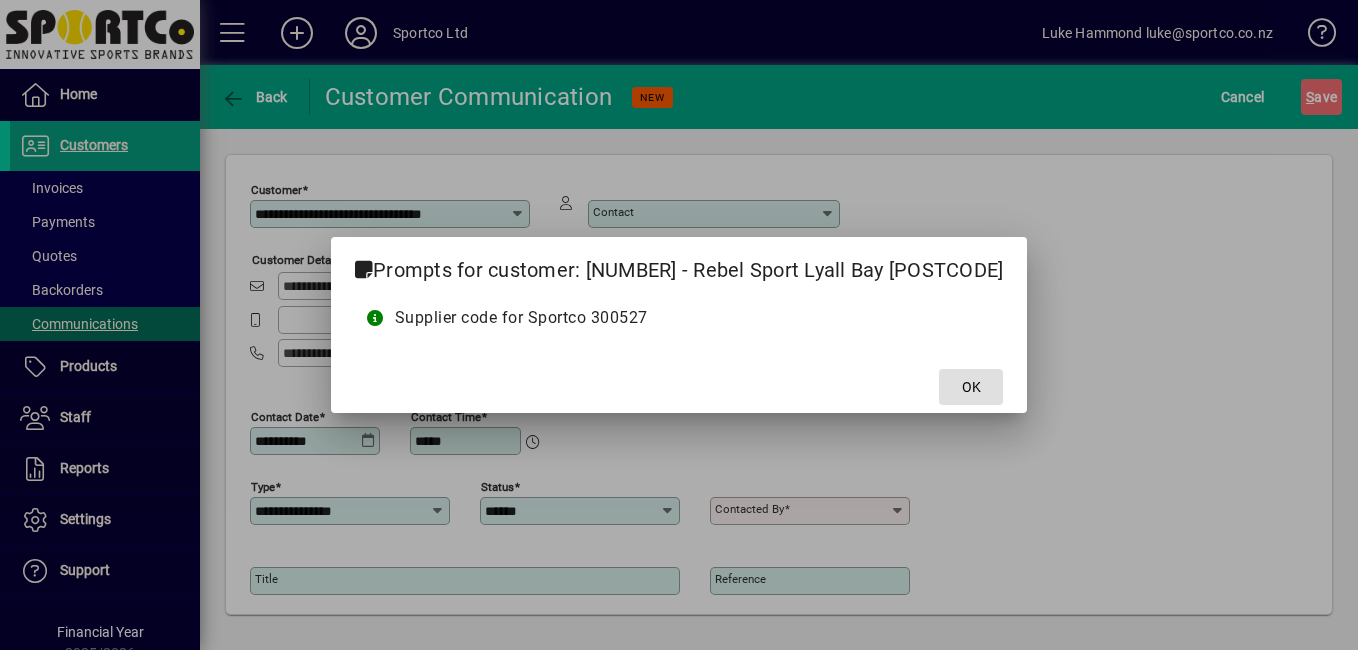 click on "OK" 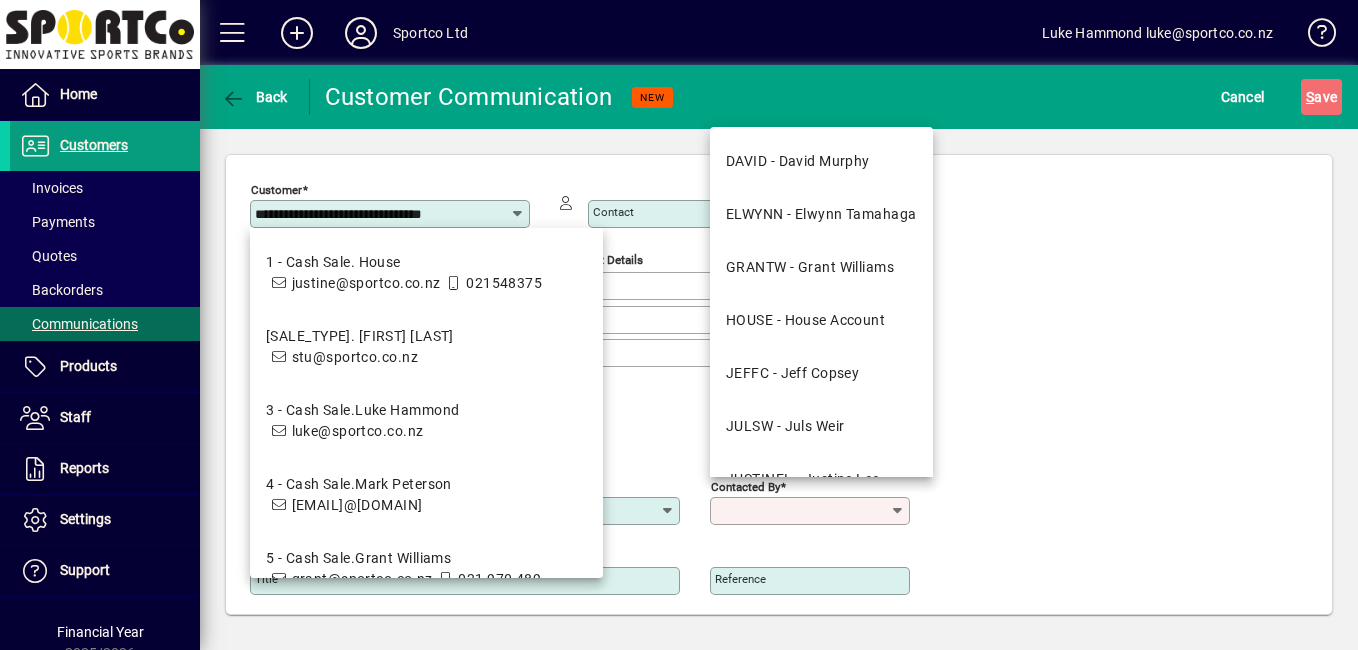 click on "Contacted by" at bounding box center (802, 511) 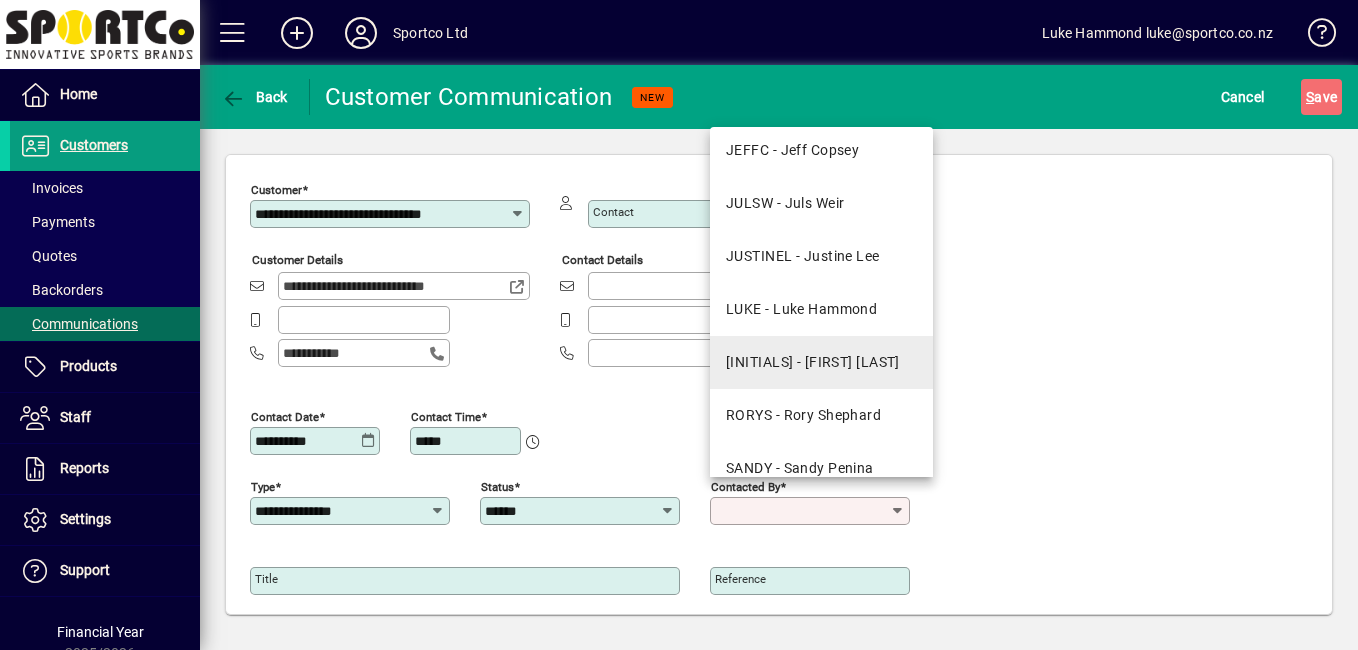 scroll, scrollTop: 225, scrollLeft: 0, axis: vertical 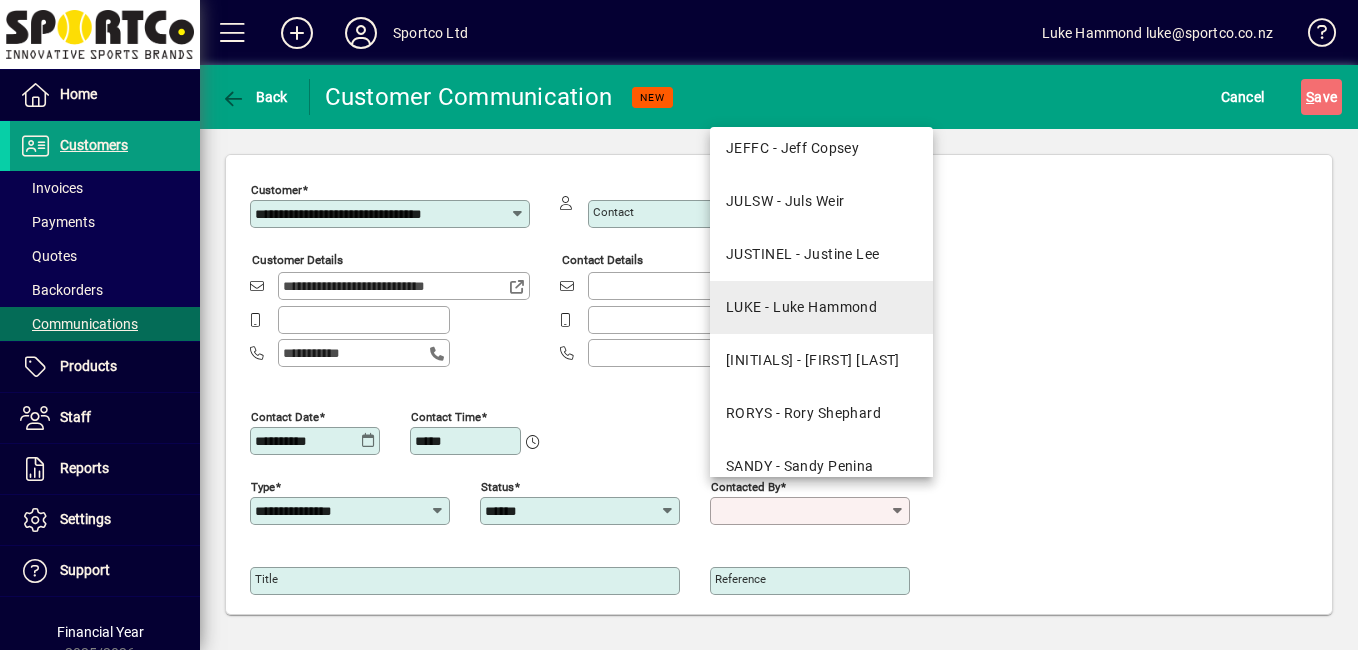 click on "LUKE - Luke Hammond" at bounding box center [821, 307] 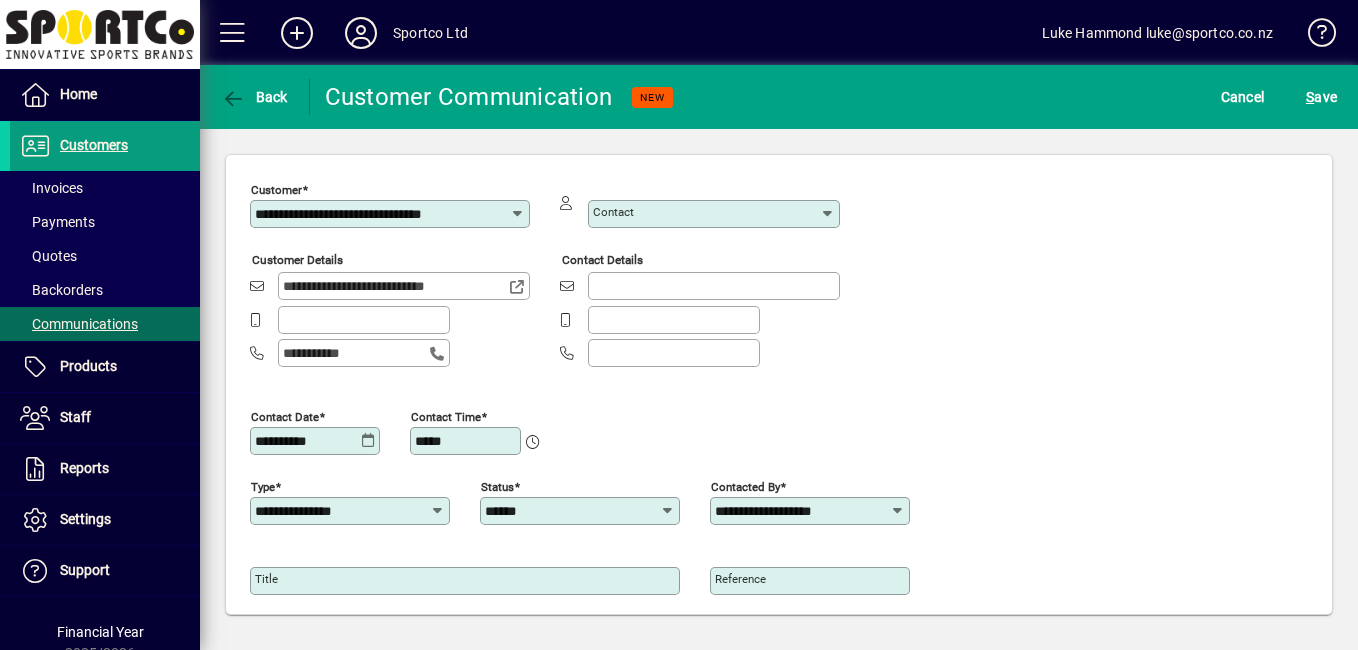 click 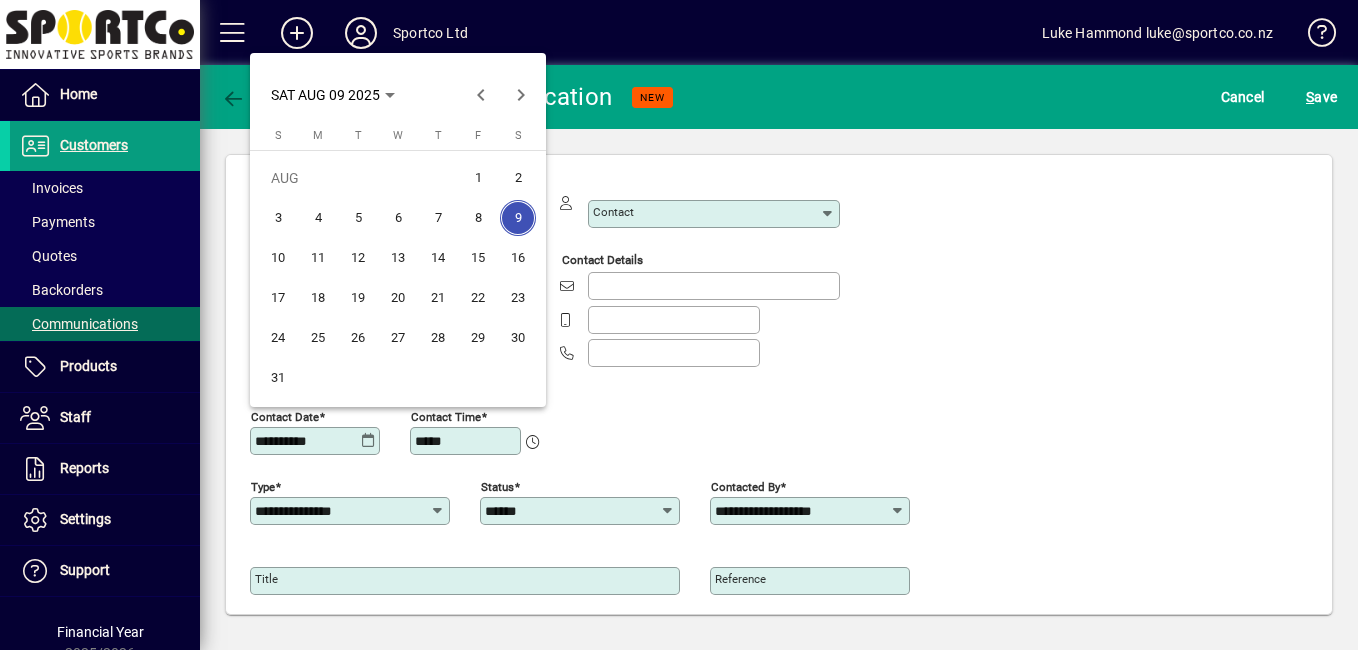 click on "8" at bounding box center [478, 218] 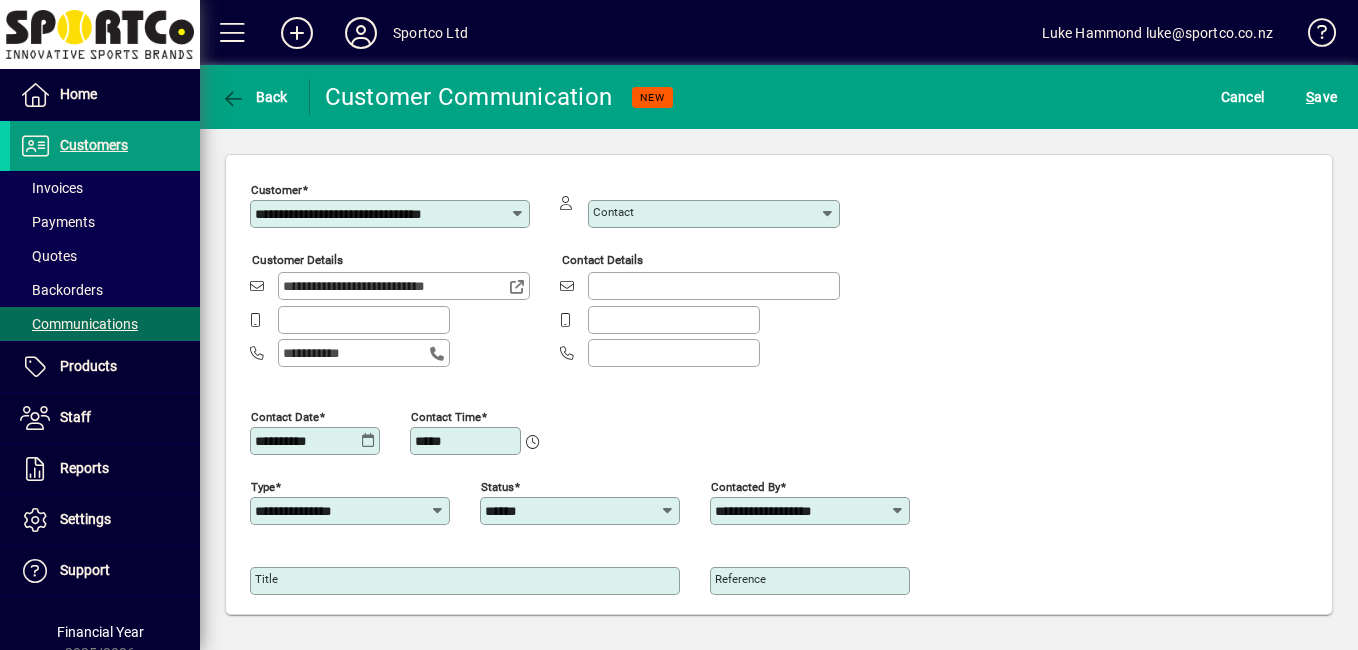 scroll, scrollTop: 148, scrollLeft: 0, axis: vertical 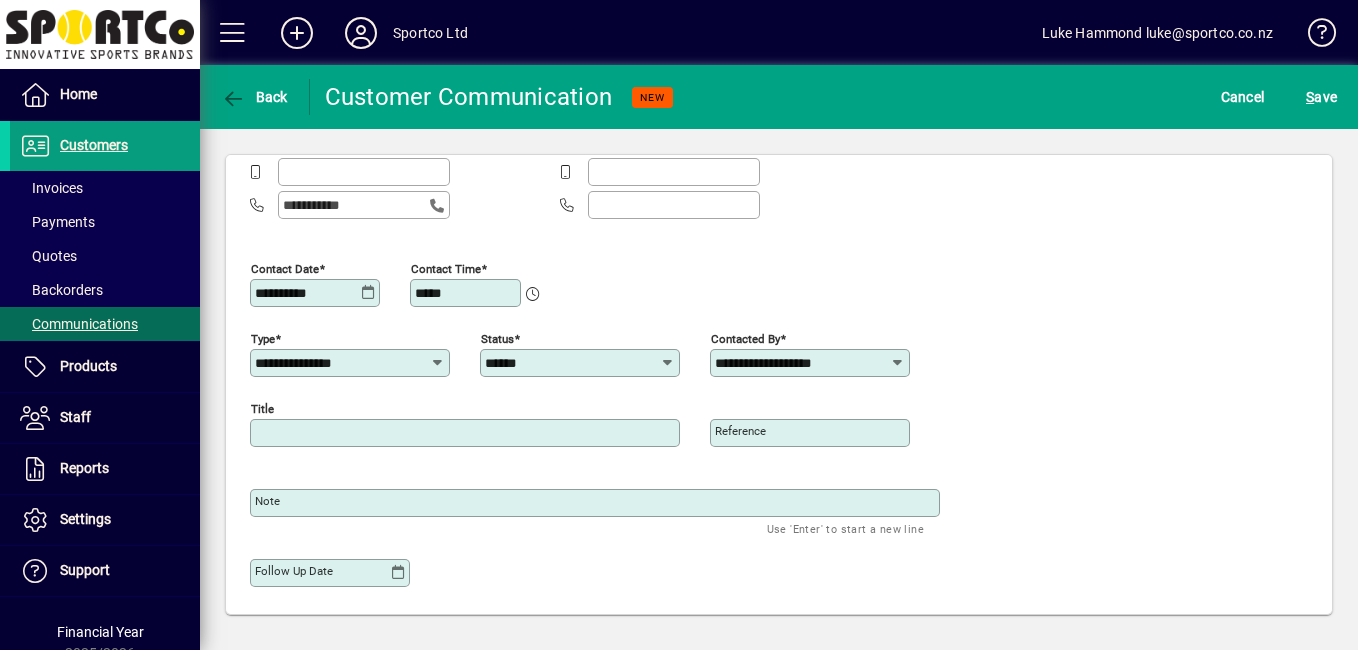 drag, startPoint x: 862, startPoint y: 318, endPoint x: 512, endPoint y: 425, distance: 365.99045 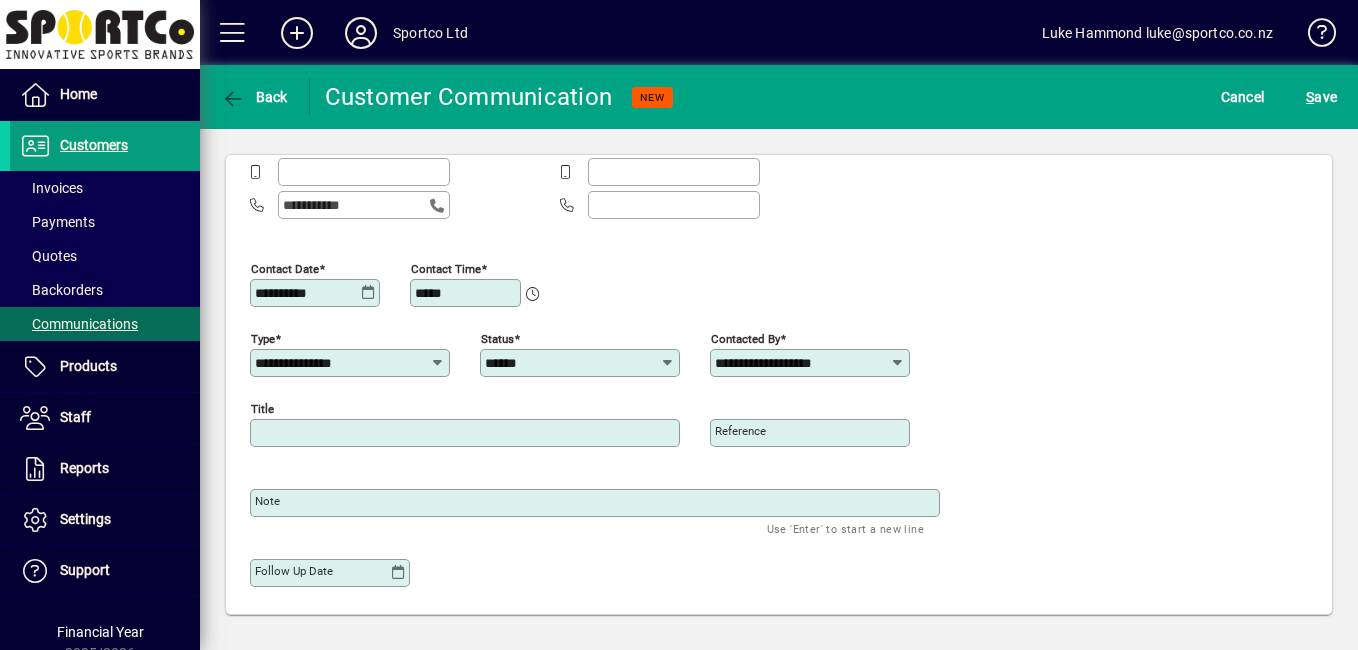 click on "Title" at bounding box center (467, 433) 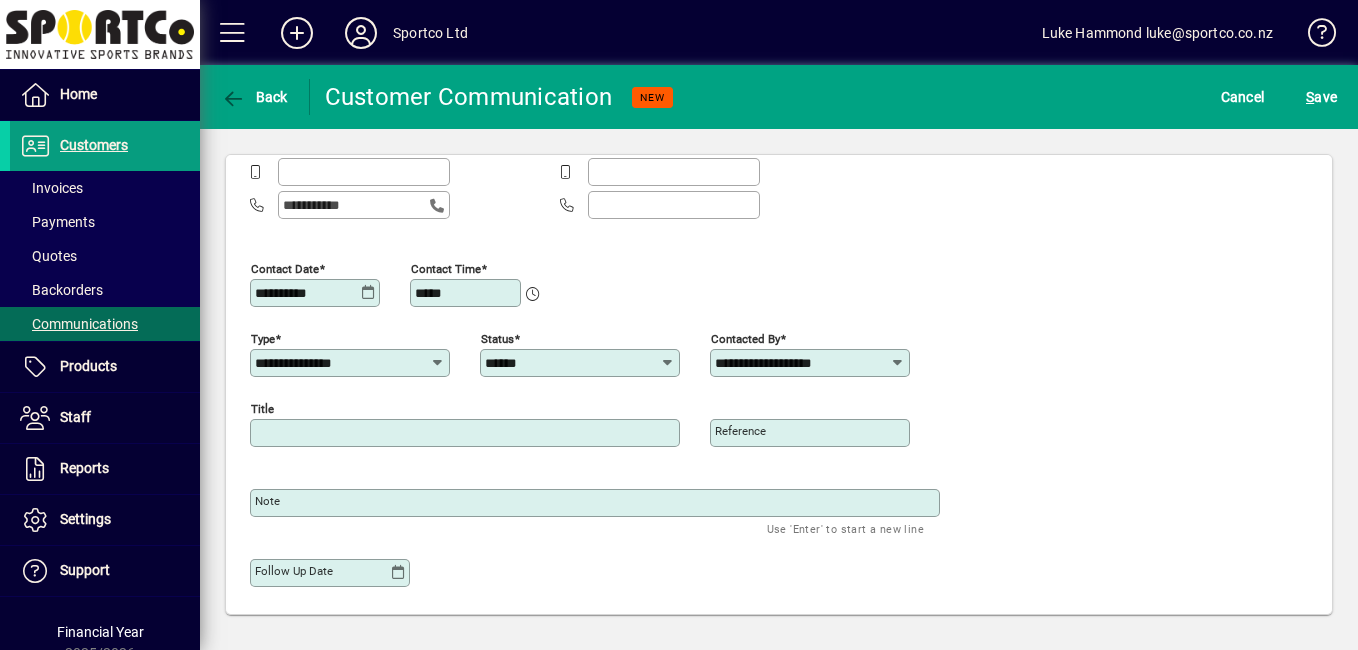 type on "******" 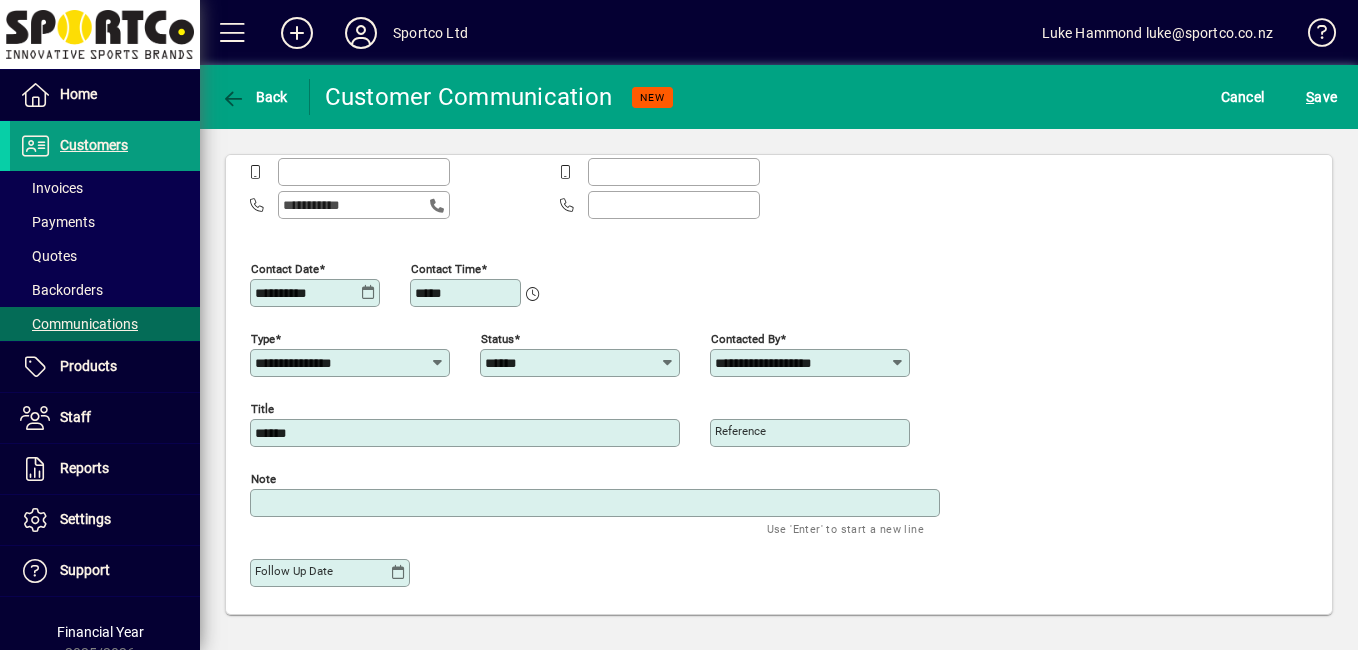 click on "Note" at bounding box center [597, 503] 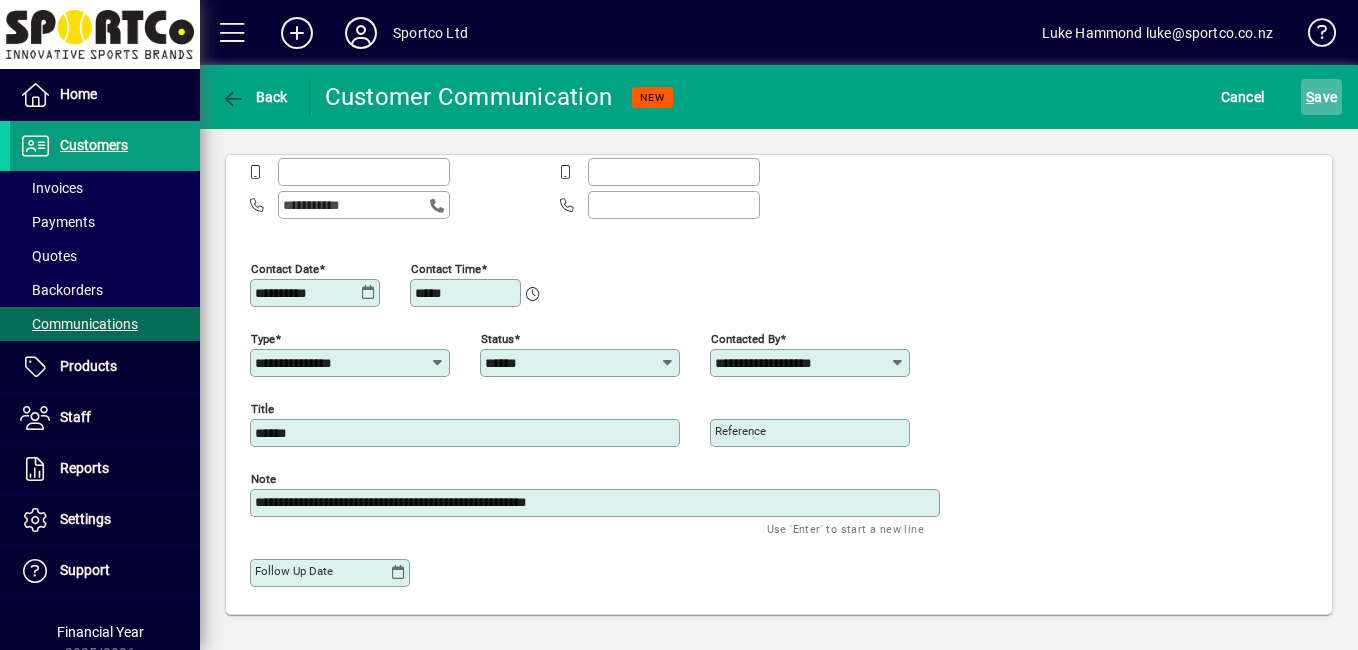 type on "**********" 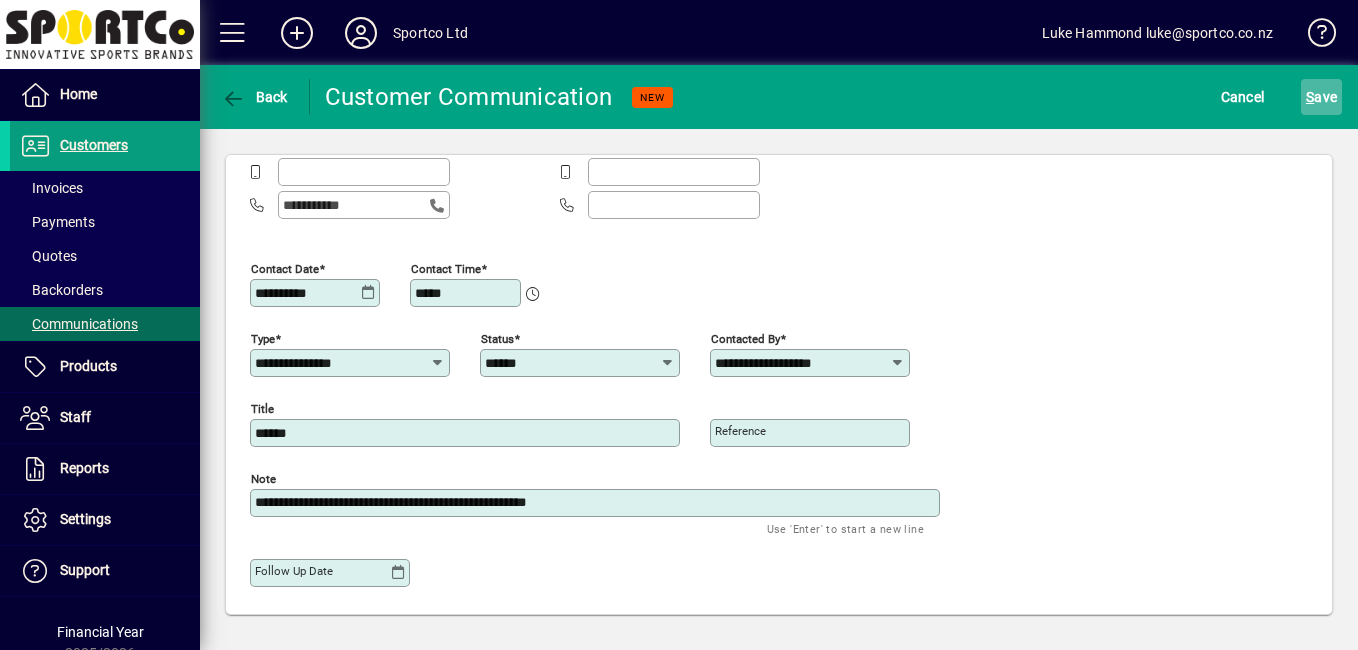 click on "S ave" 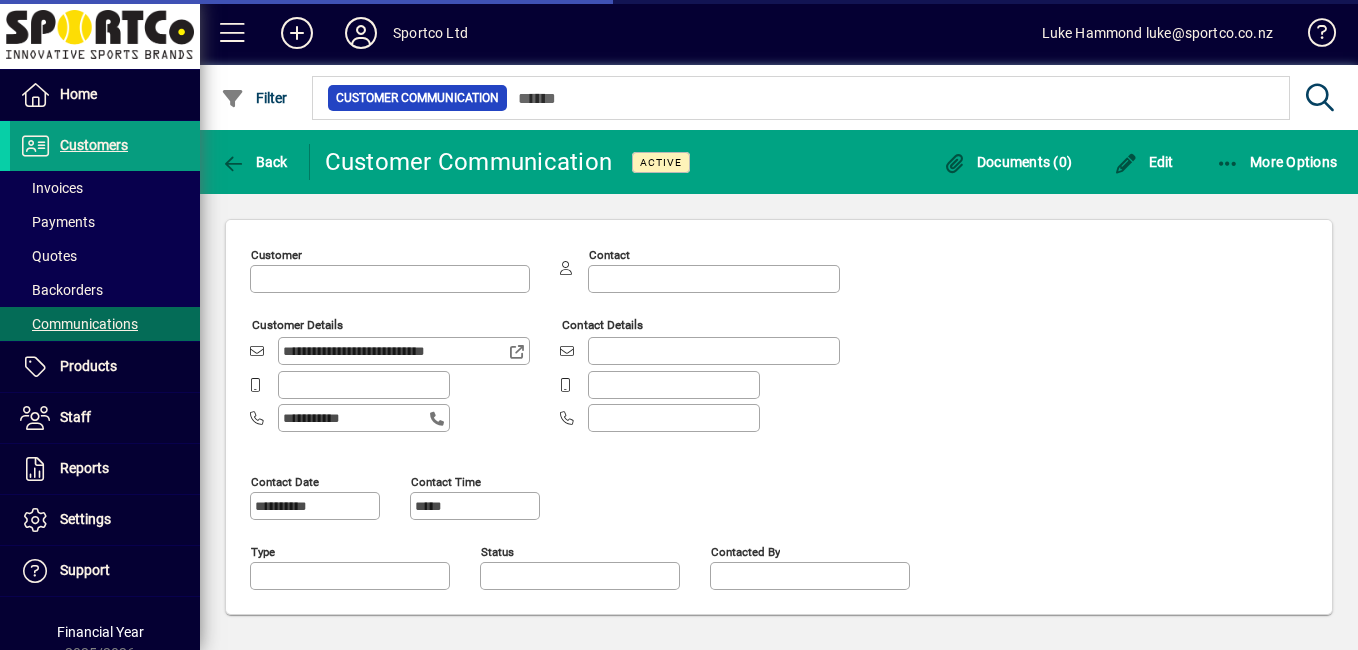 type on "**********" 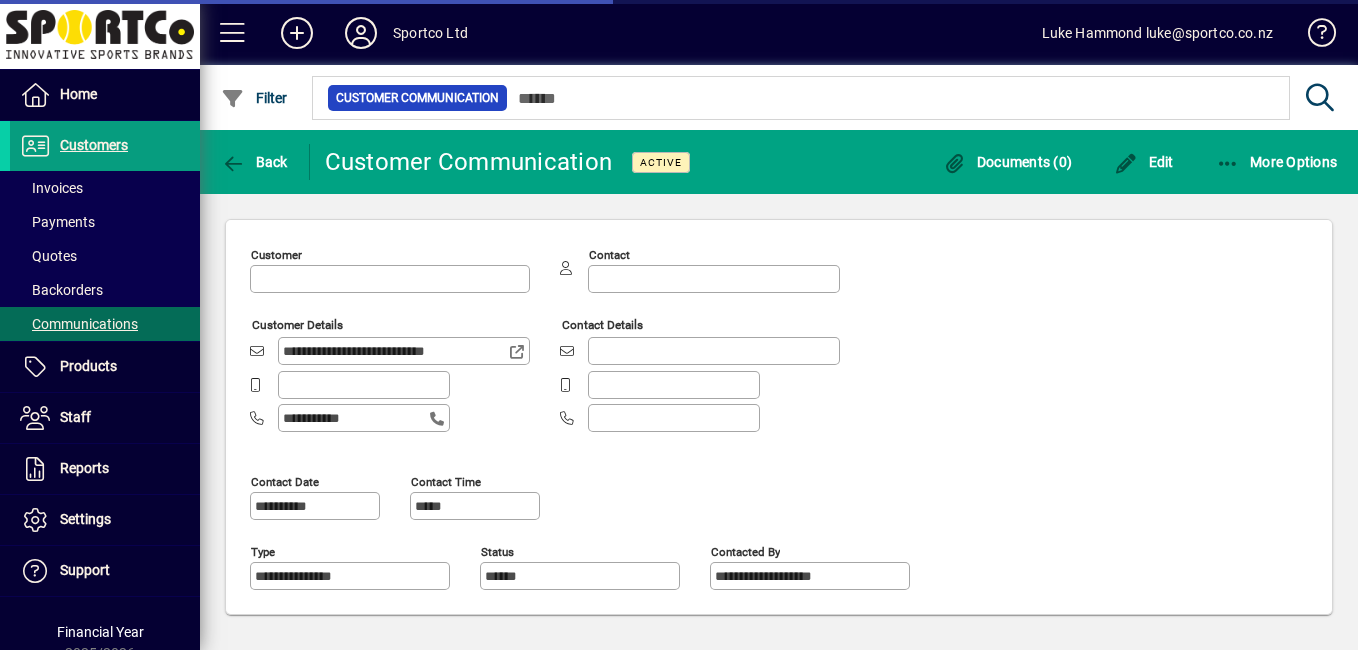 type on "**********" 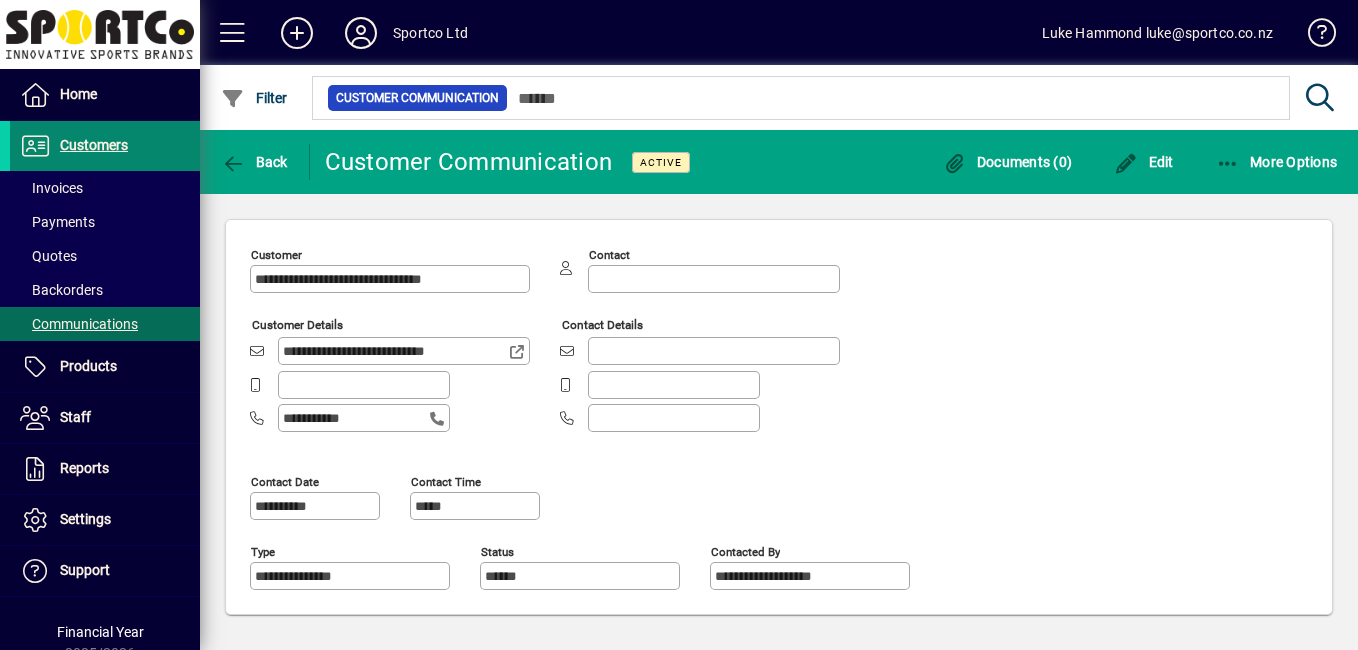 click at bounding box center (105, 146) 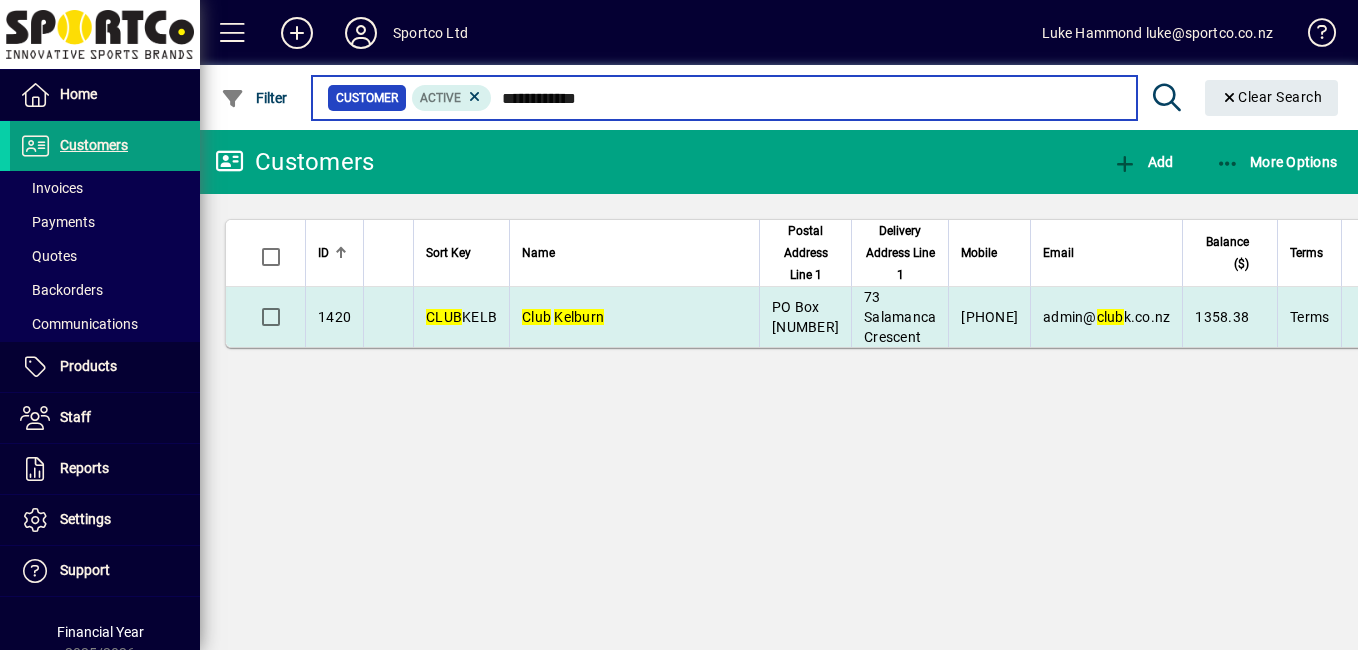 type on "**********" 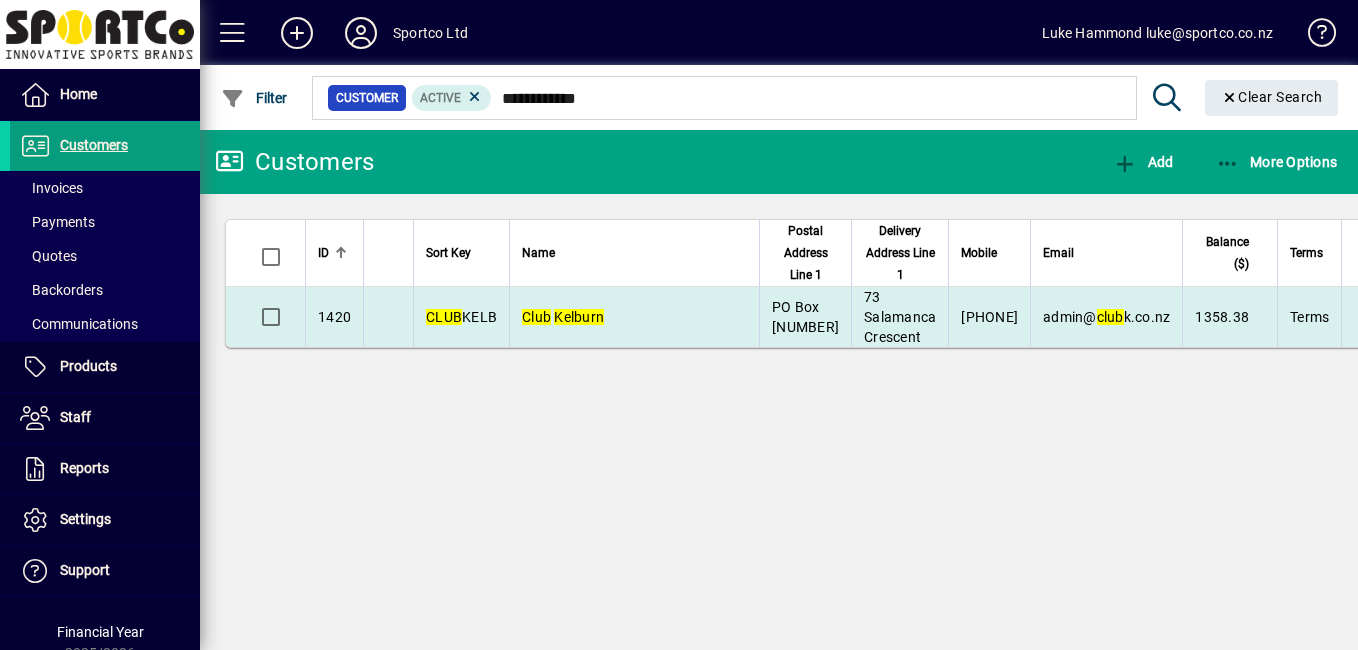 click on "Kelburn" at bounding box center (579, 317) 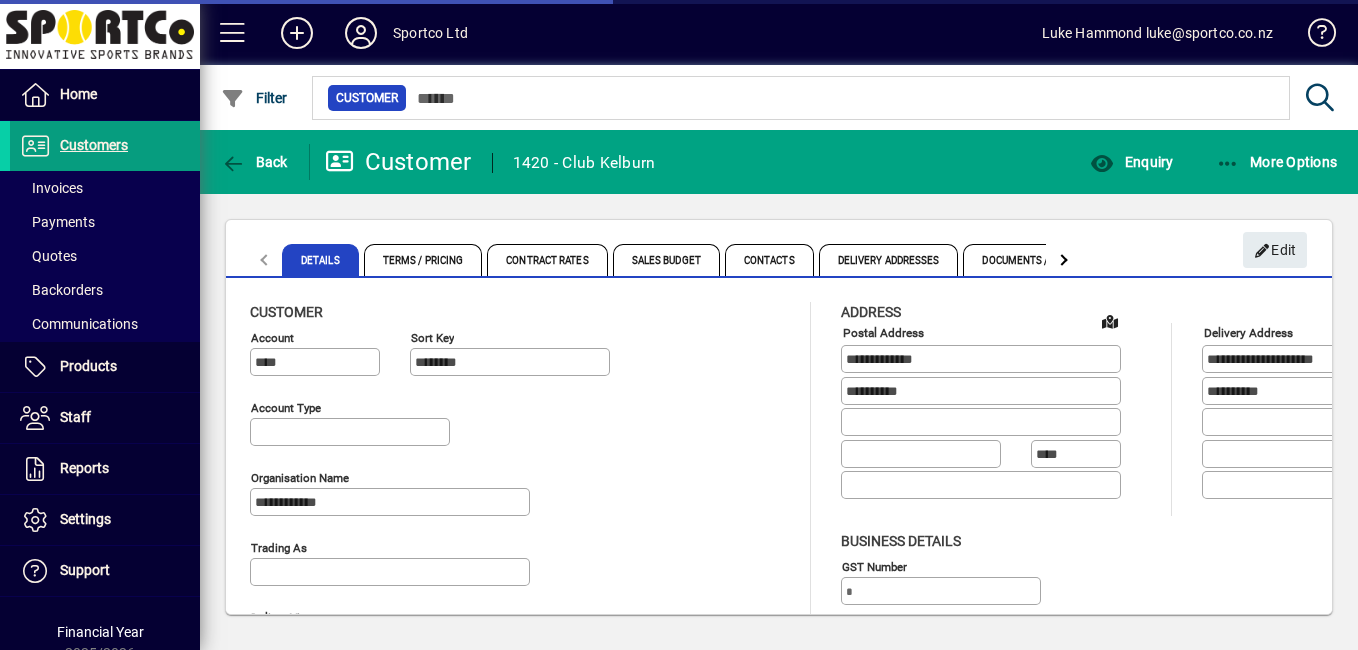type on "**********" 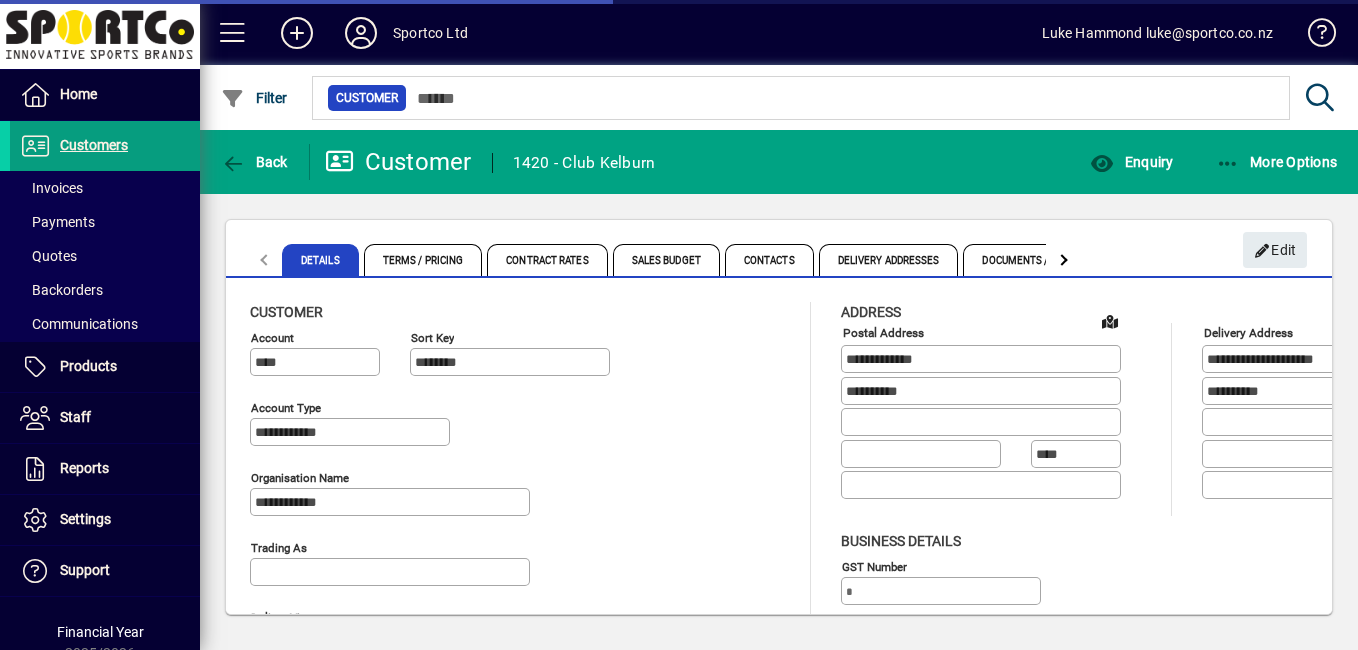 type on "**********" 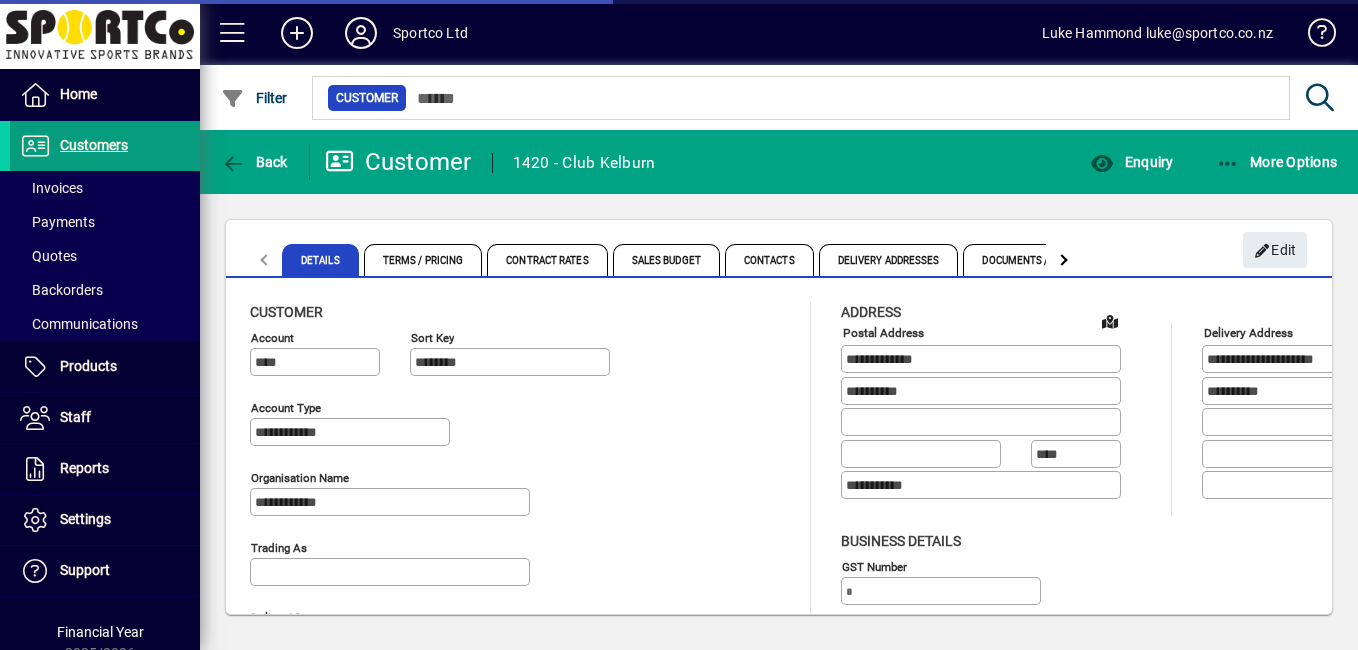 type on "**********" 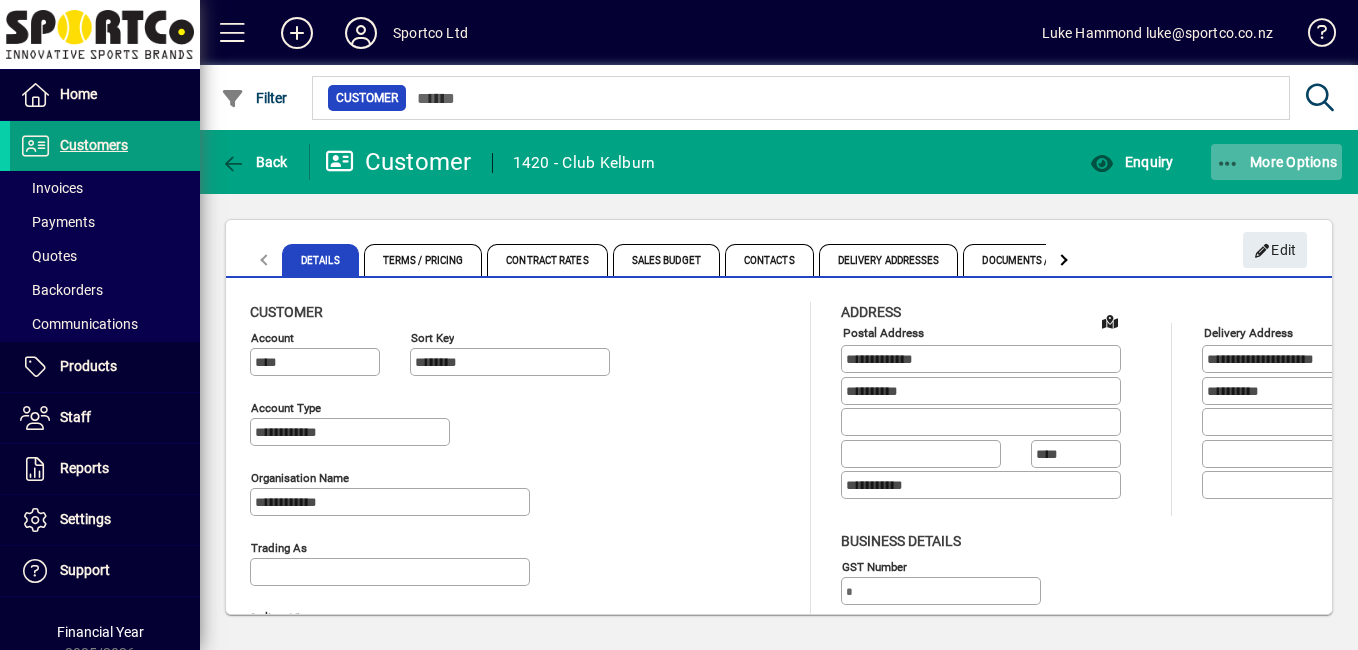 click 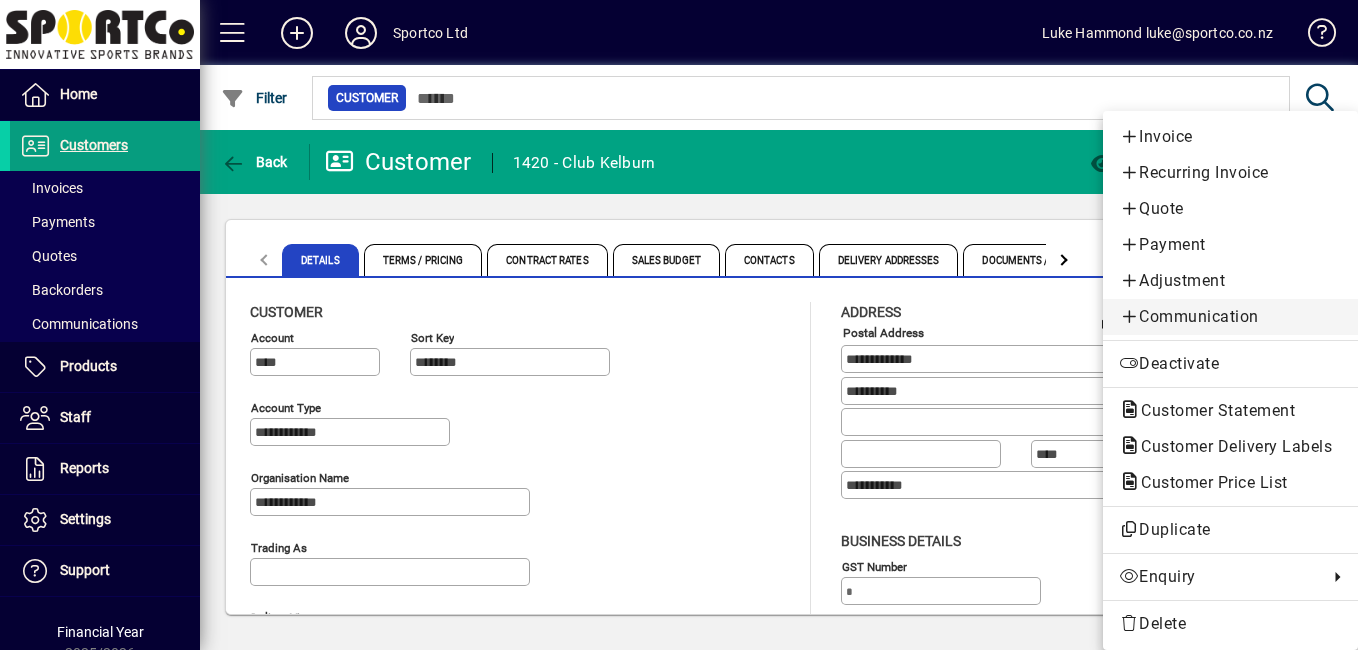 click on "Communication" at bounding box center [1230, 317] 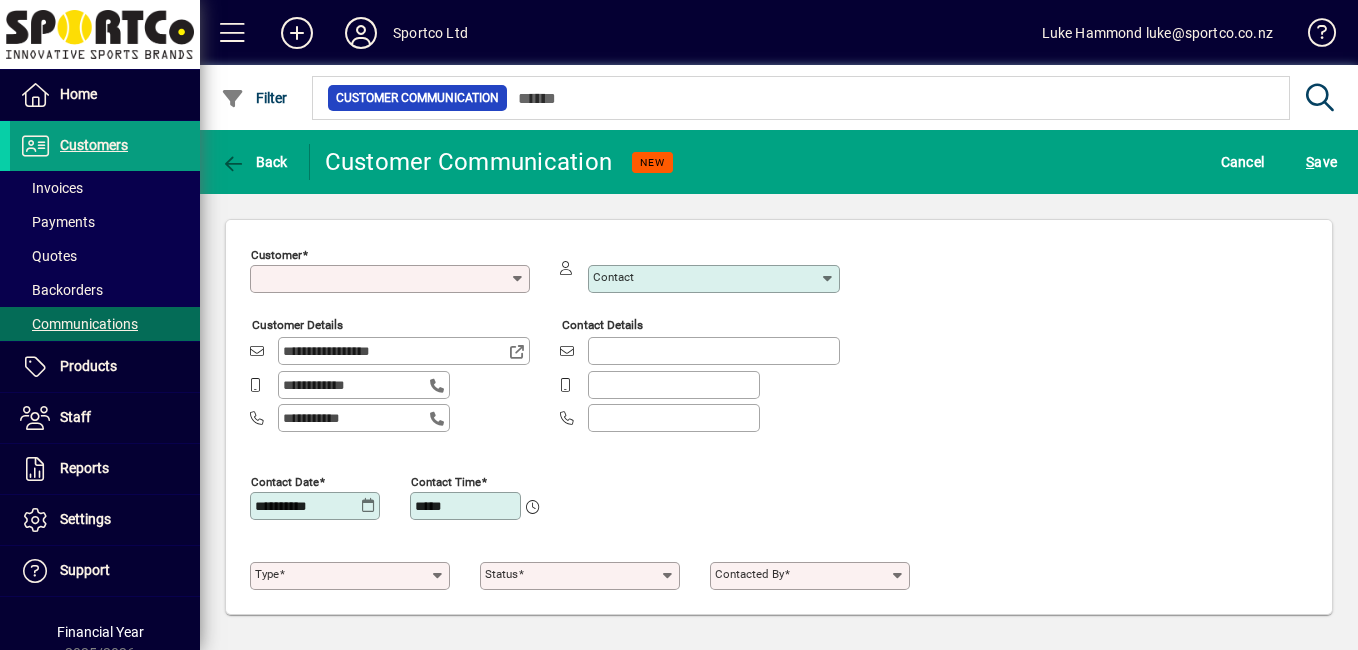 type on "**********" 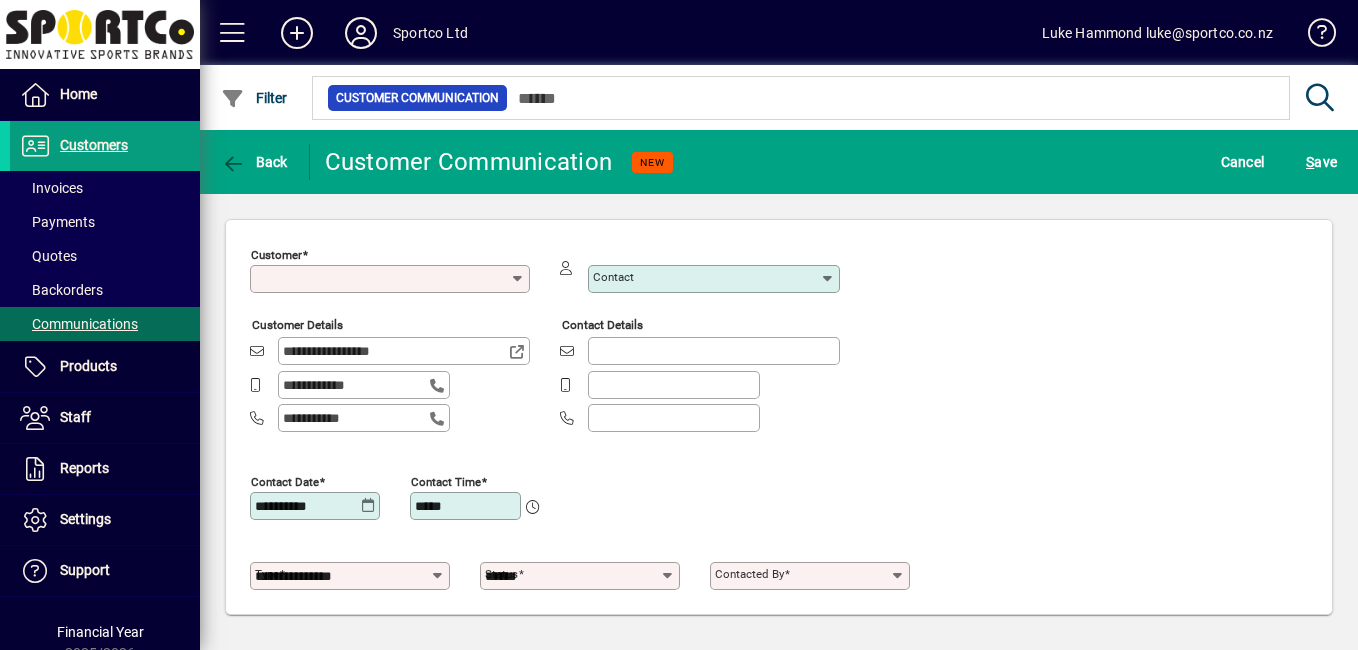 type on "**********" 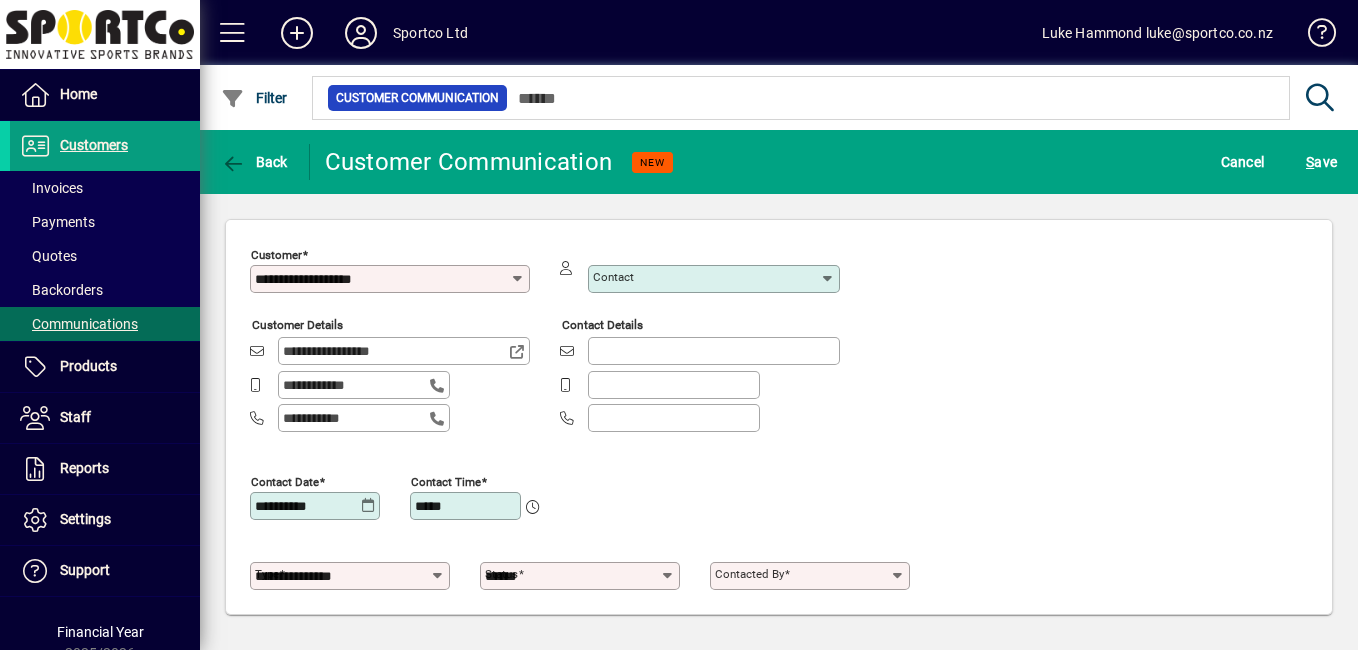 type on "**********" 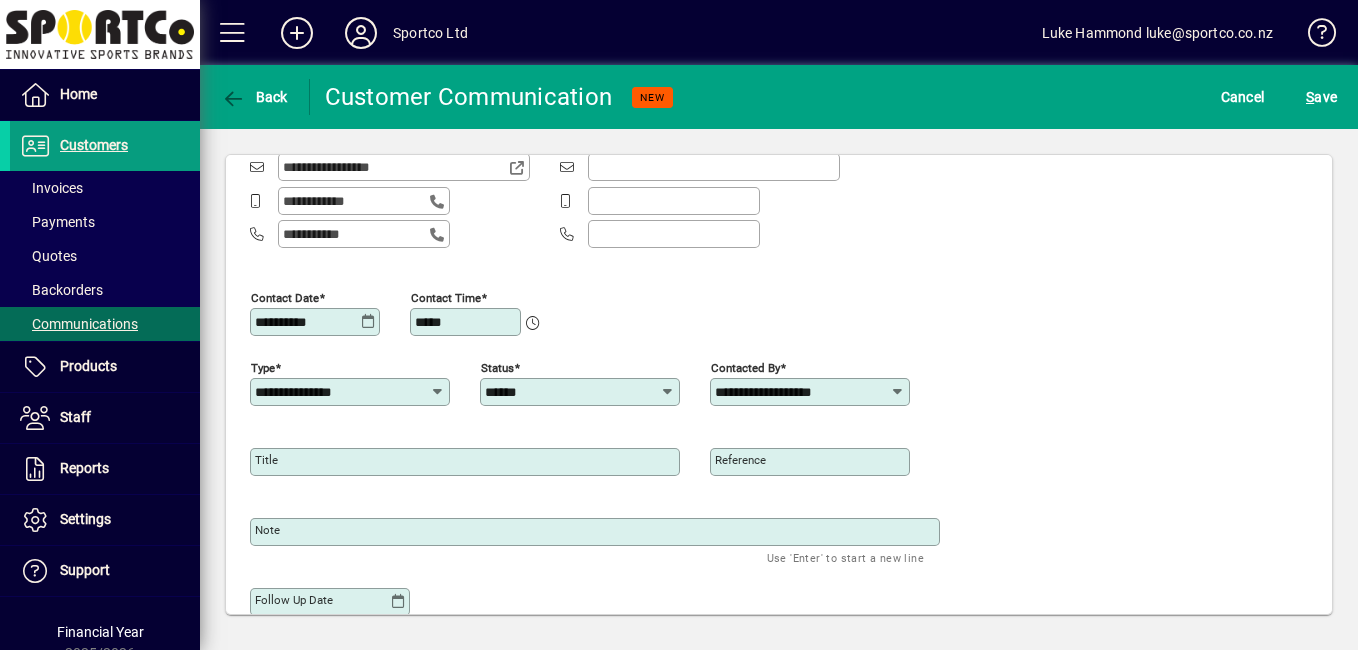 scroll, scrollTop: 123, scrollLeft: 0, axis: vertical 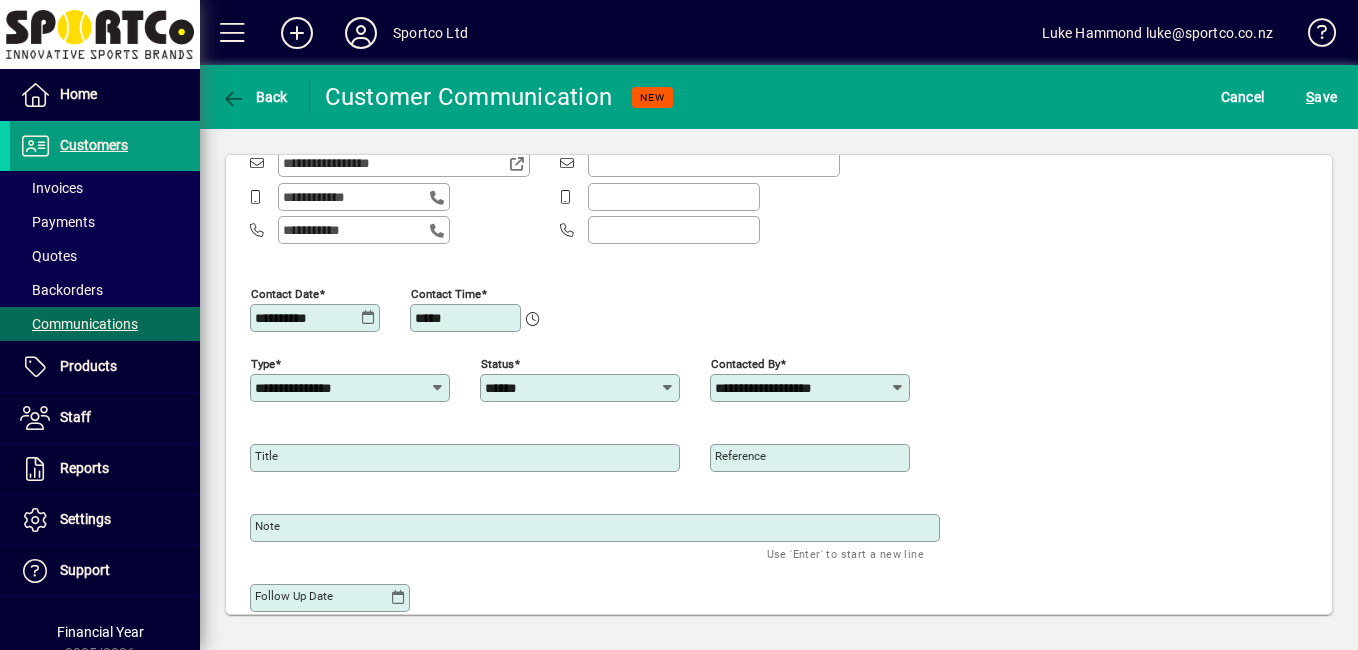 click 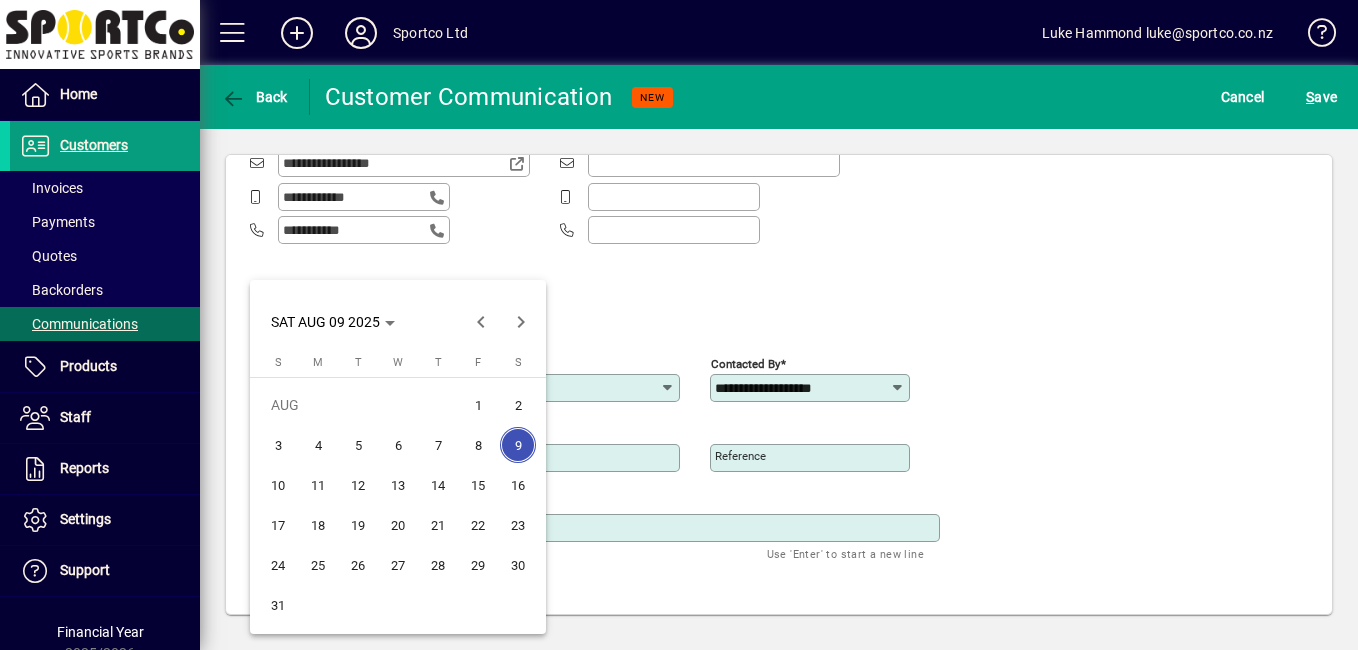 click on "8" at bounding box center [478, 445] 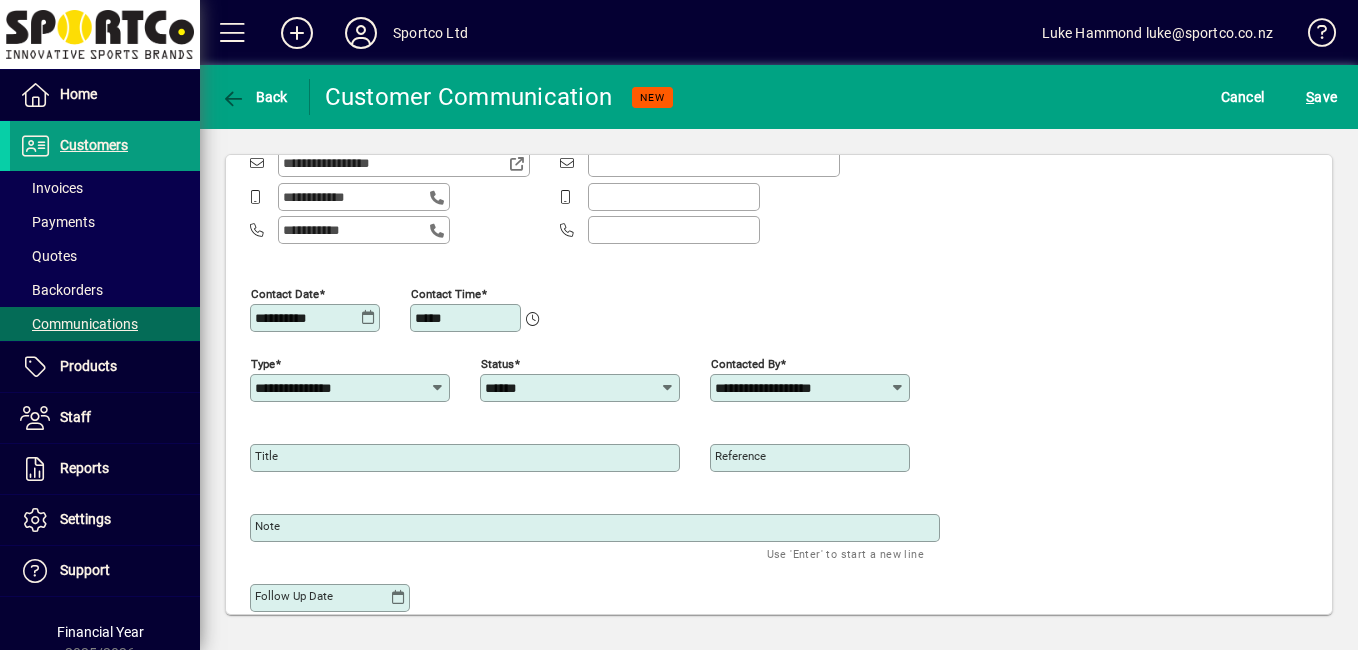 click on "Title" 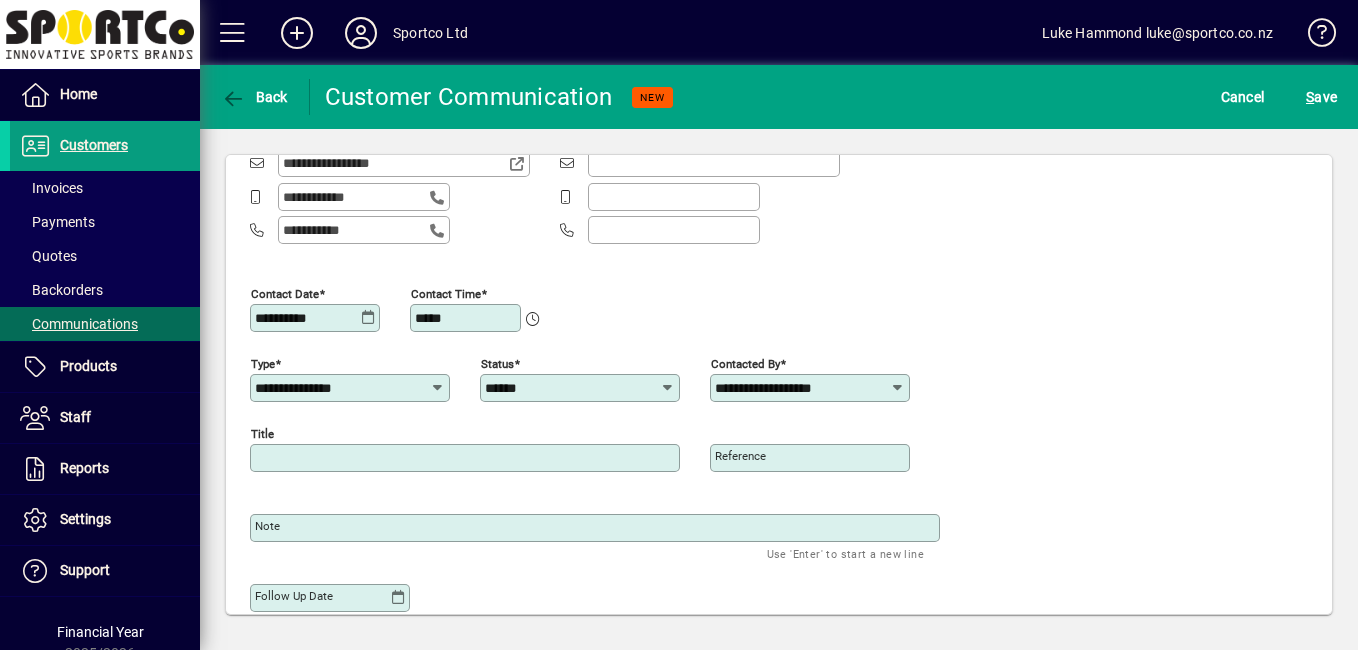 drag, startPoint x: 389, startPoint y: 456, endPoint x: 390, endPoint y: 444, distance: 12.0415945 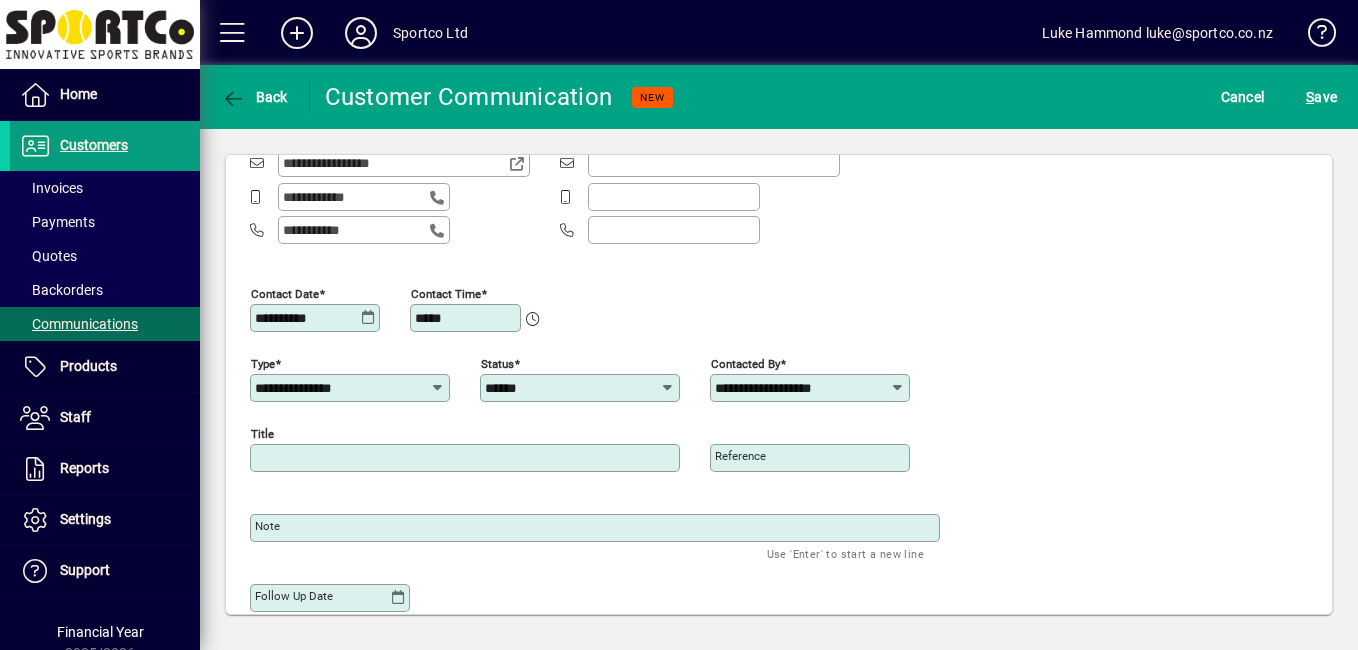 click on "Title" 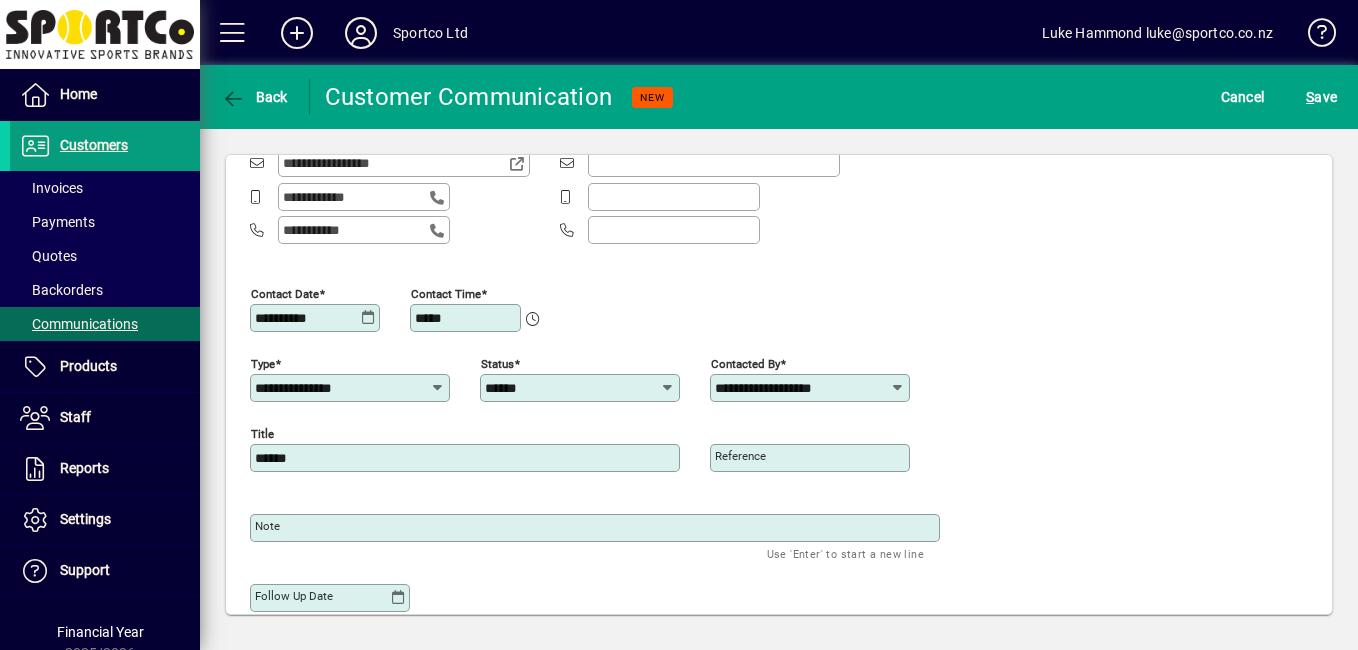 click on "Note" at bounding box center [597, 528] 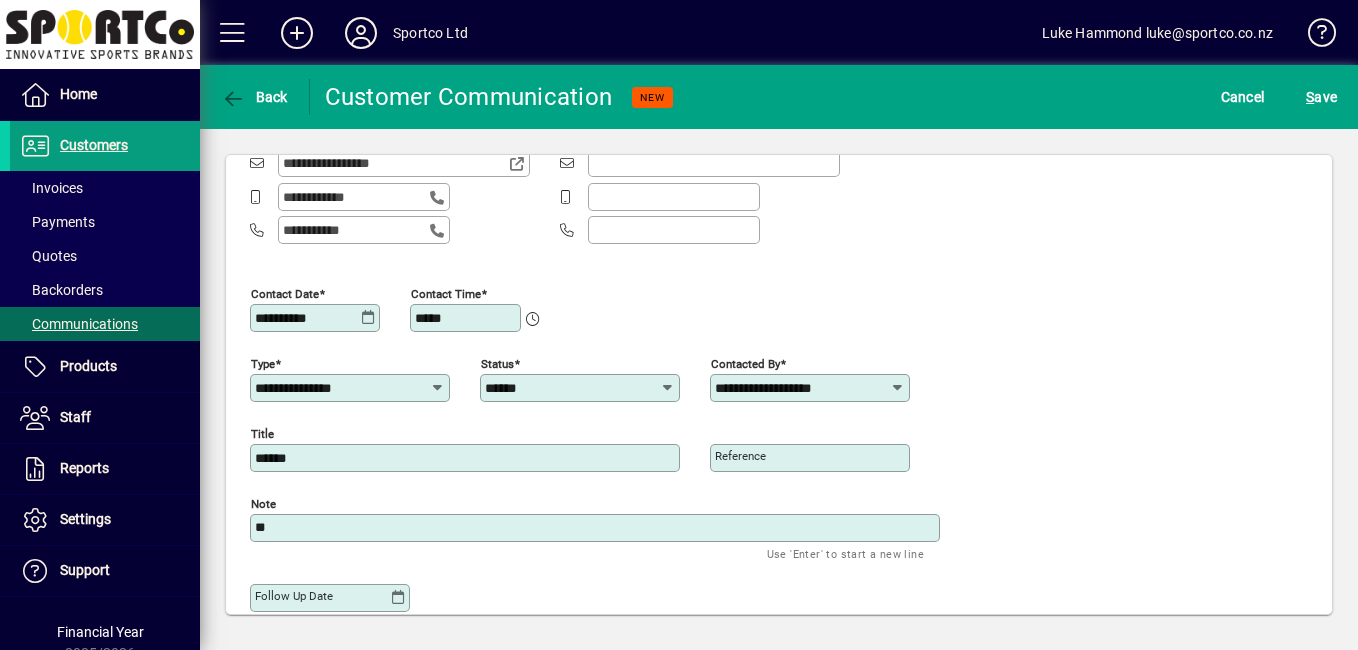 type on "*" 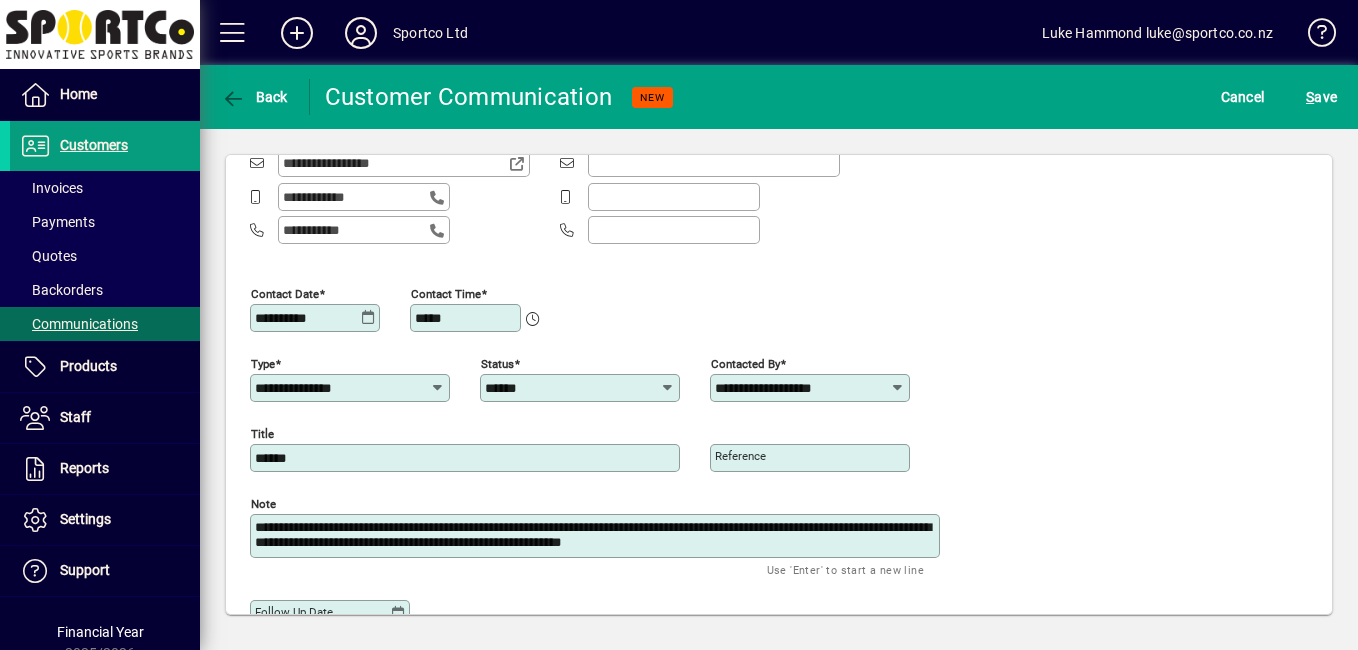 click on "**********" at bounding box center (597, 536) 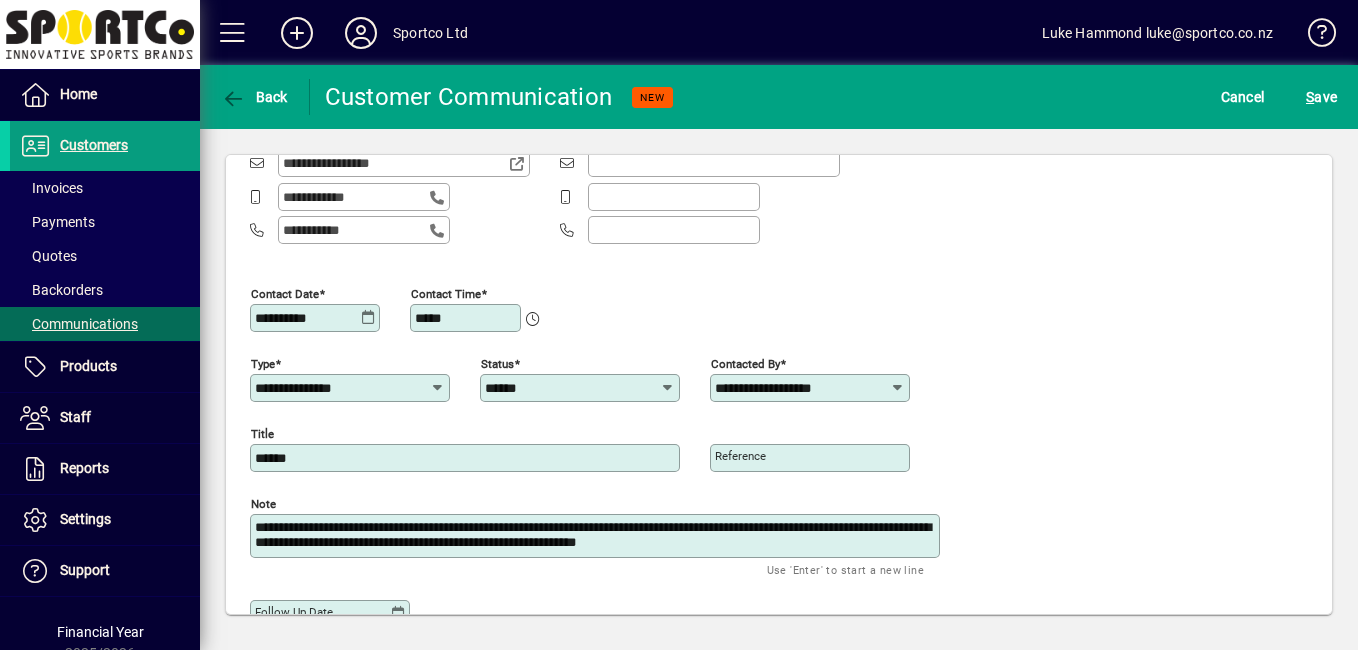click on "**********" at bounding box center [597, 536] 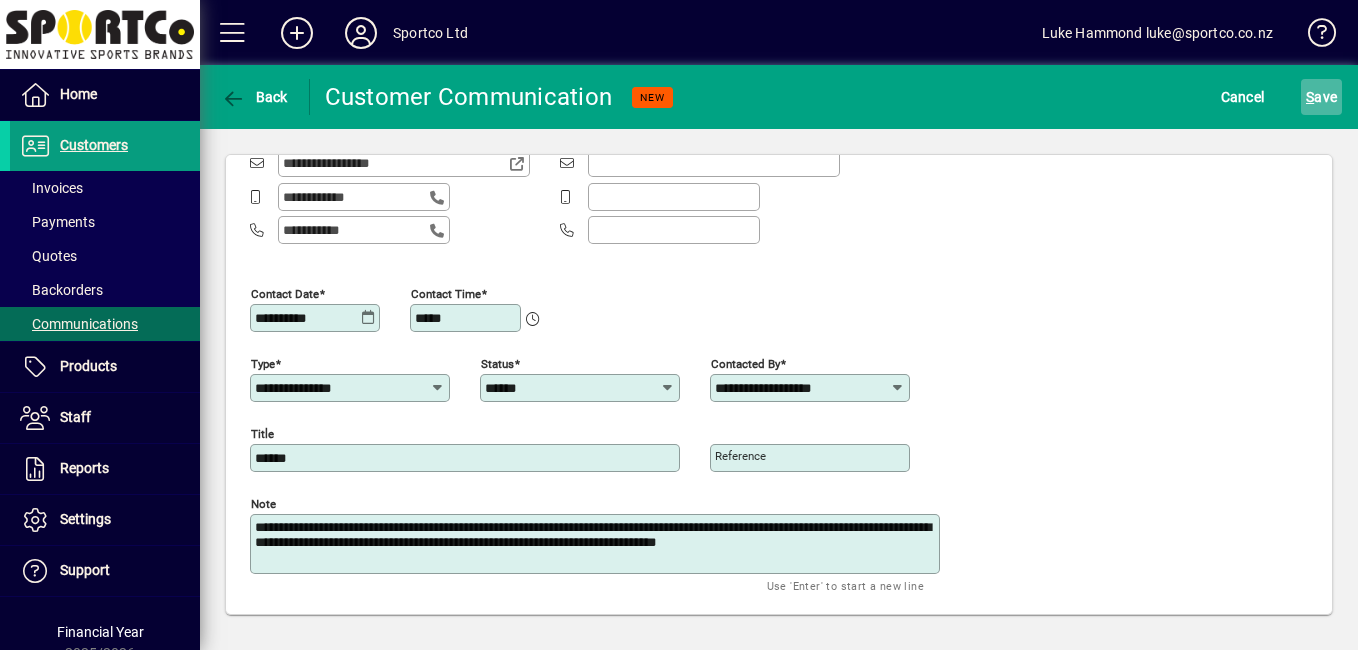type on "**********" 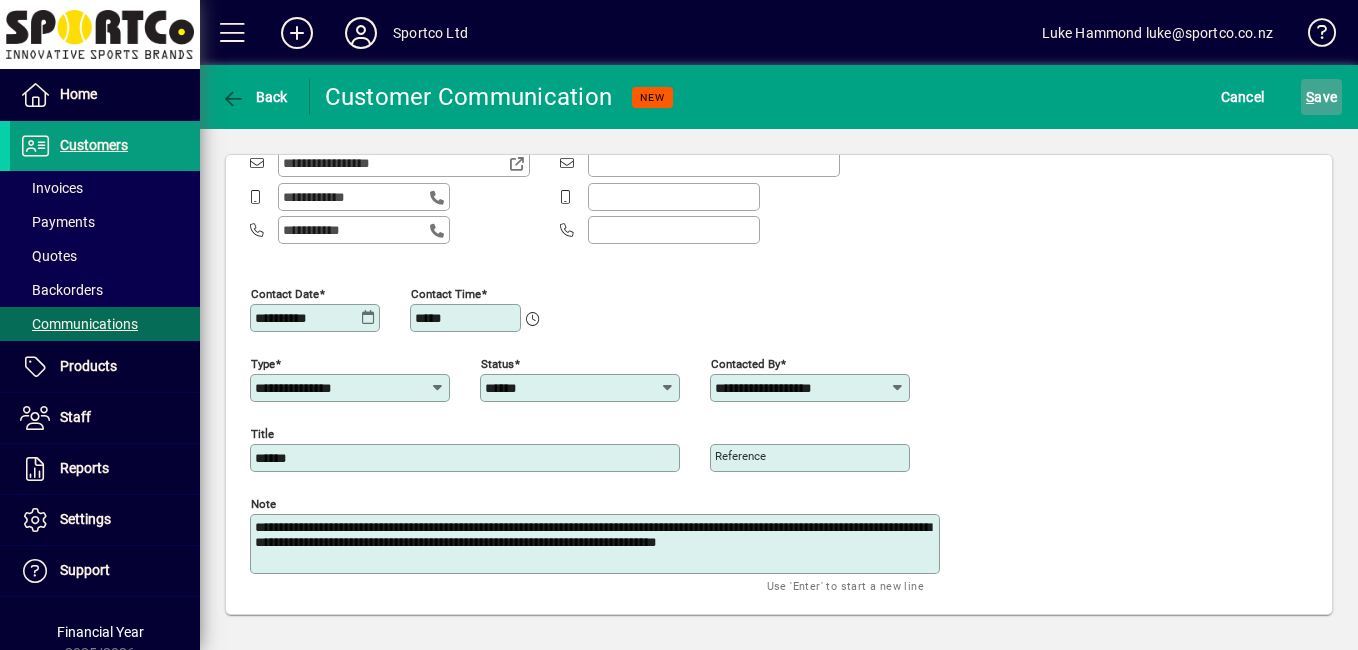 click on "S" 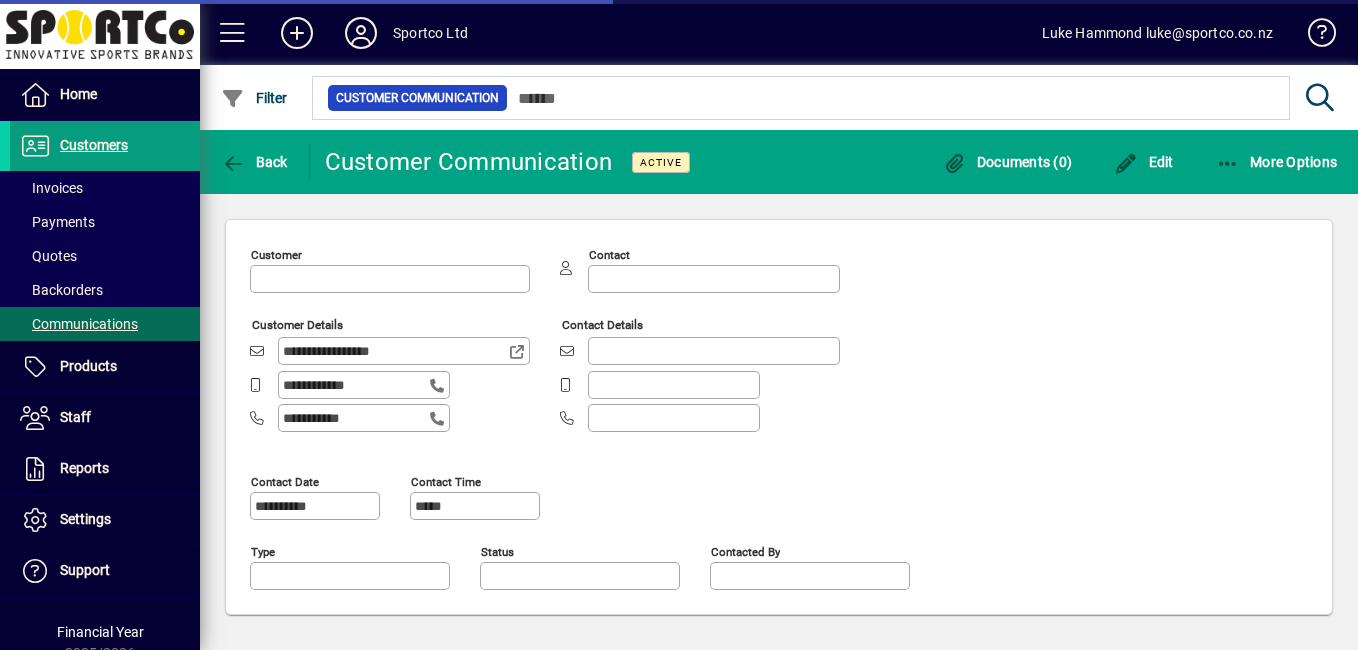 type on "**********" 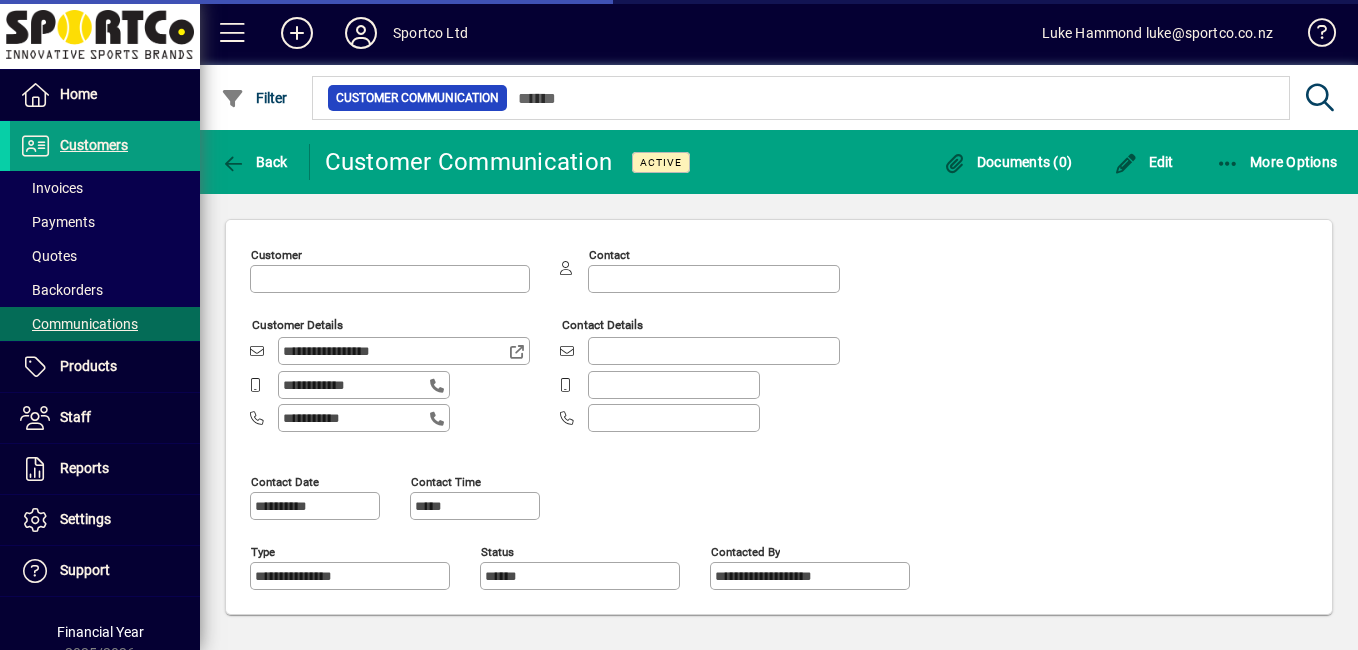 type on "**********" 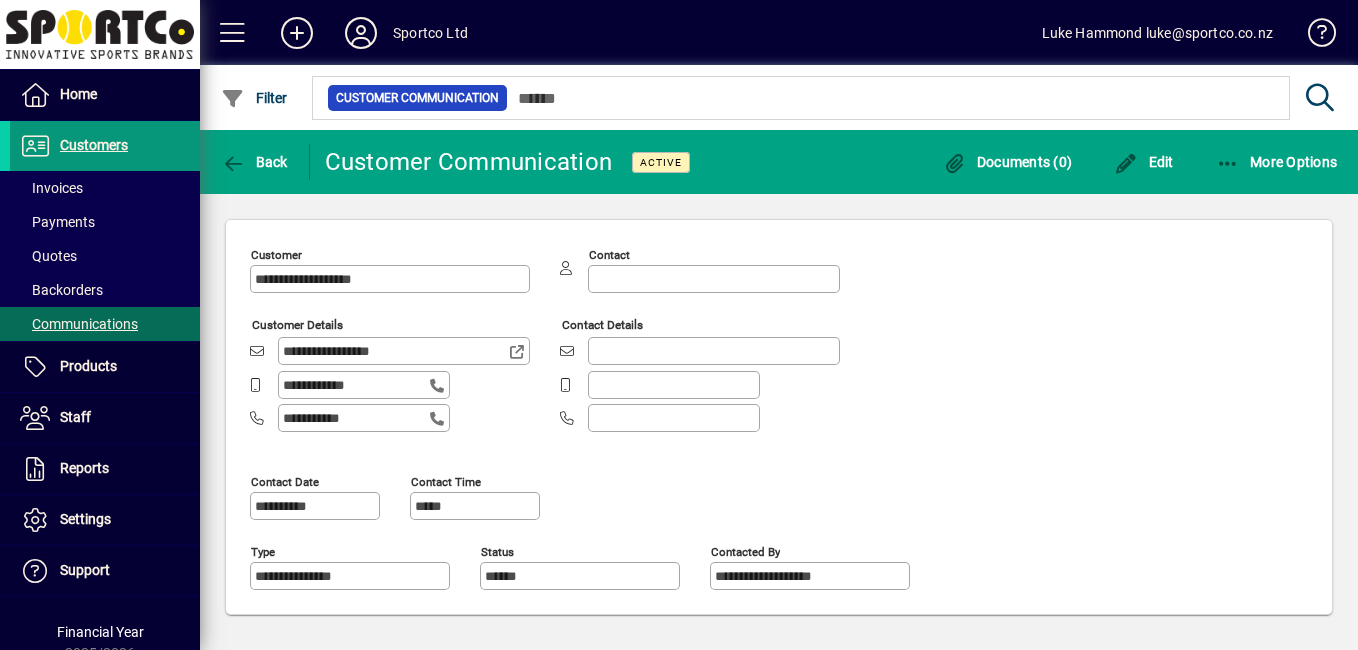 click at bounding box center (105, 146) 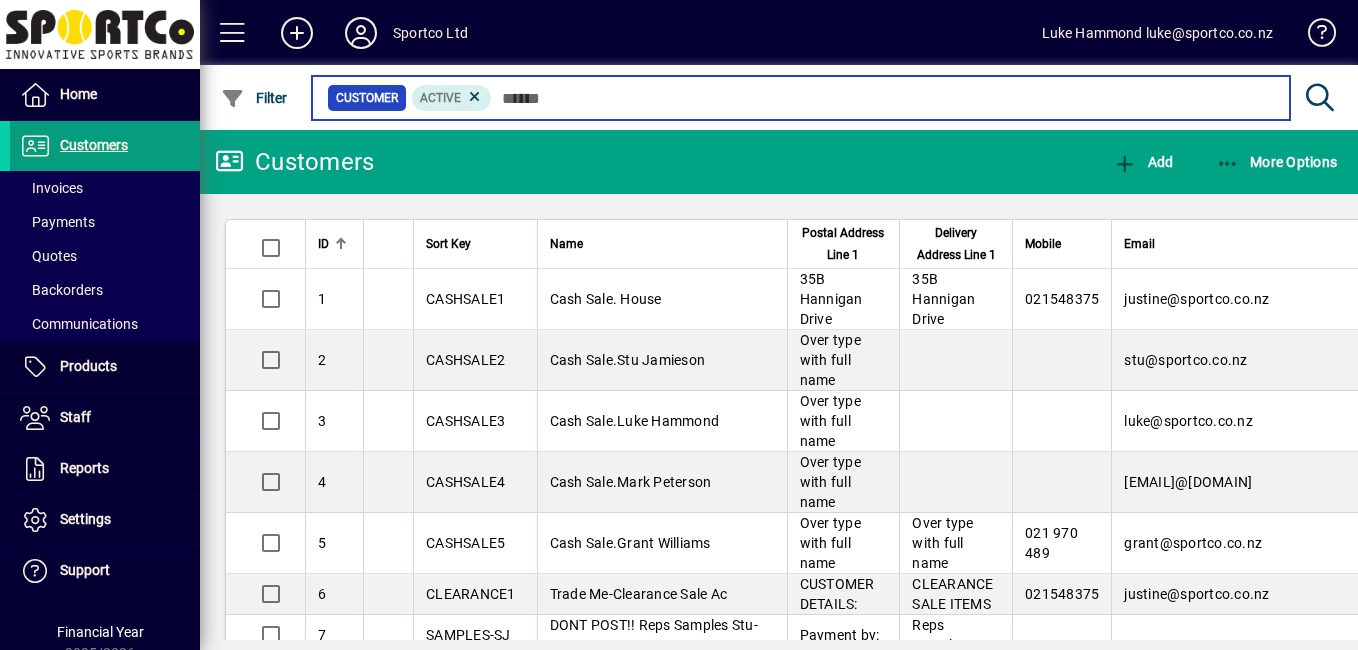 click at bounding box center [883, 98] 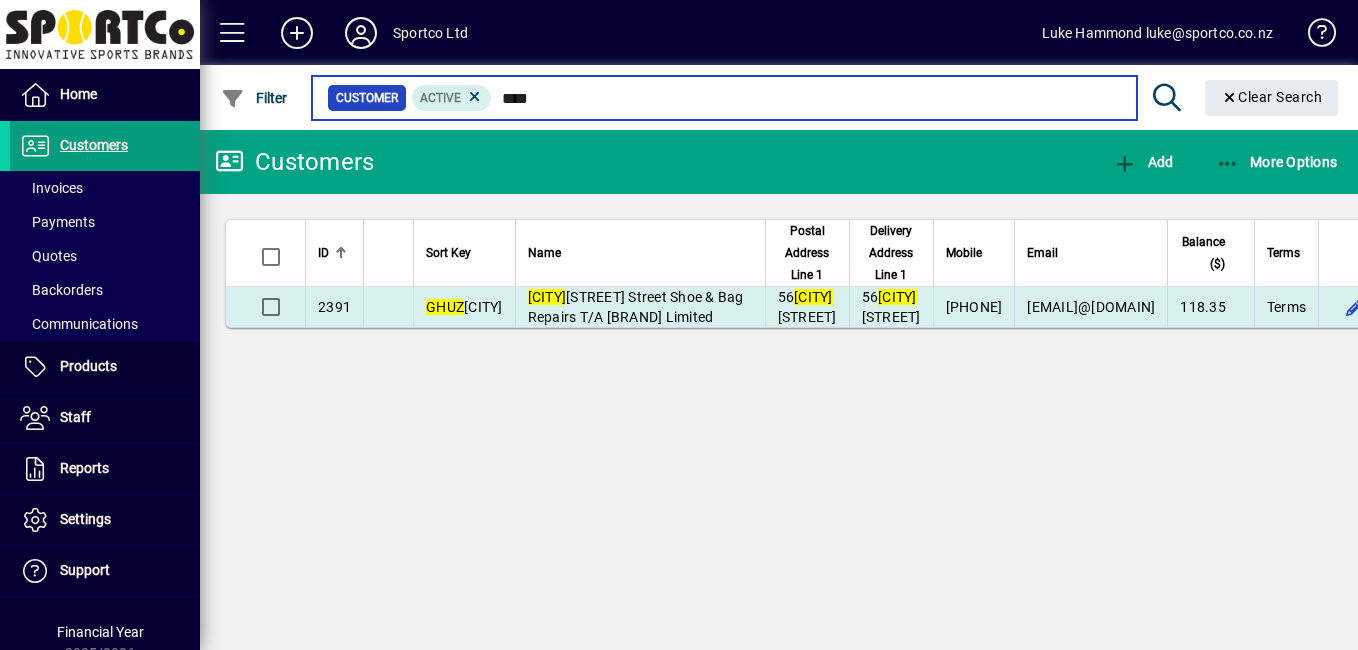 type on "****" 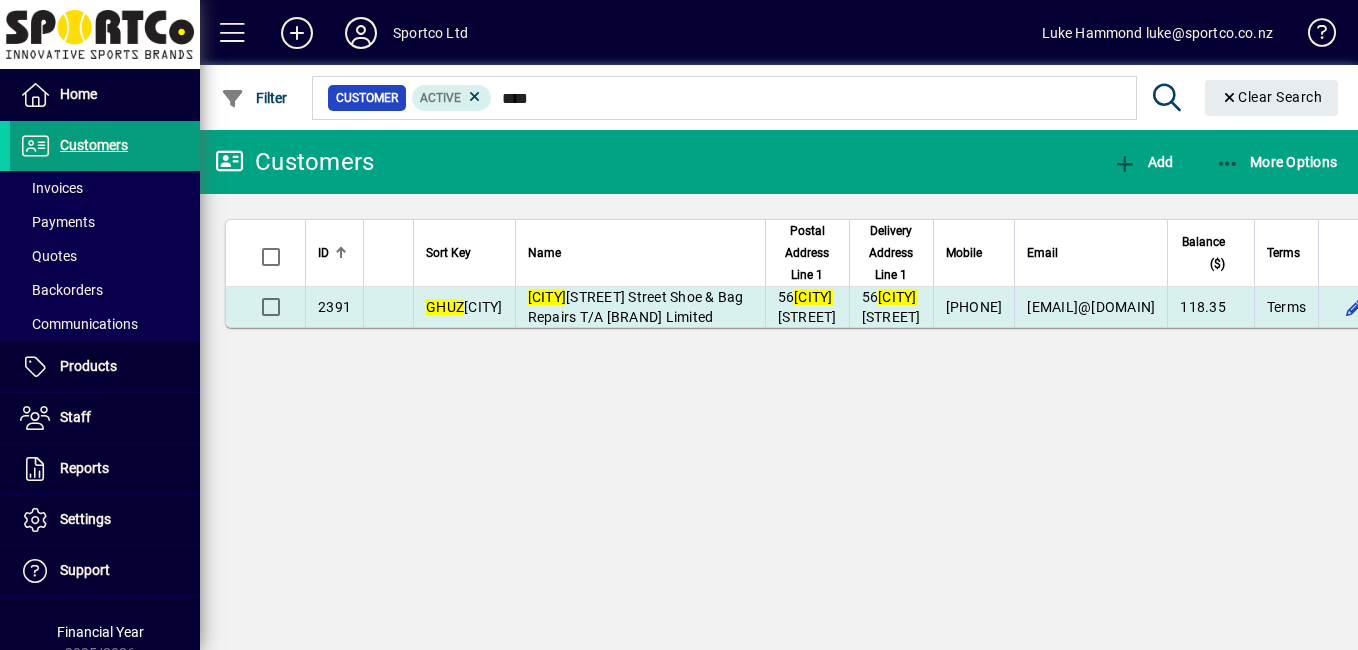 click on "[STREET] Street Shoe & Bag Repairs T/A [BRAND] Limited" at bounding box center [636, 307] 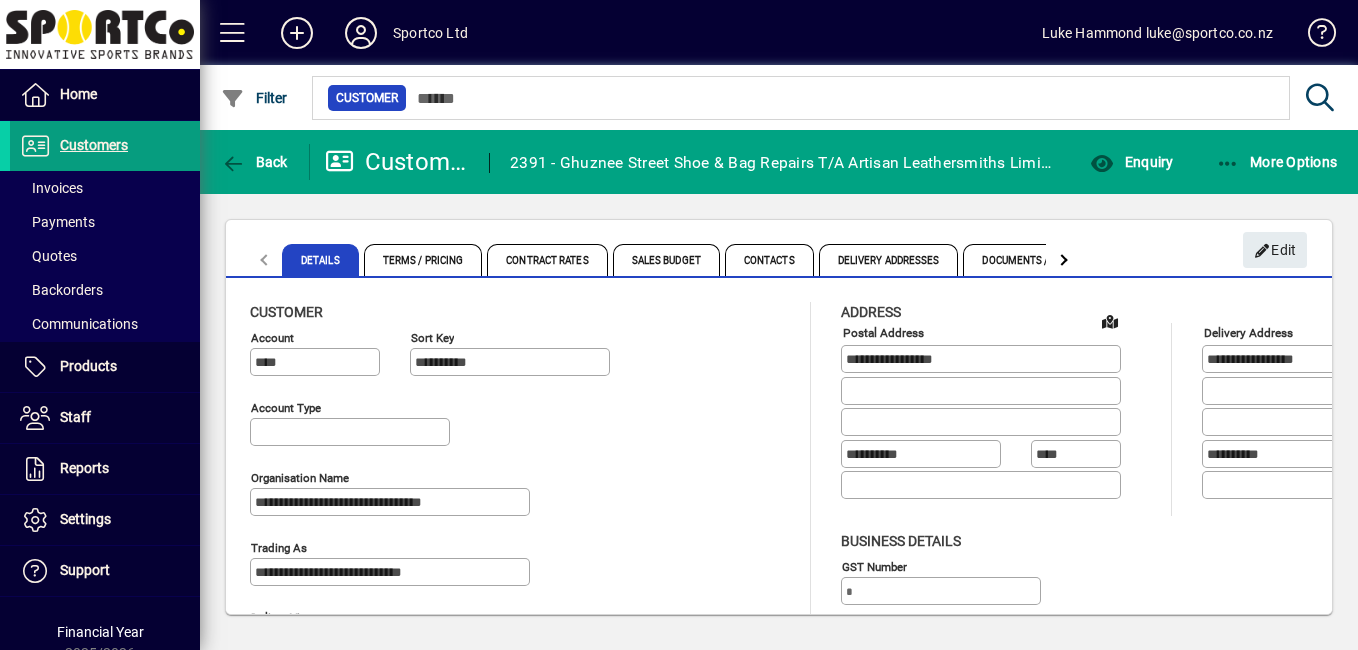 type on "**********" 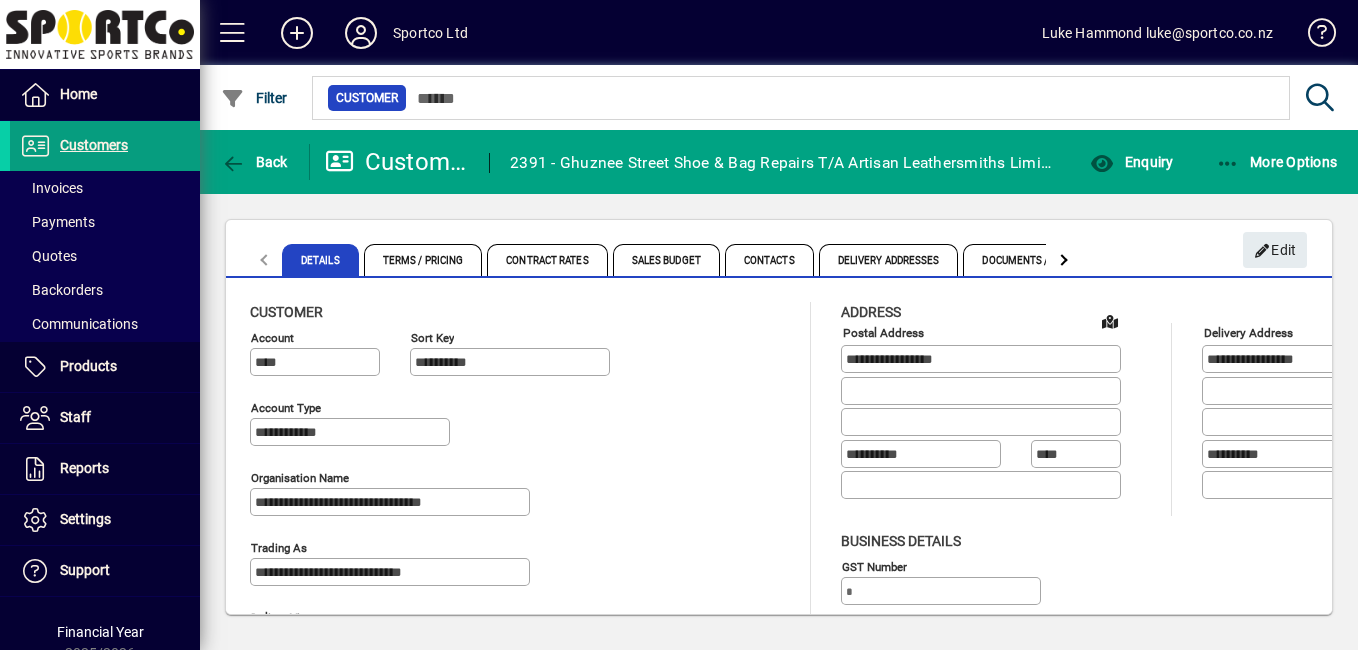 type on "**********" 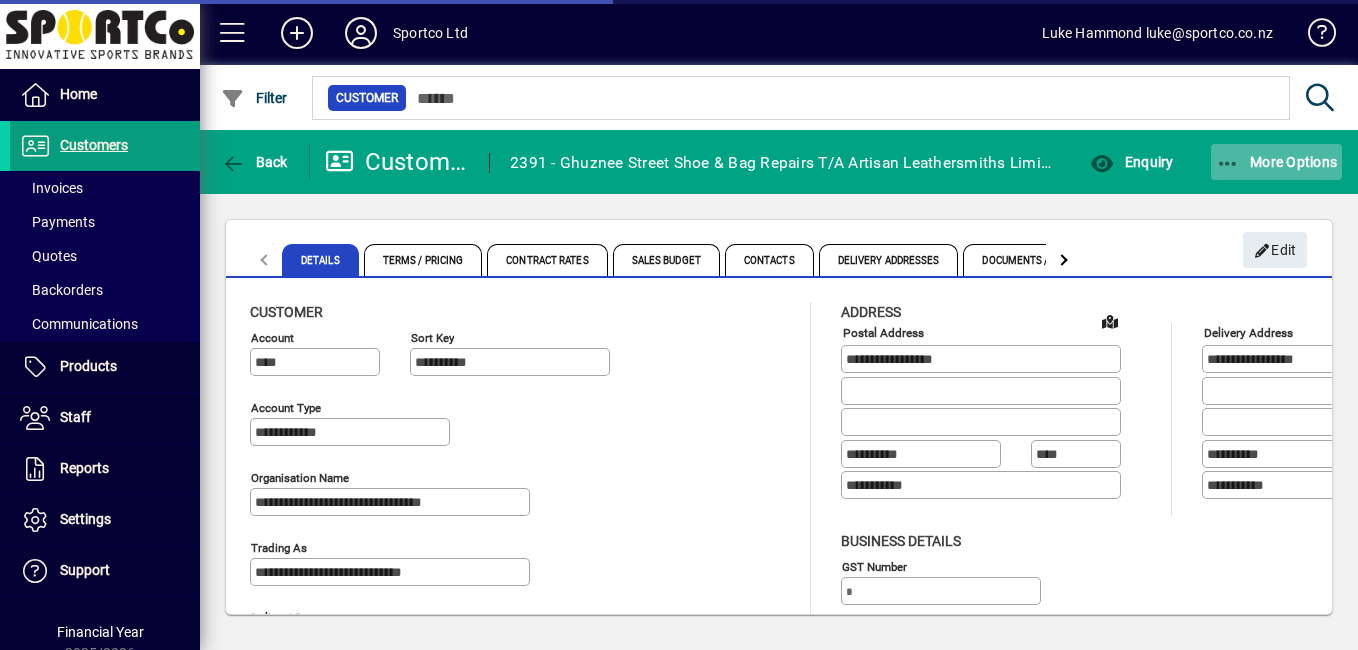 type on "**********" 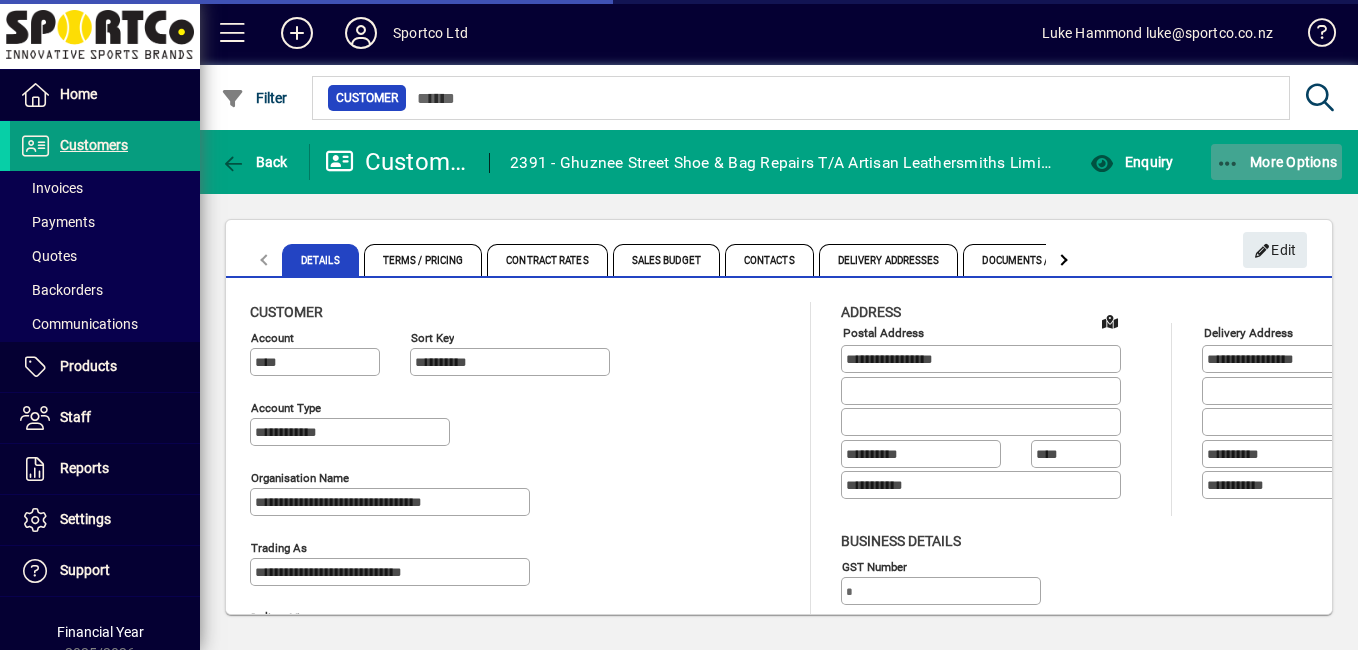 click 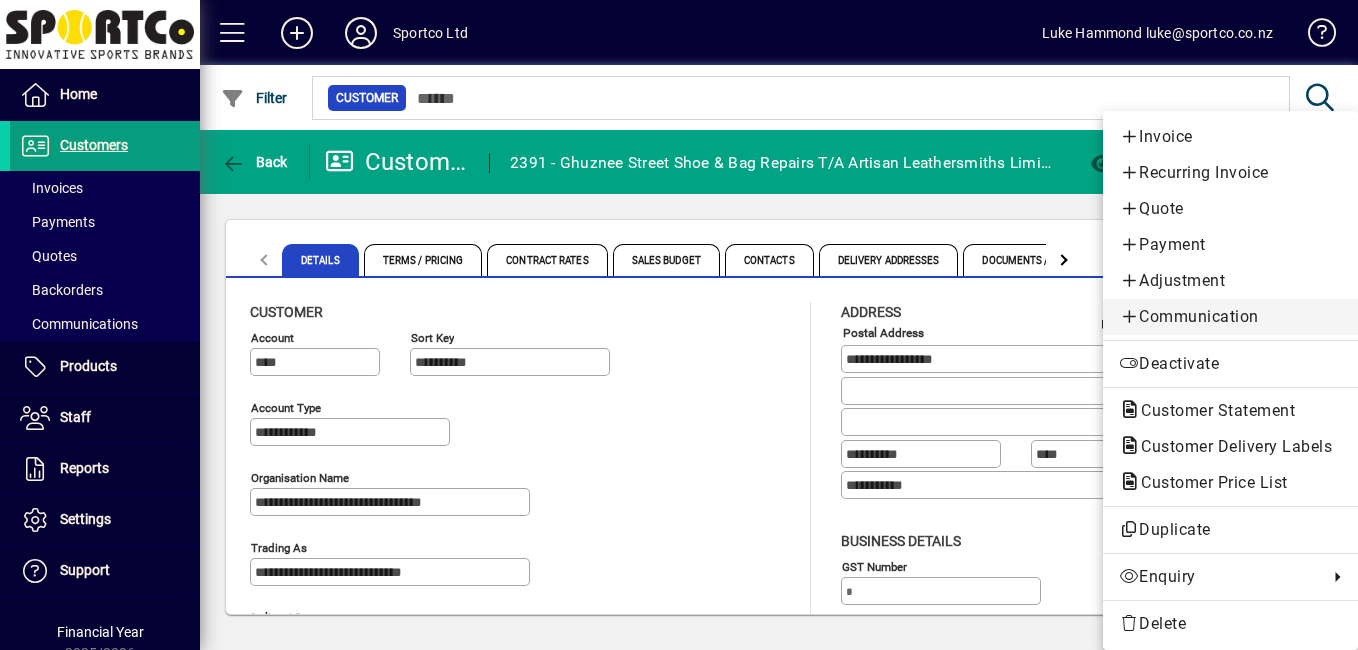 click on "Communication" at bounding box center (1230, 317) 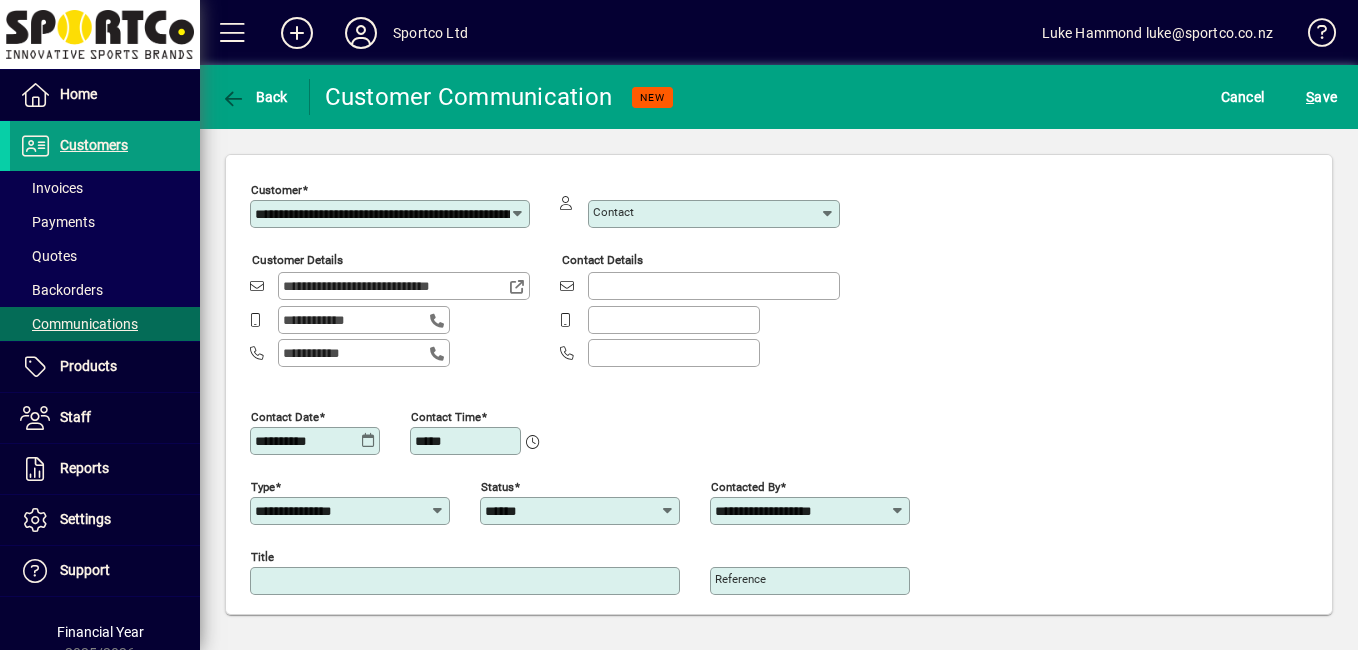 click on "Title" at bounding box center [467, 581] 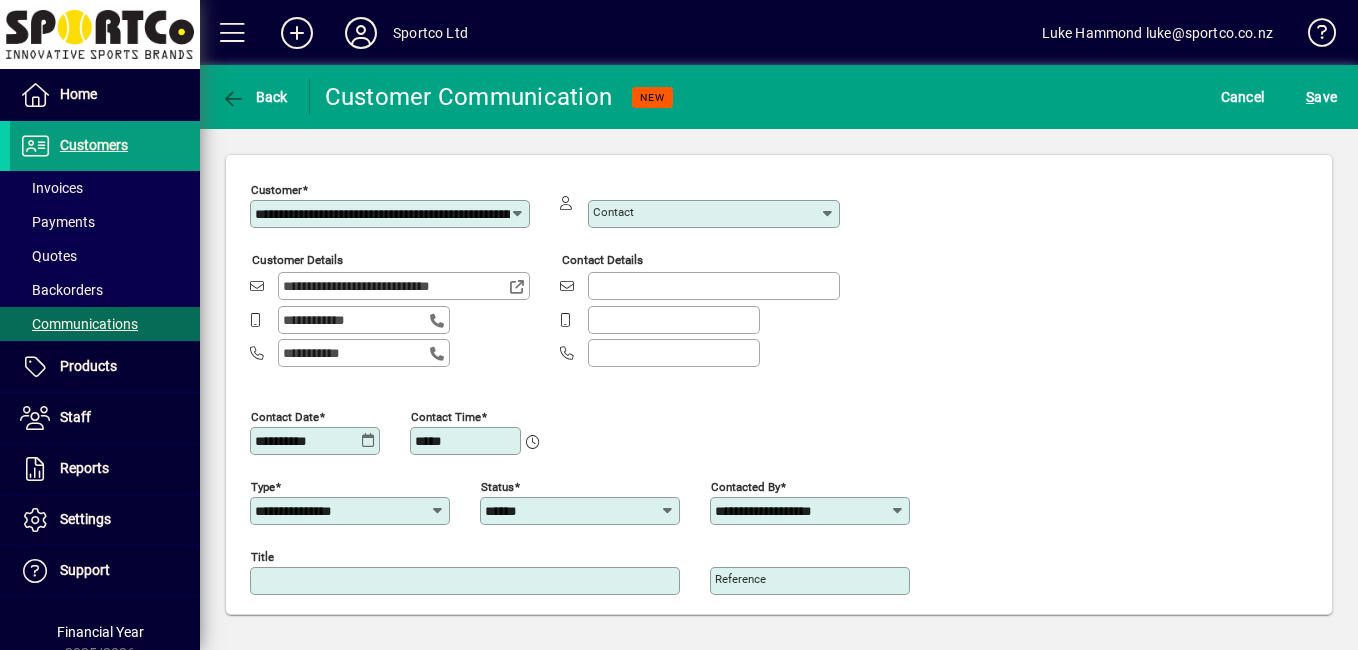 type on "******" 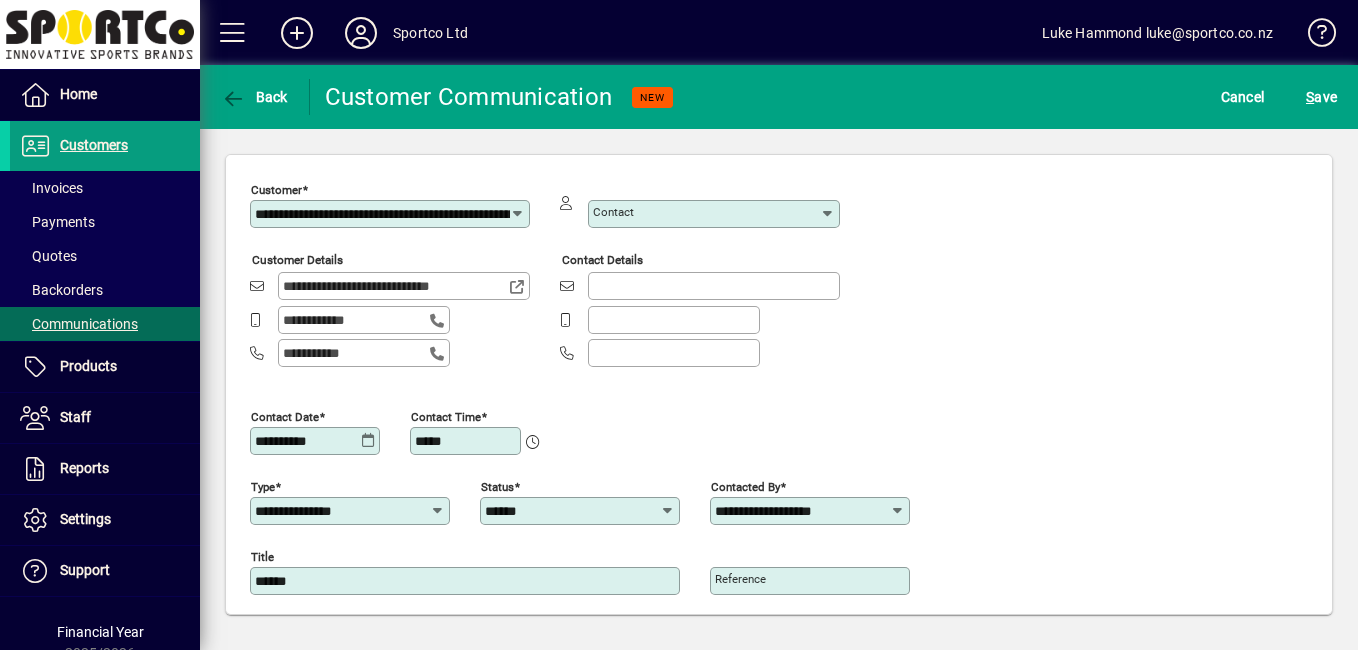 scroll, scrollTop: 148, scrollLeft: 0, axis: vertical 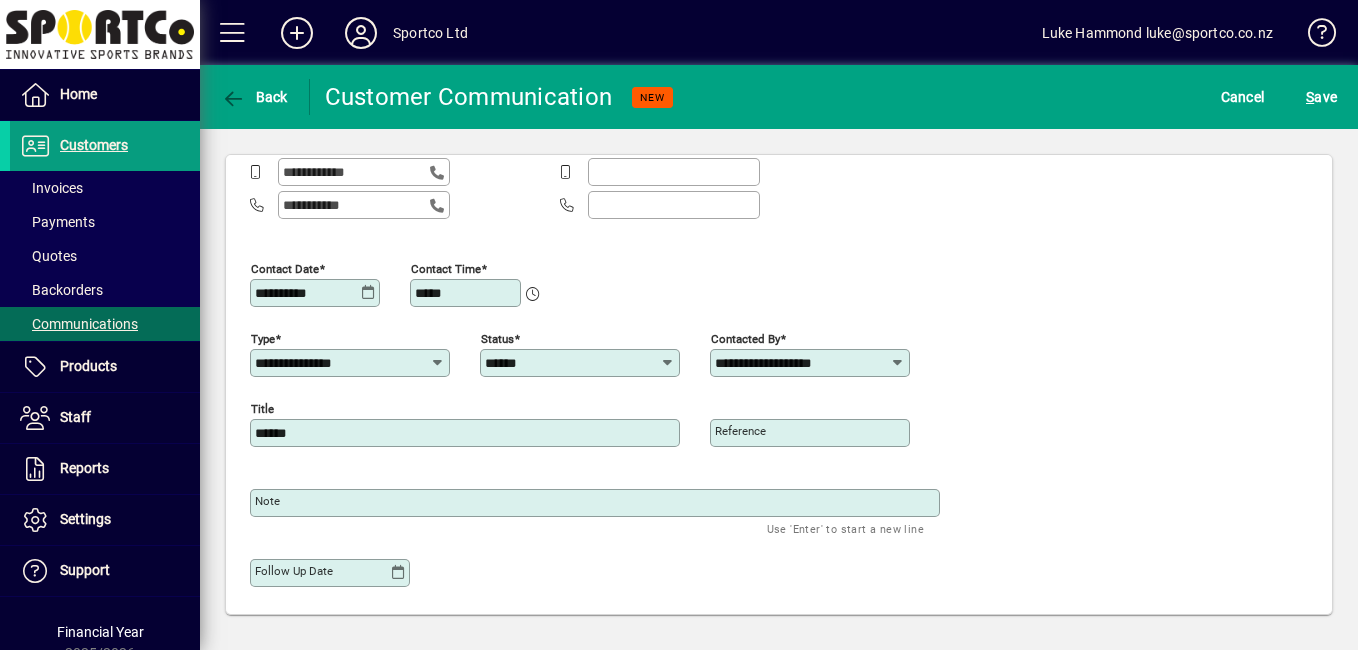 click on "Note" at bounding box center (597, 503) 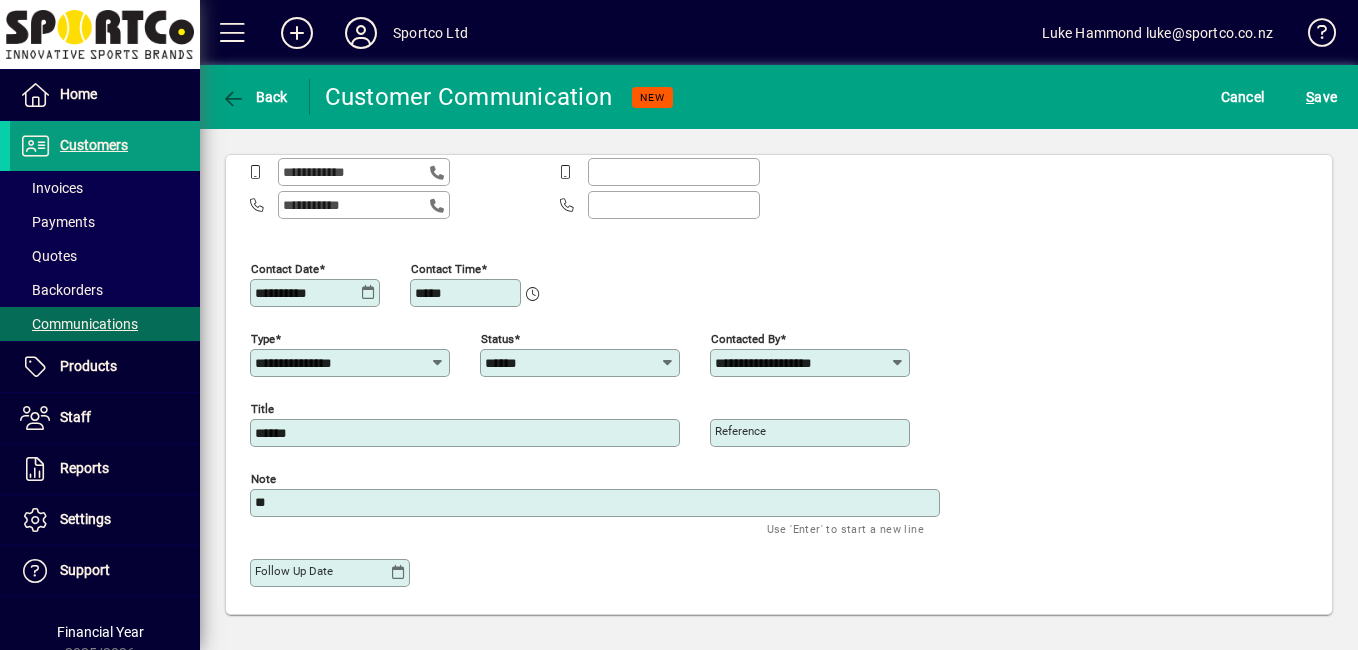 type on "*" 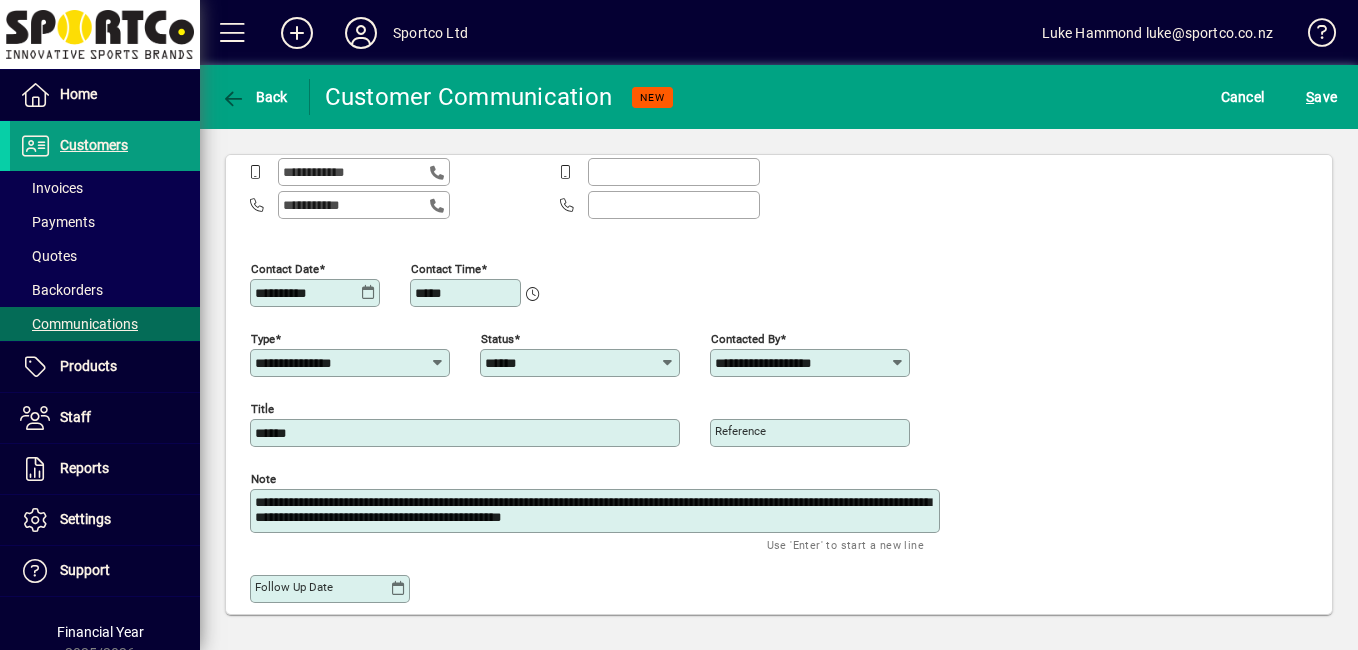 click on "**********" at bounding box center [597, 511] 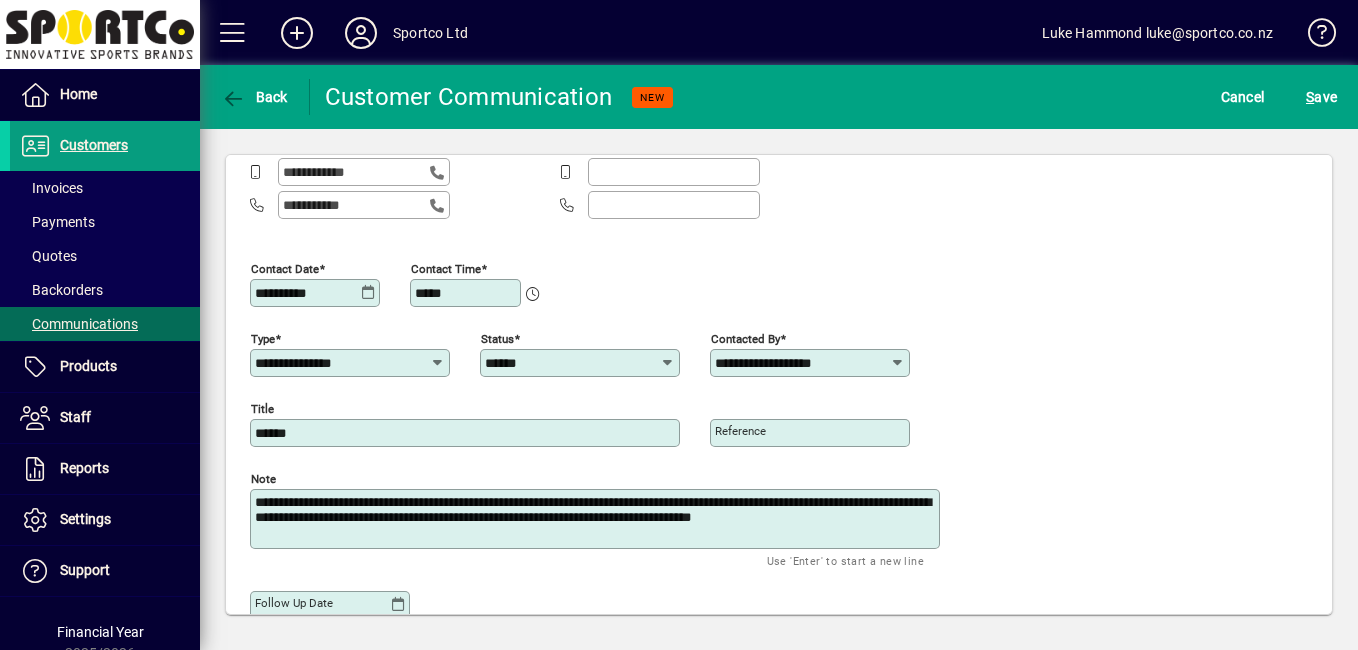 type on "**********" 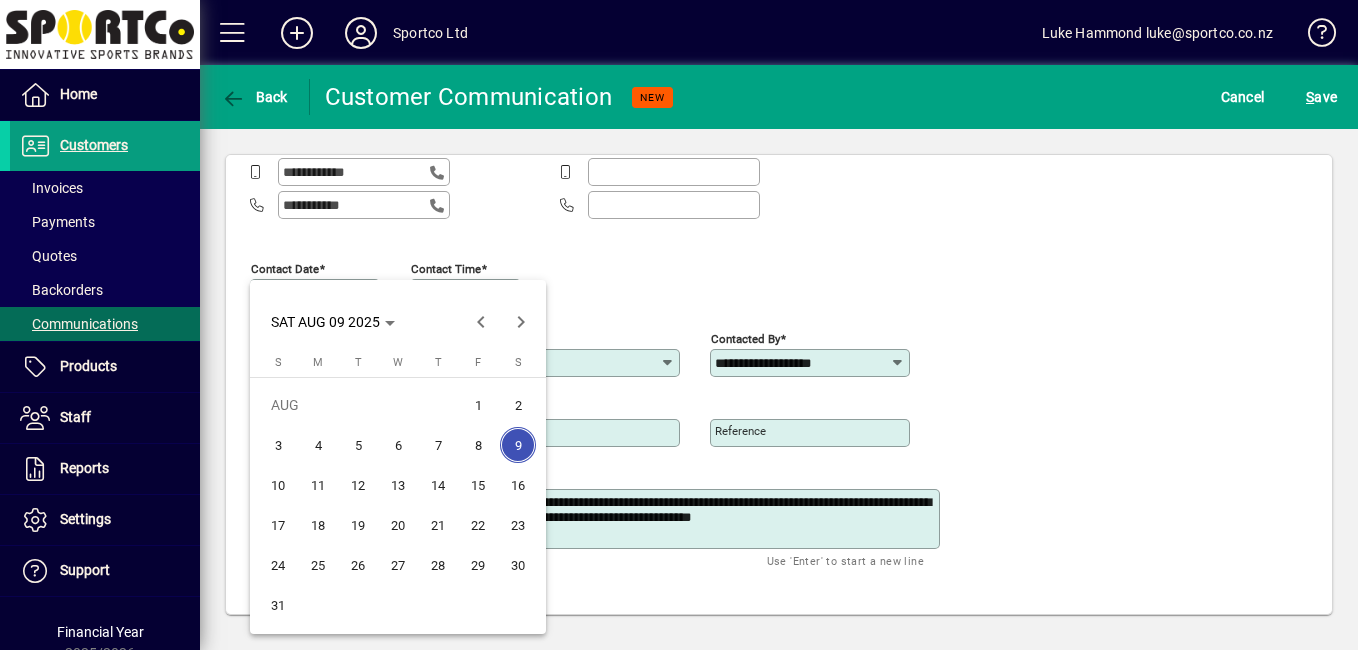 click on "8" at bounding box center [478, 445] 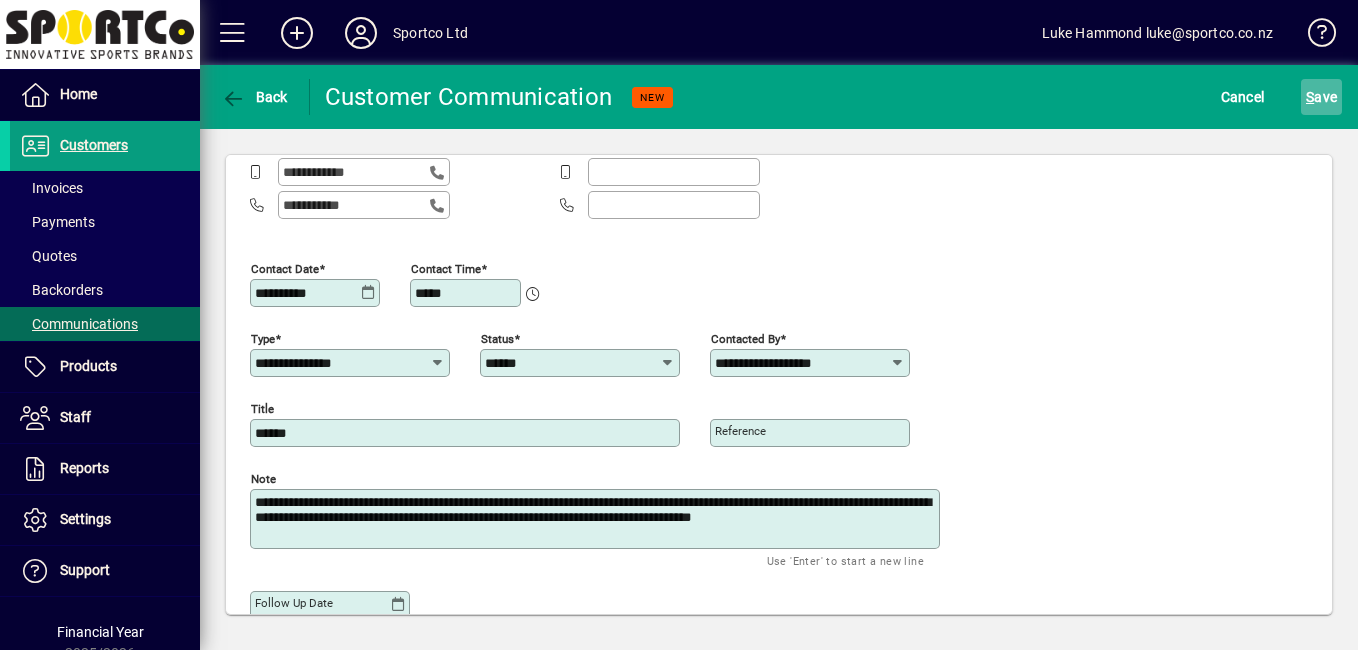 click on "S ave" 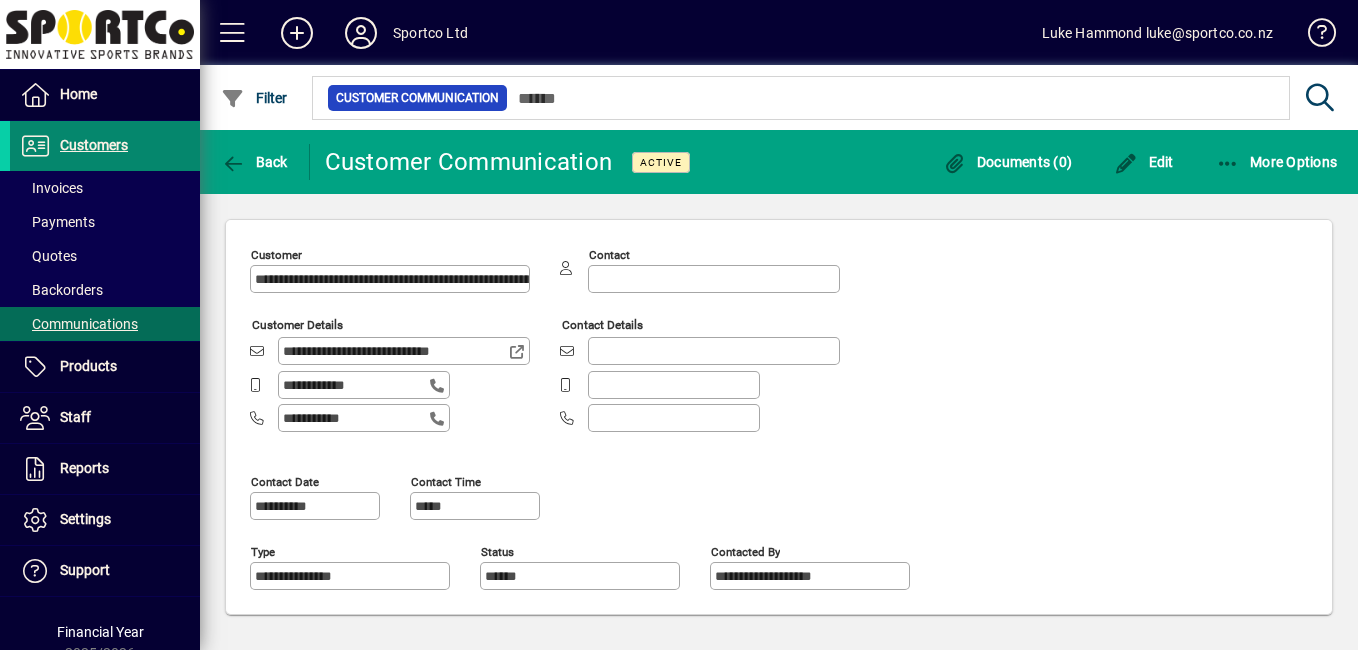 click on "Customers" at bounding box center (69, 146) 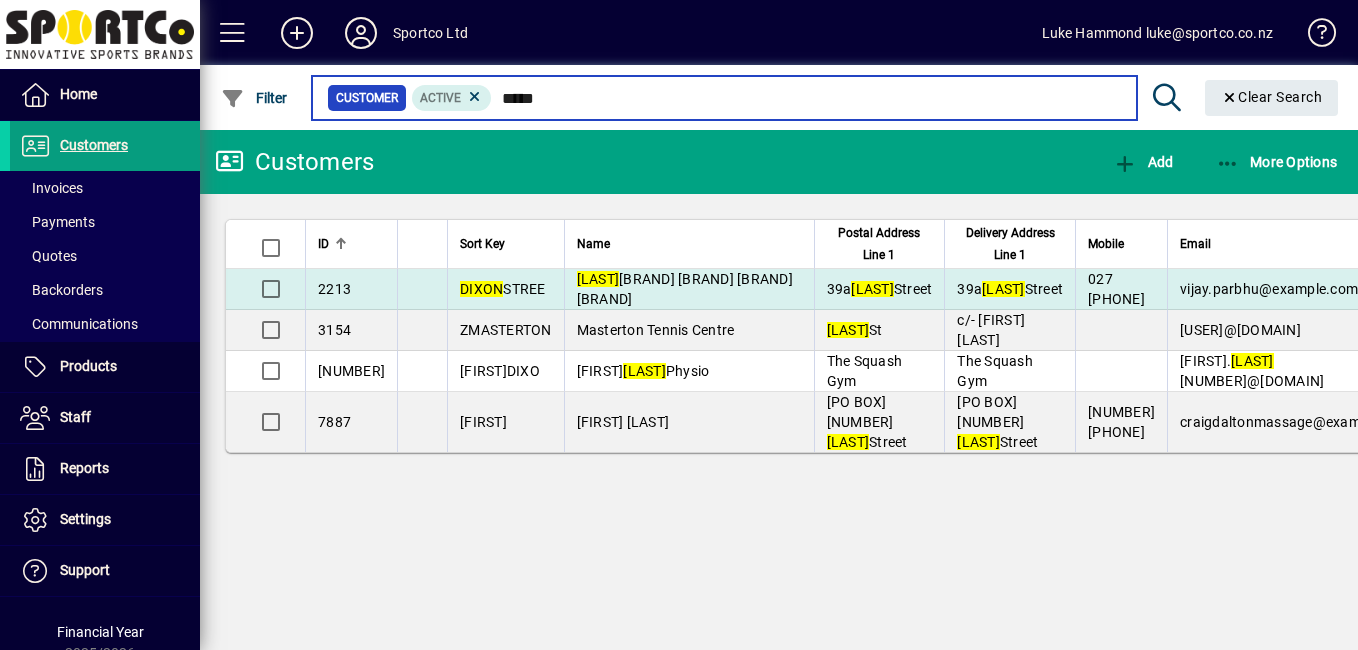 type on "*****" 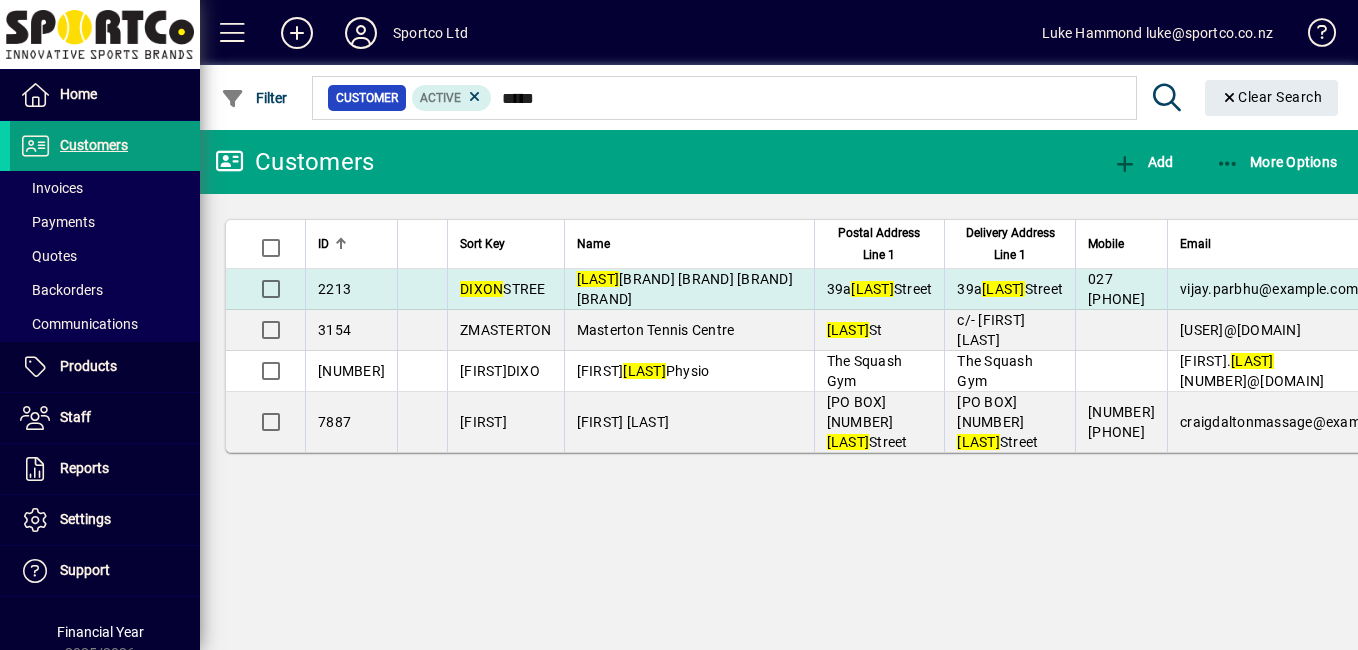 click on "[BRAND] [BRAND] Ltd" at bounding box center [685, 289] 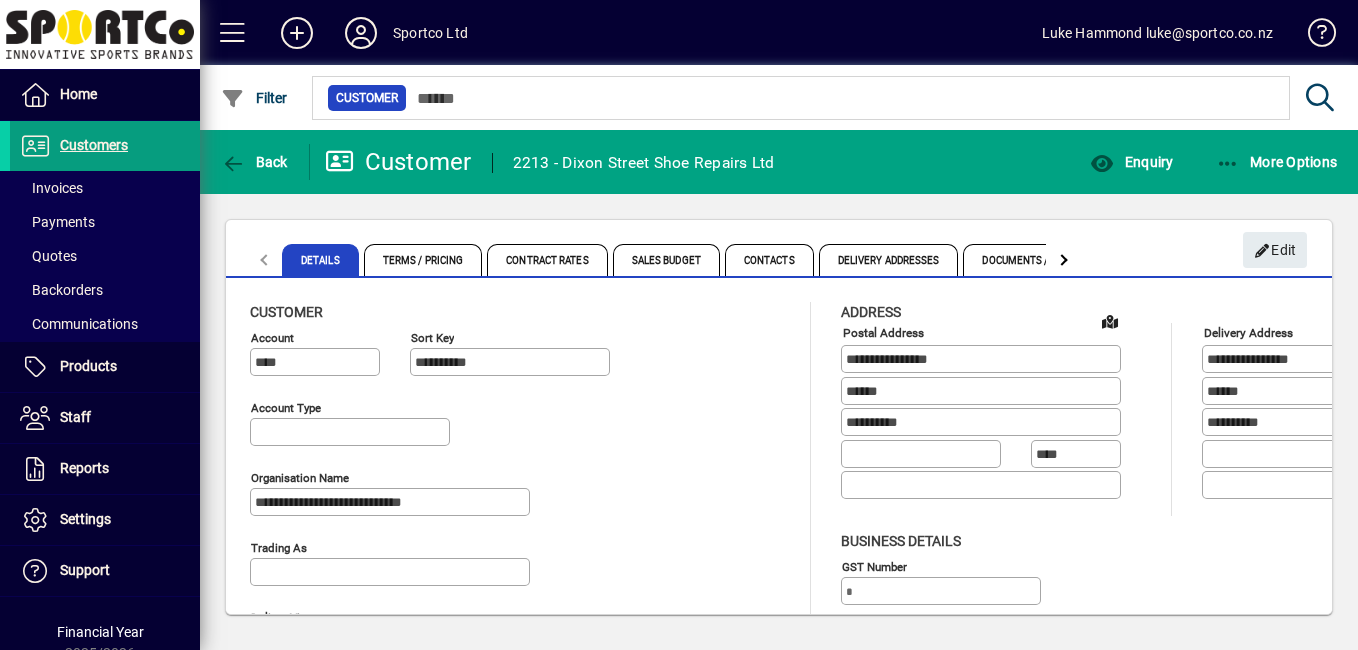 type on "**********" 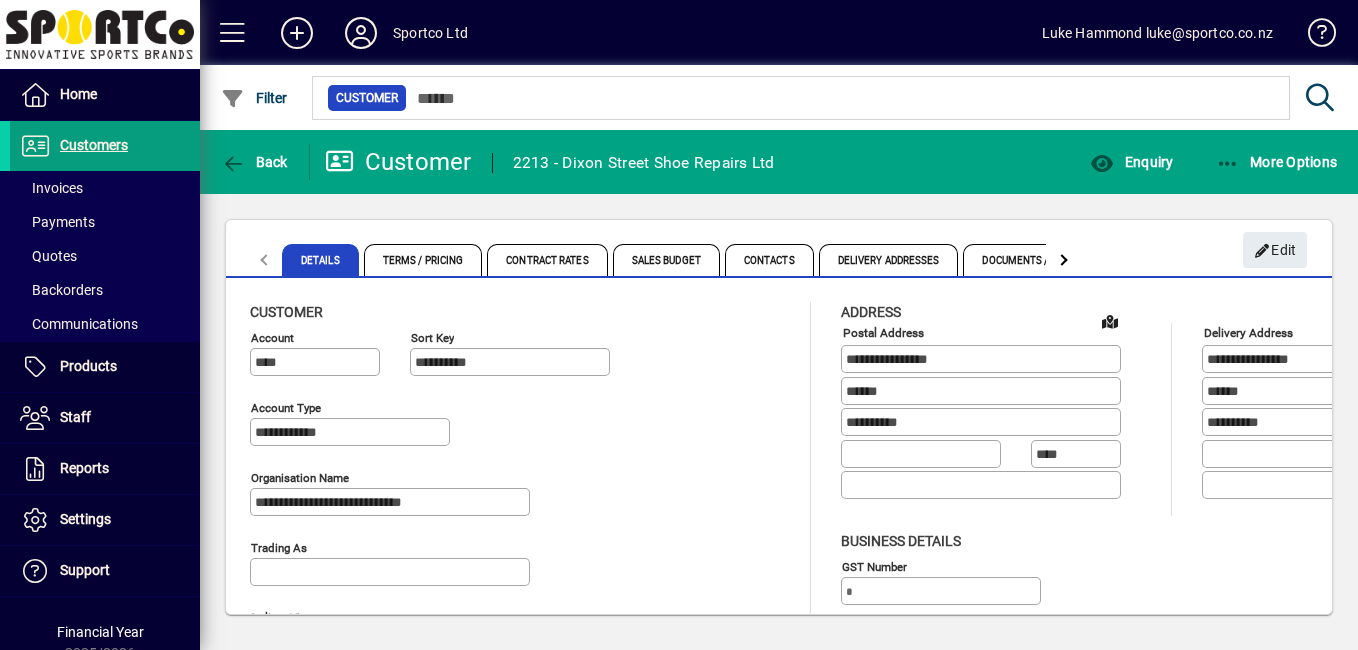 type on "**********" 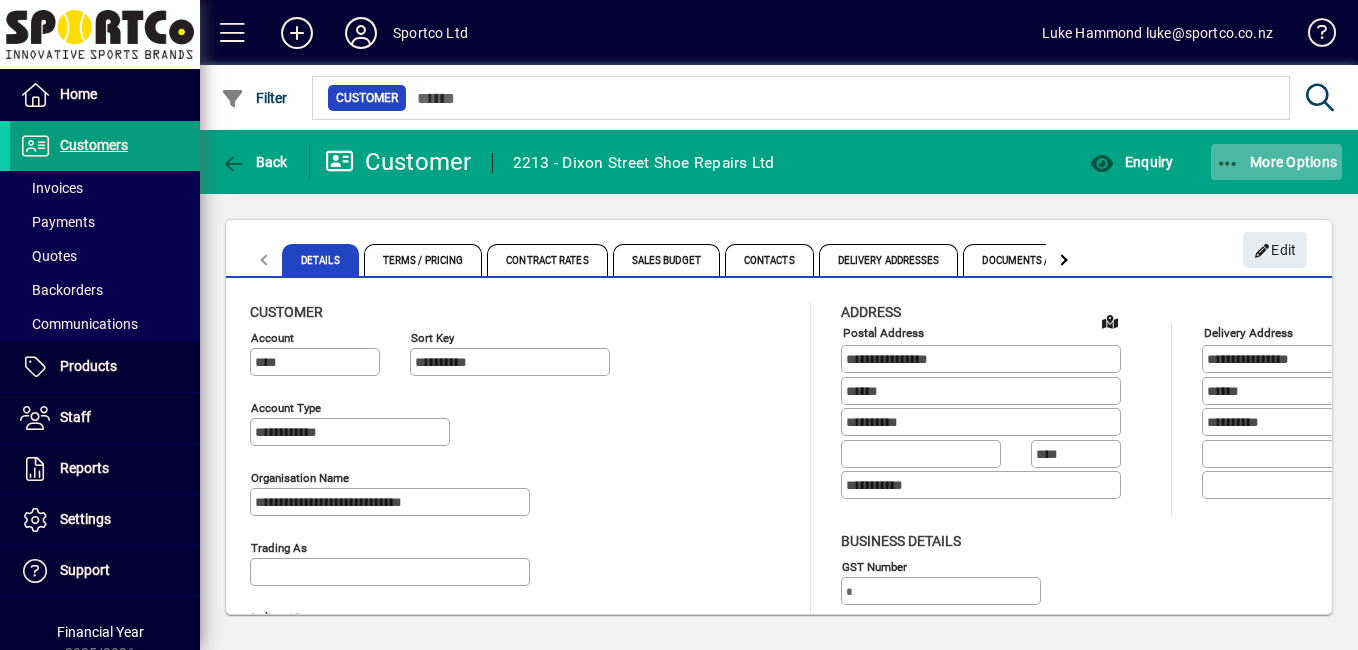 click 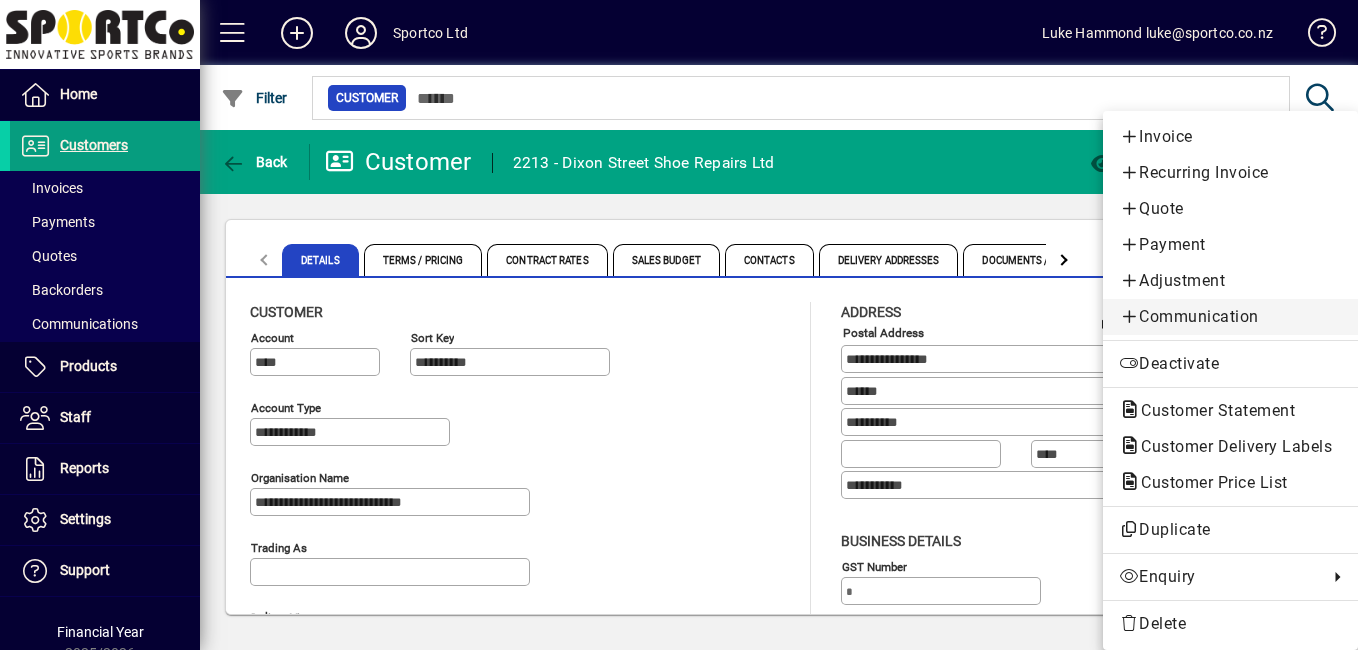 click on "Communication" at bounding box center [1230, 317] 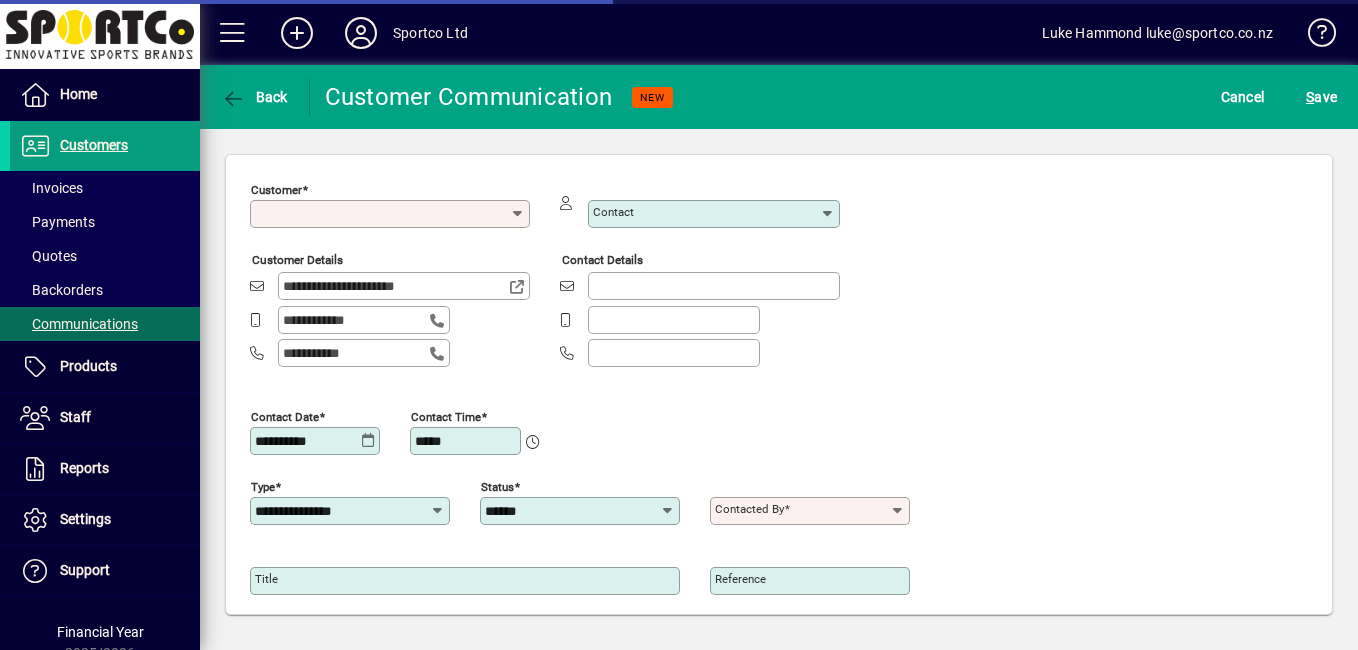 type on "**********" 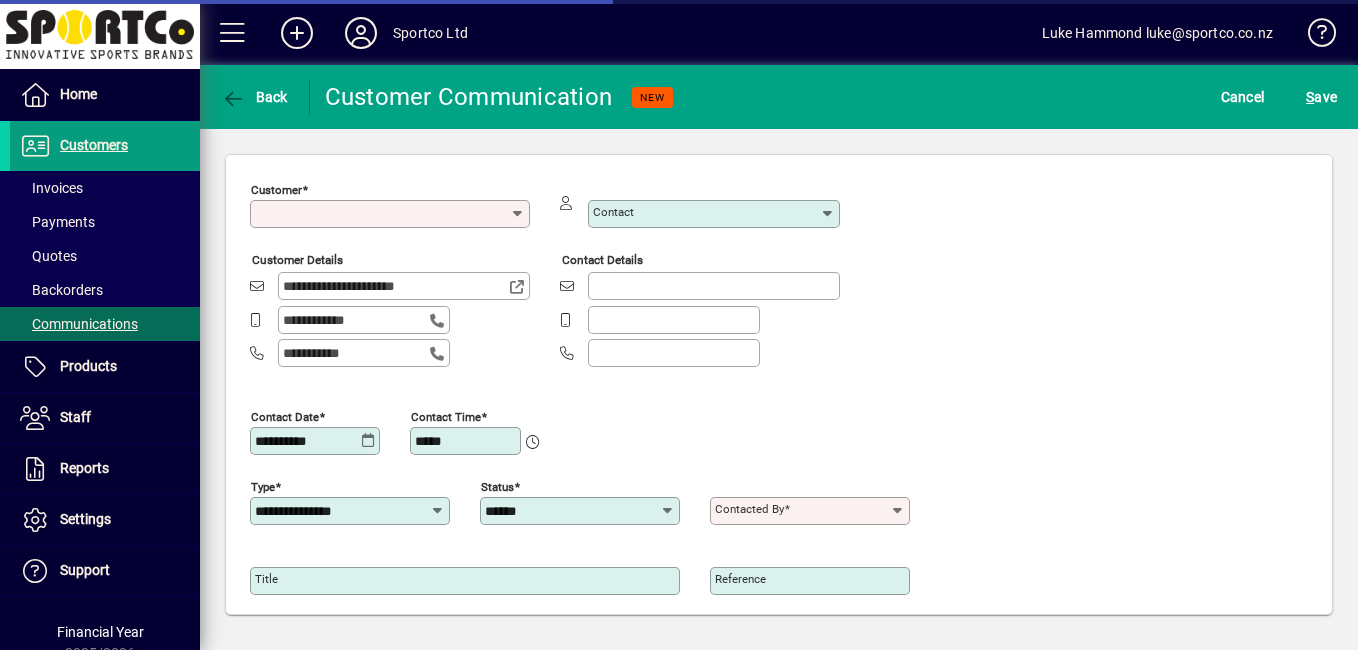 type on "**********" 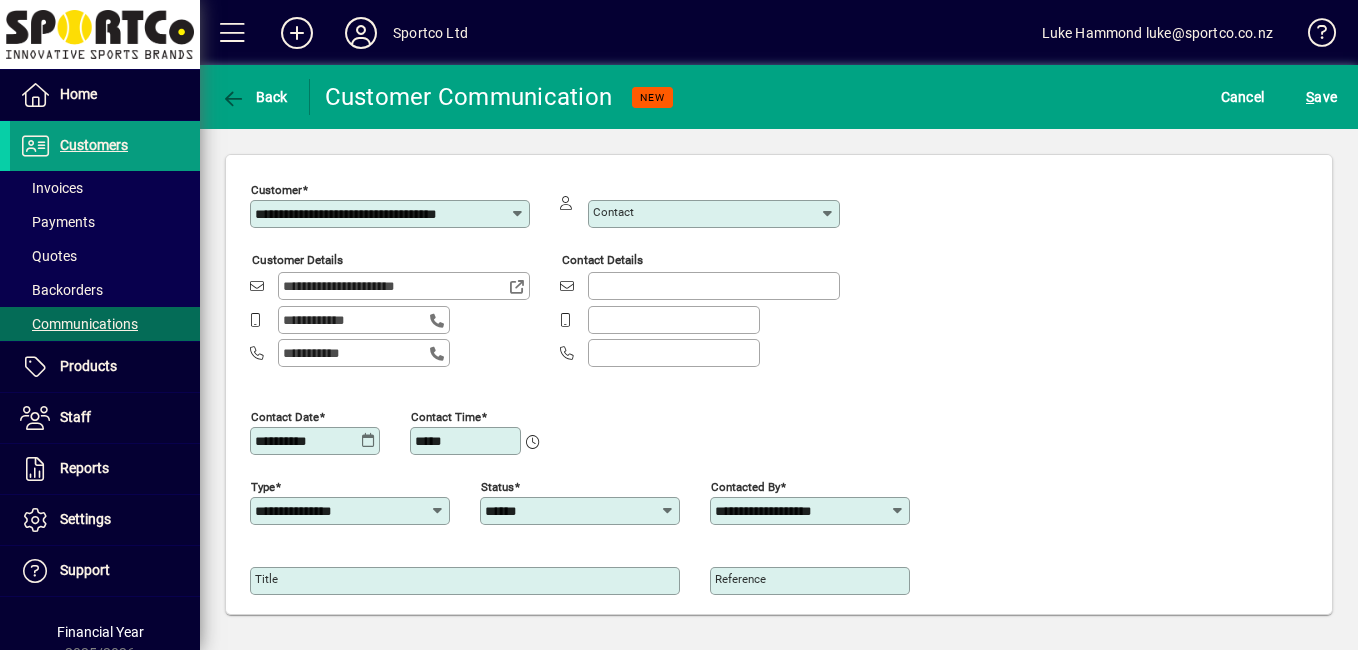 click on "Title" 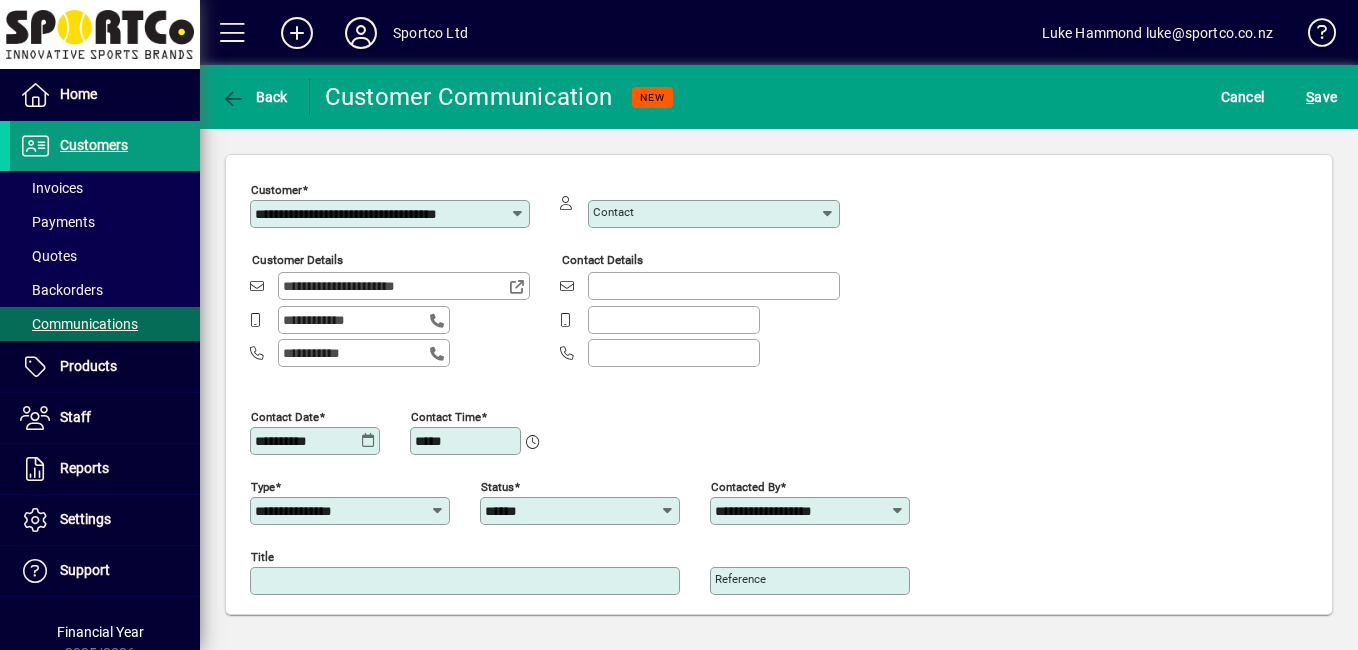 click 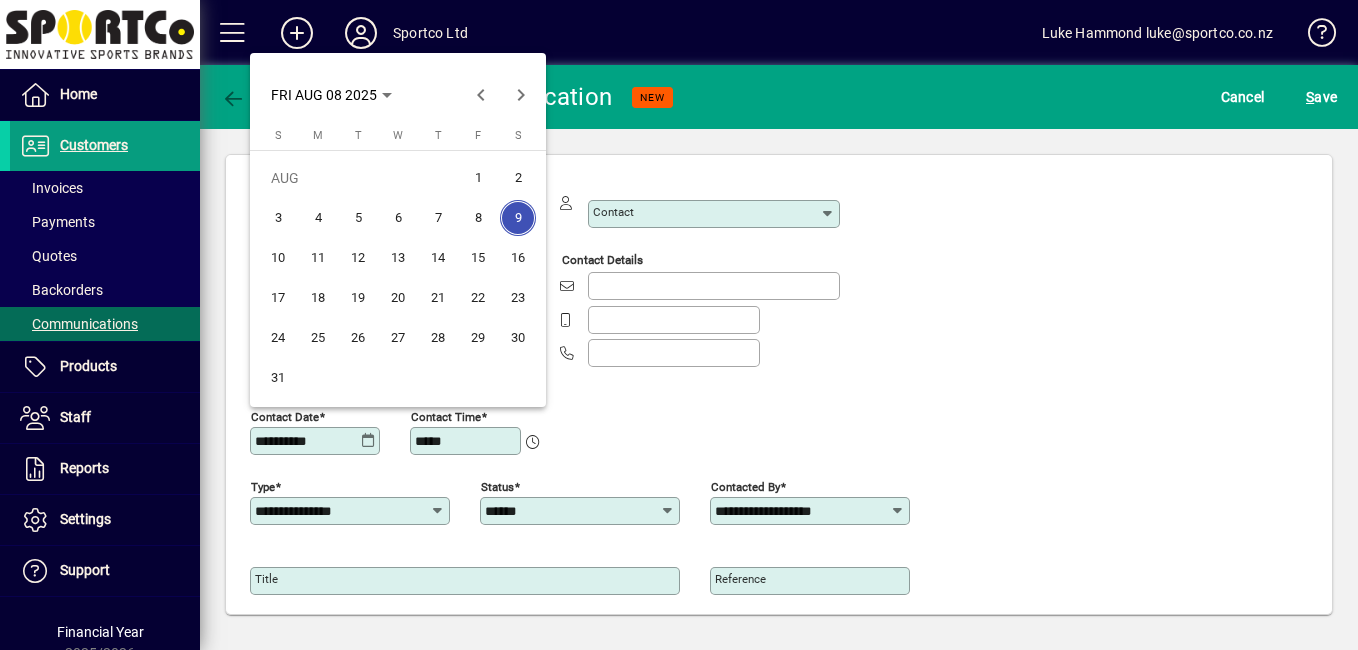 click on "8" at bounding box center (478, 218) 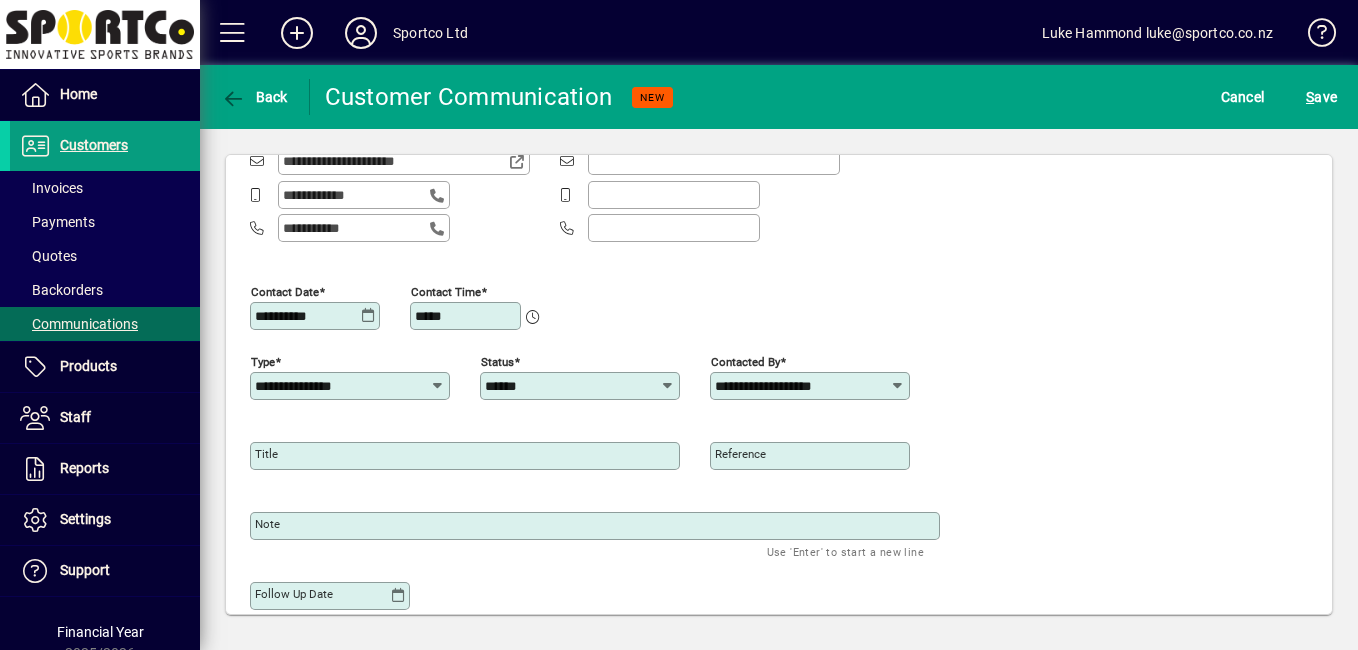 scroll, scrollTop: 148, scrollLeft: 0, axis: vertical 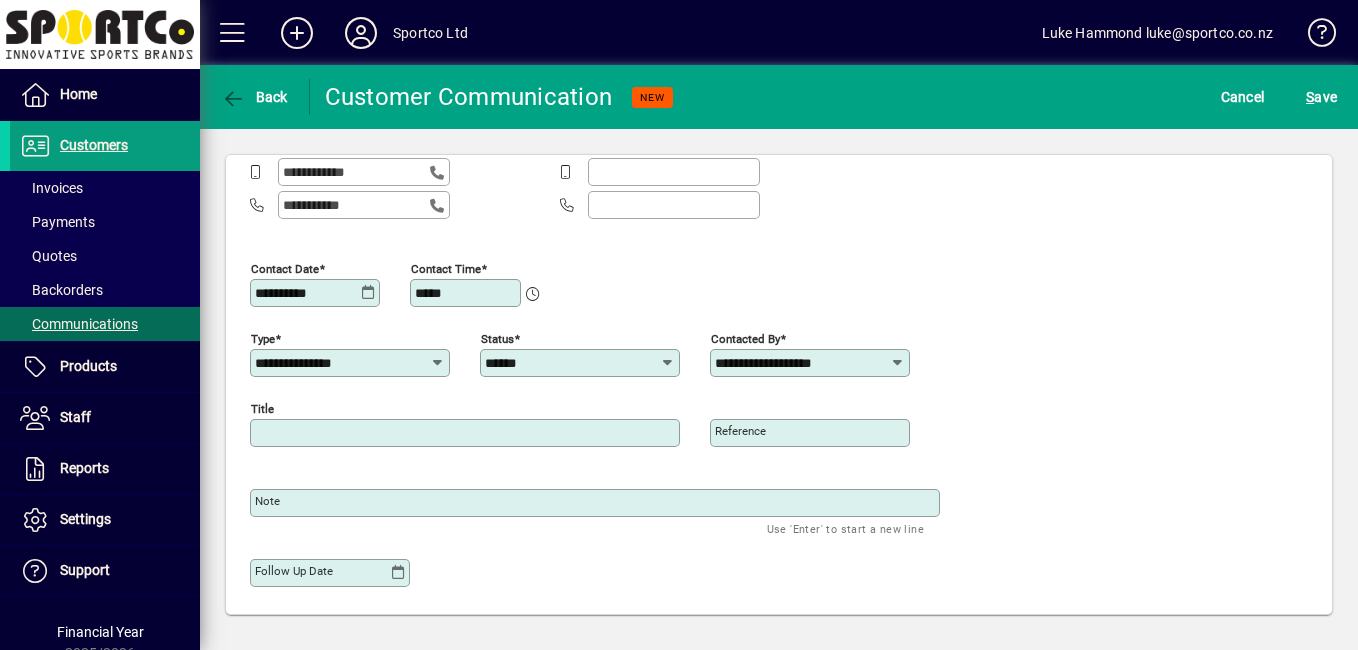 click on "Title" at bounding box center [467, 433] 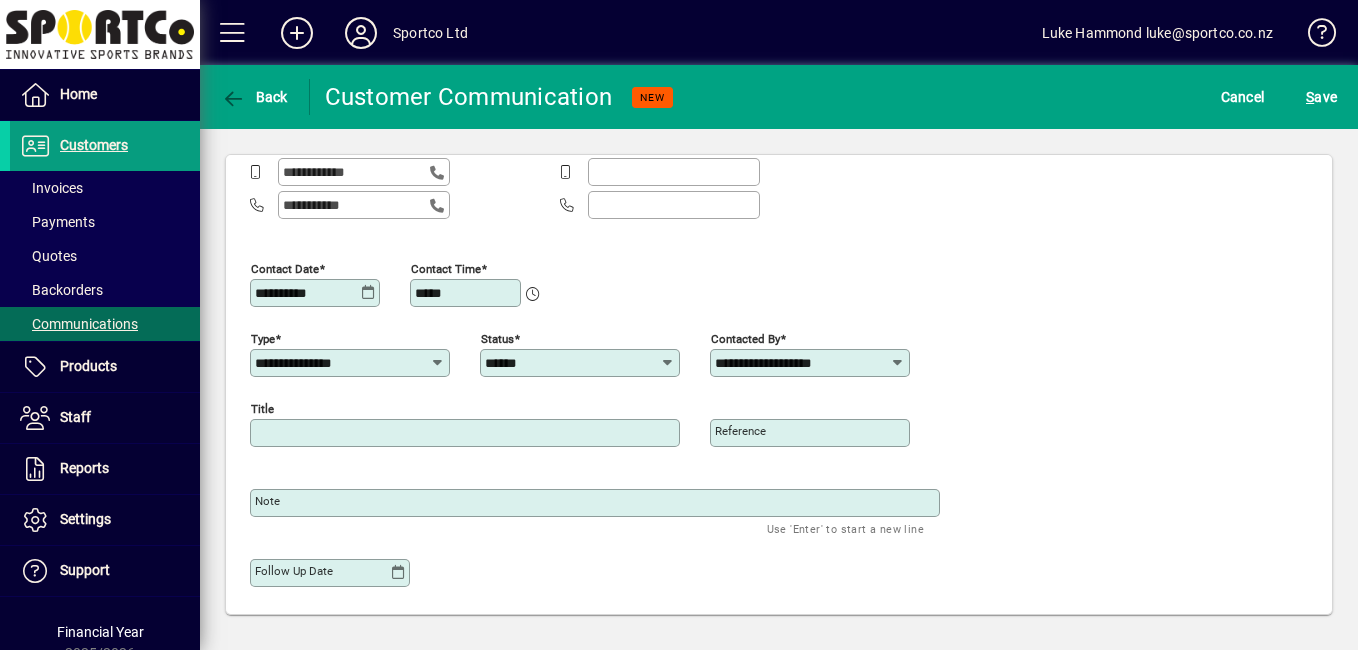 type on "******" 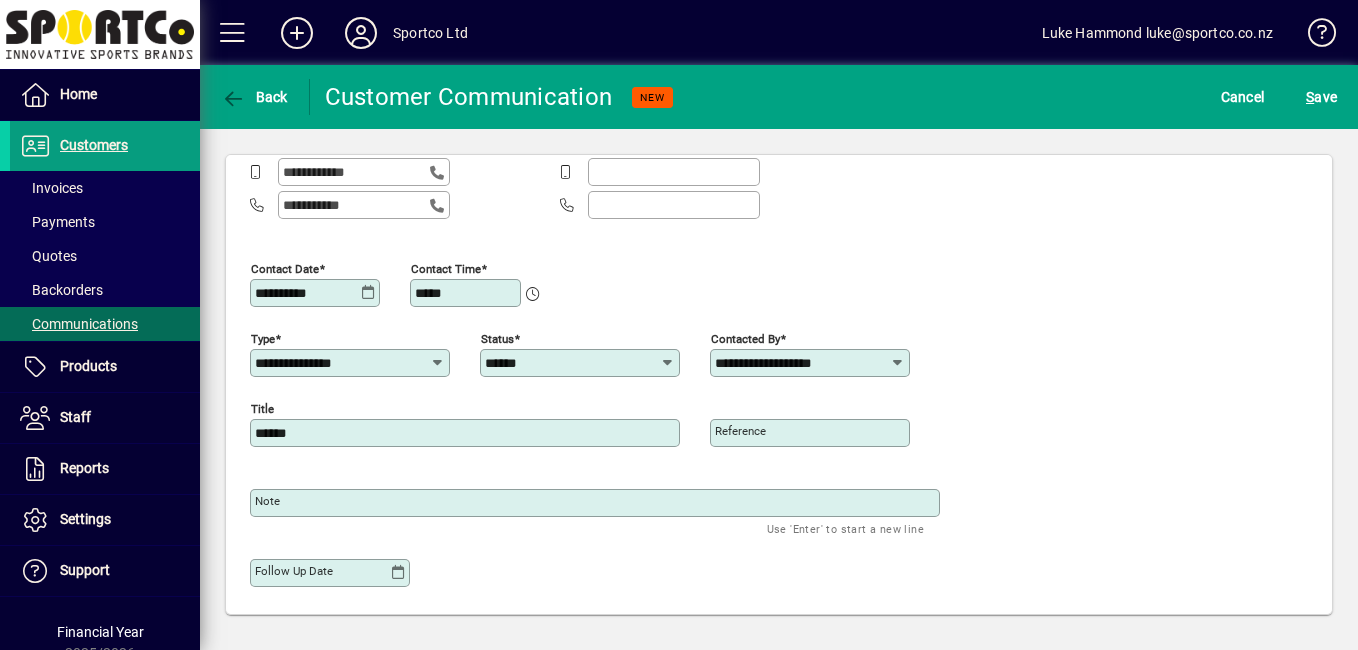 click on "Note" at bounding box center (597, 503) 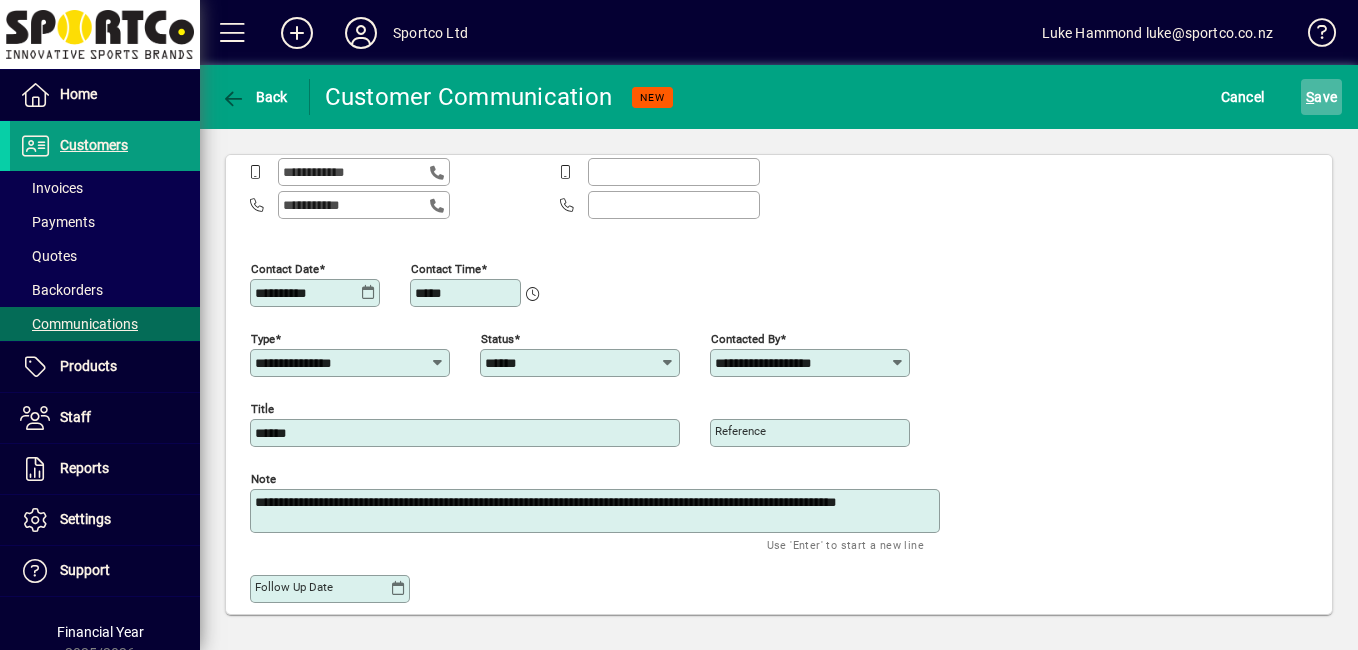 type on "**********" 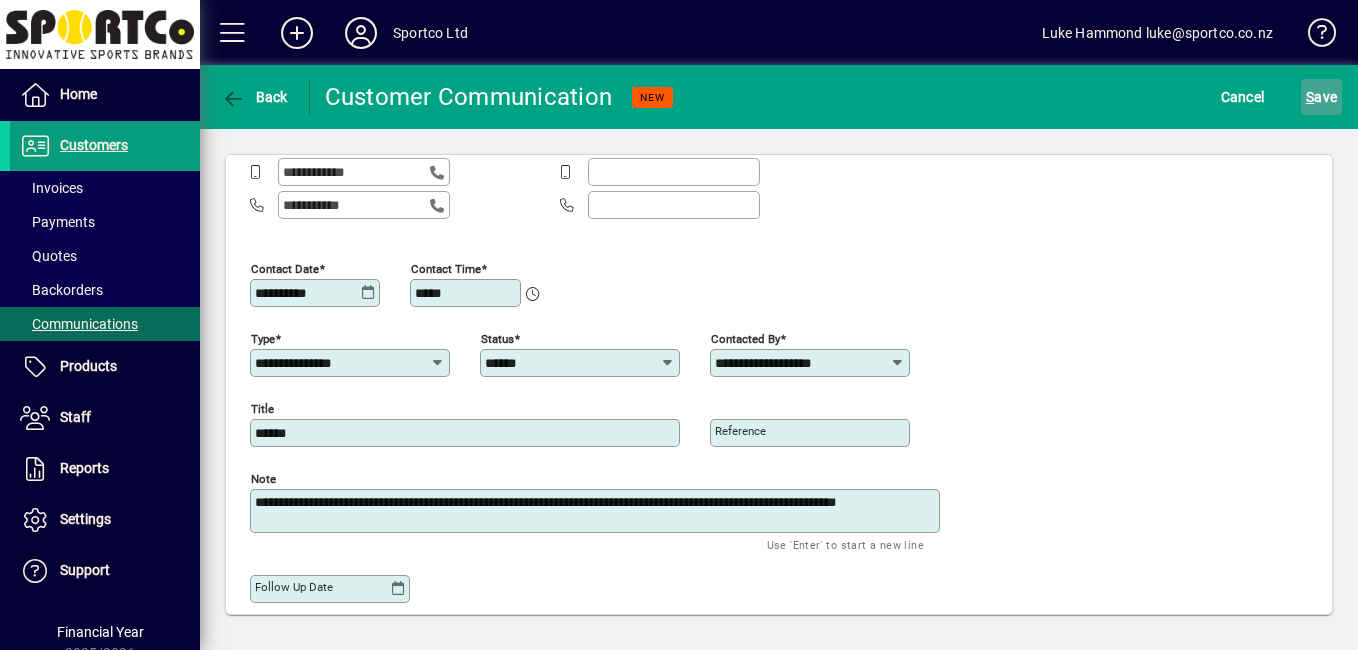 click on "S ave" 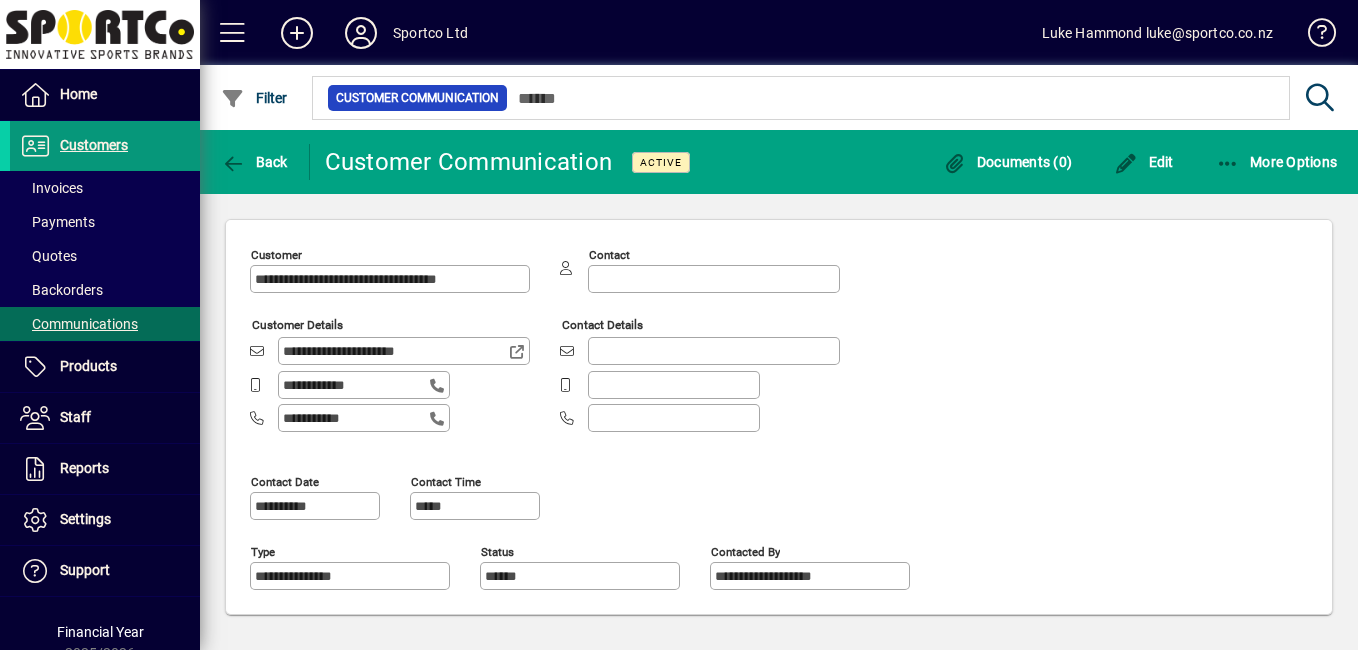 click on "Customers" at bounding box center [69, 146] 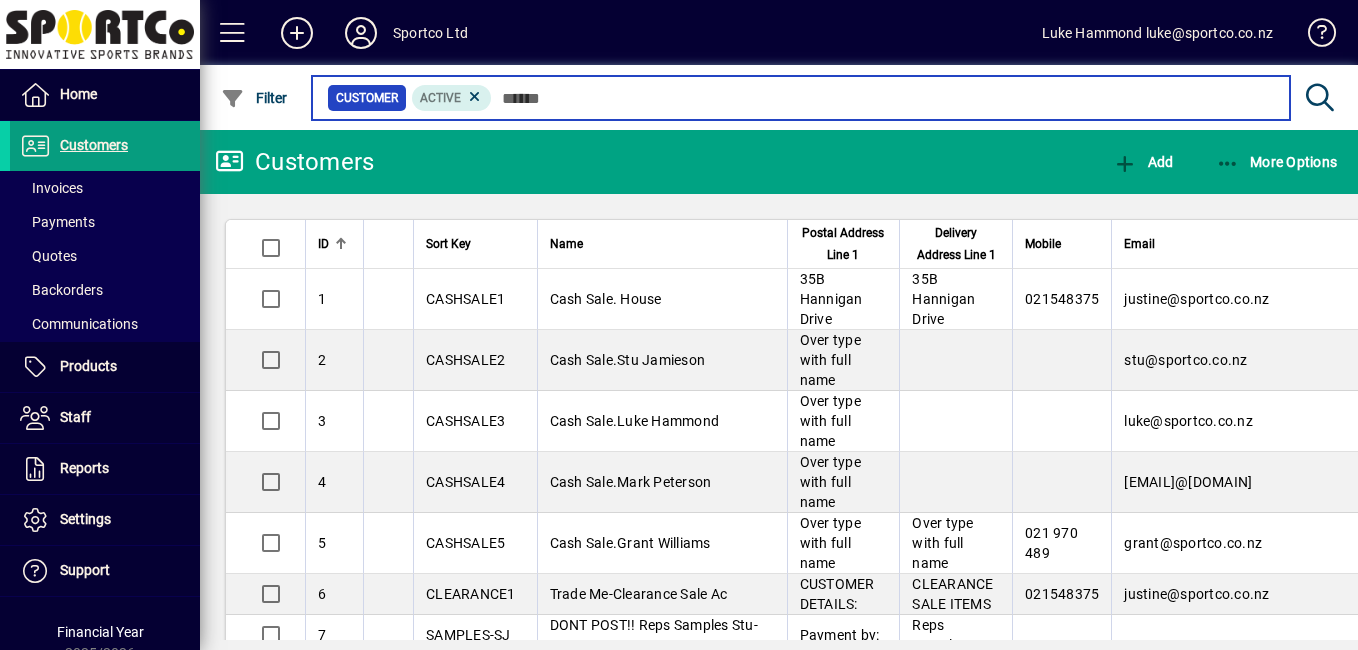 click at bounding box center (883, 98) 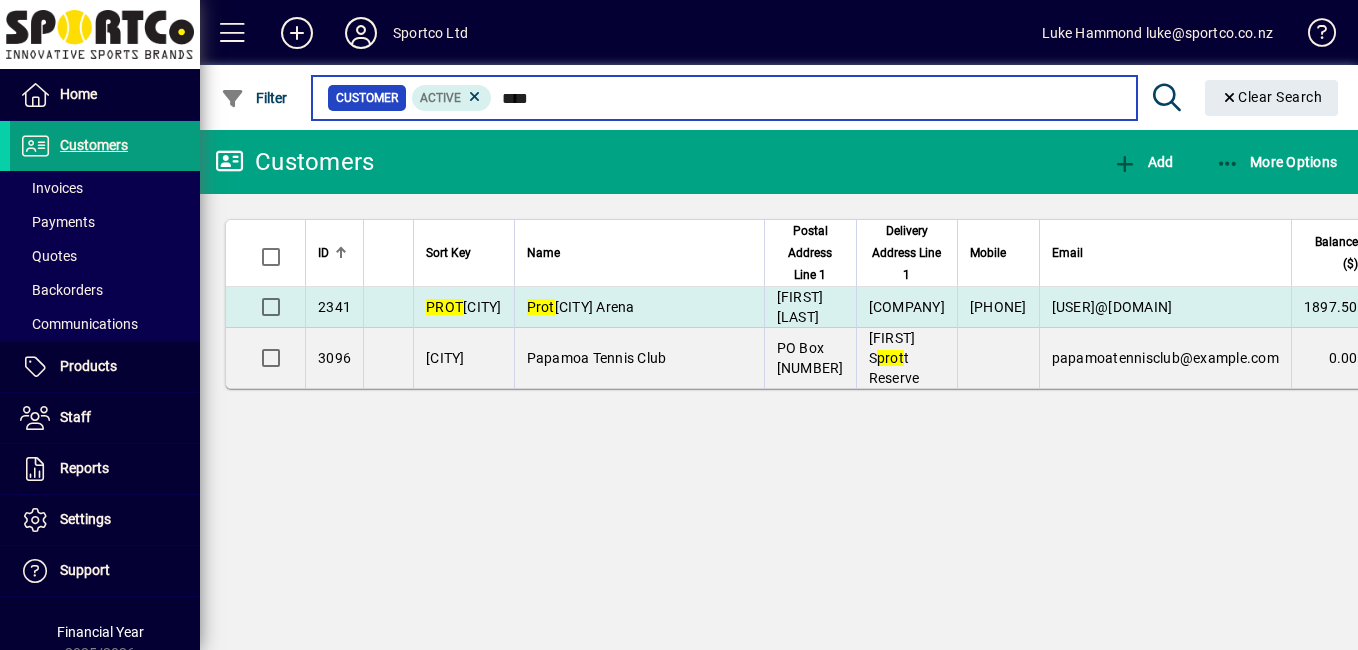 type on "****" 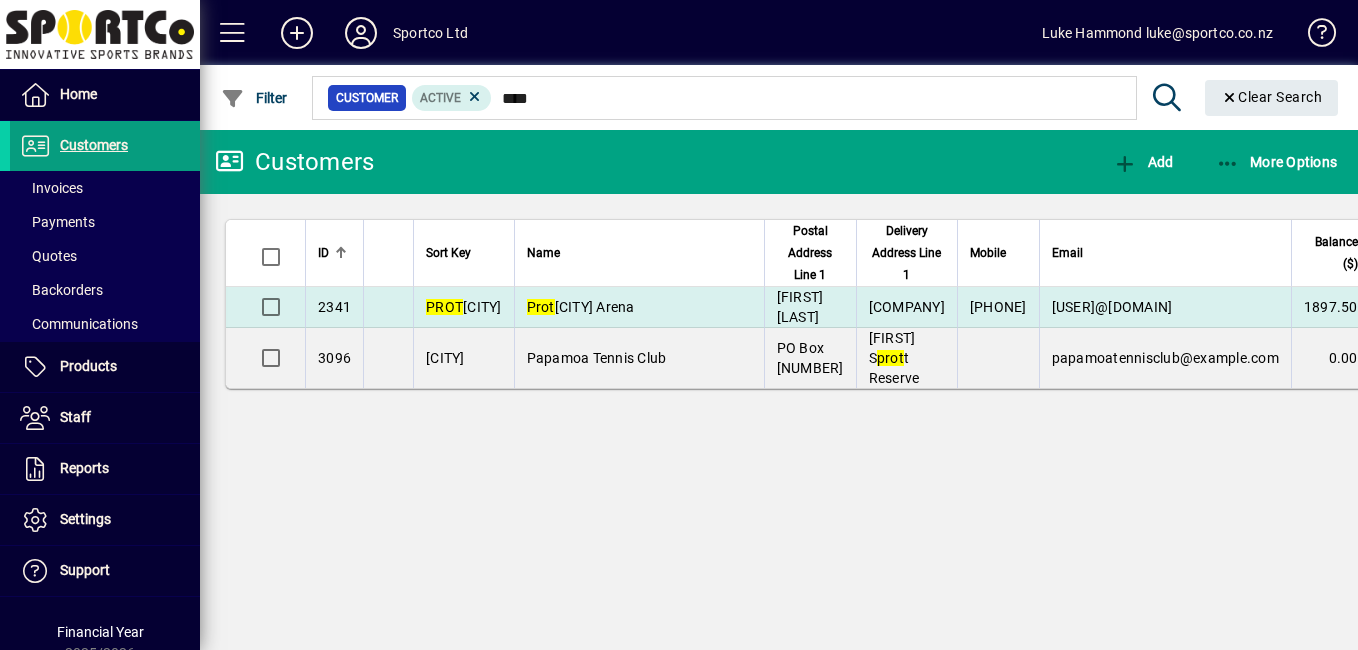 click on "Prot ein Arena" at bounding box center [581, 307] 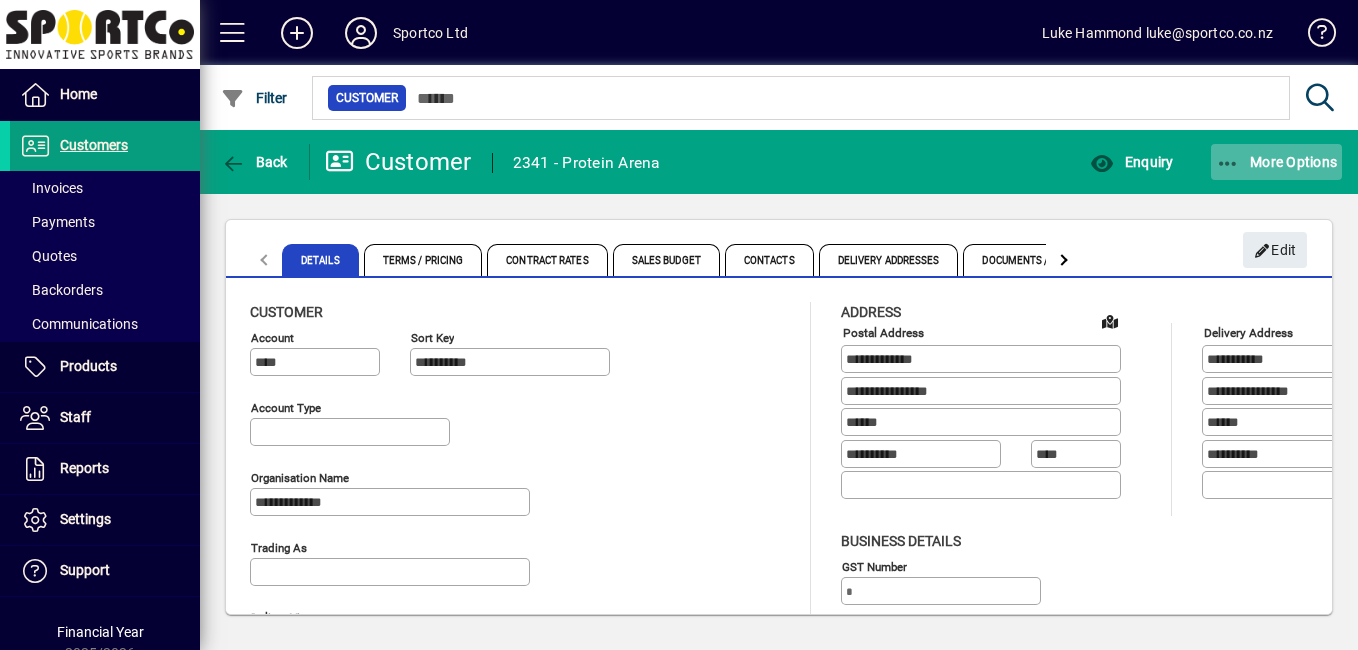 type on "**********" 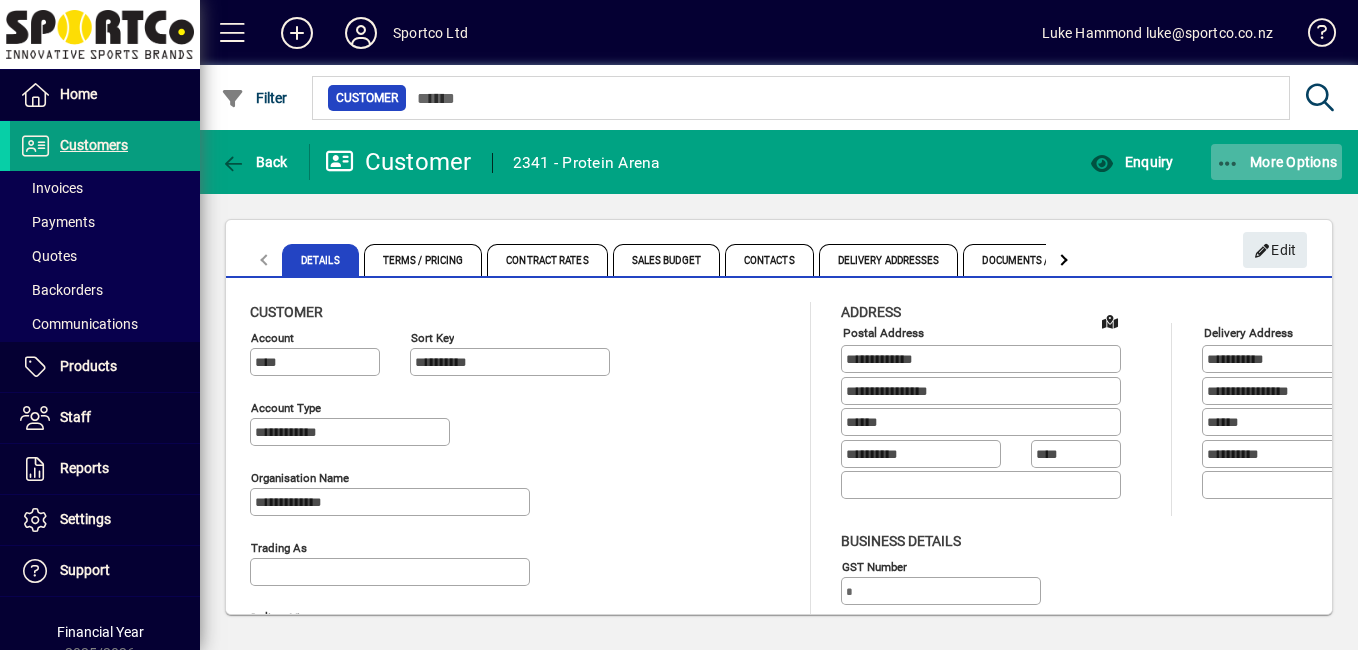 type on "**********" 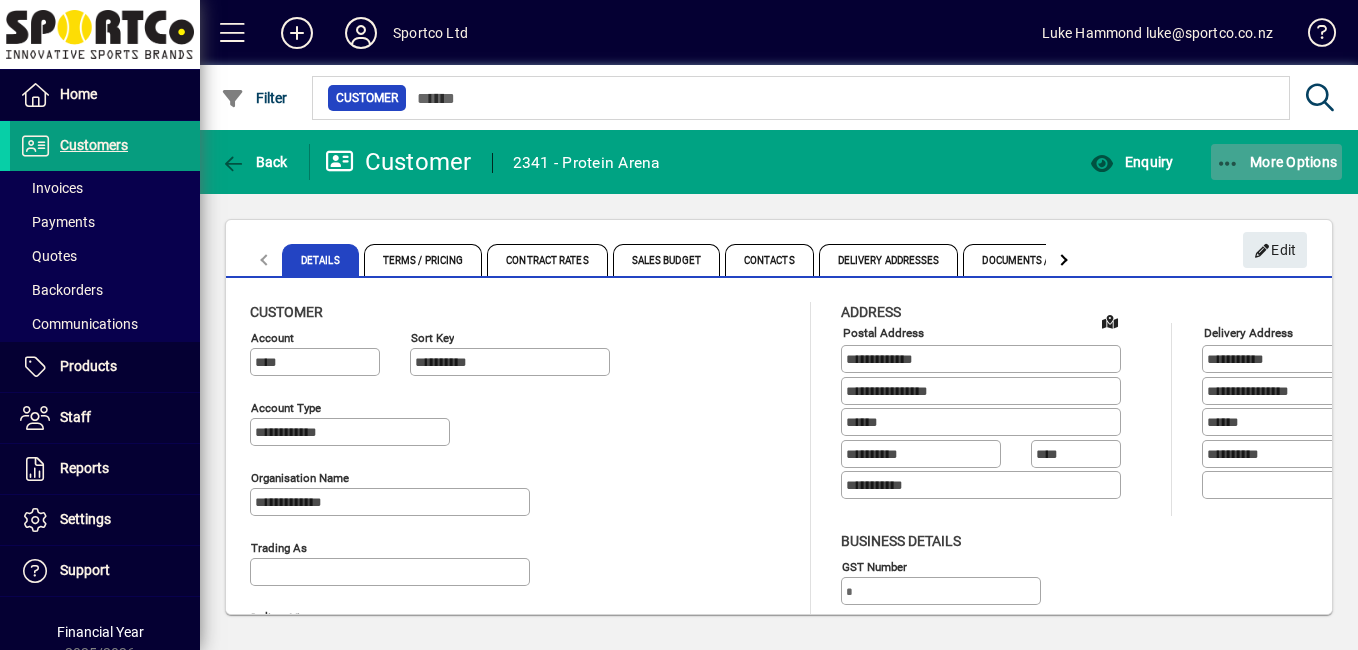 click 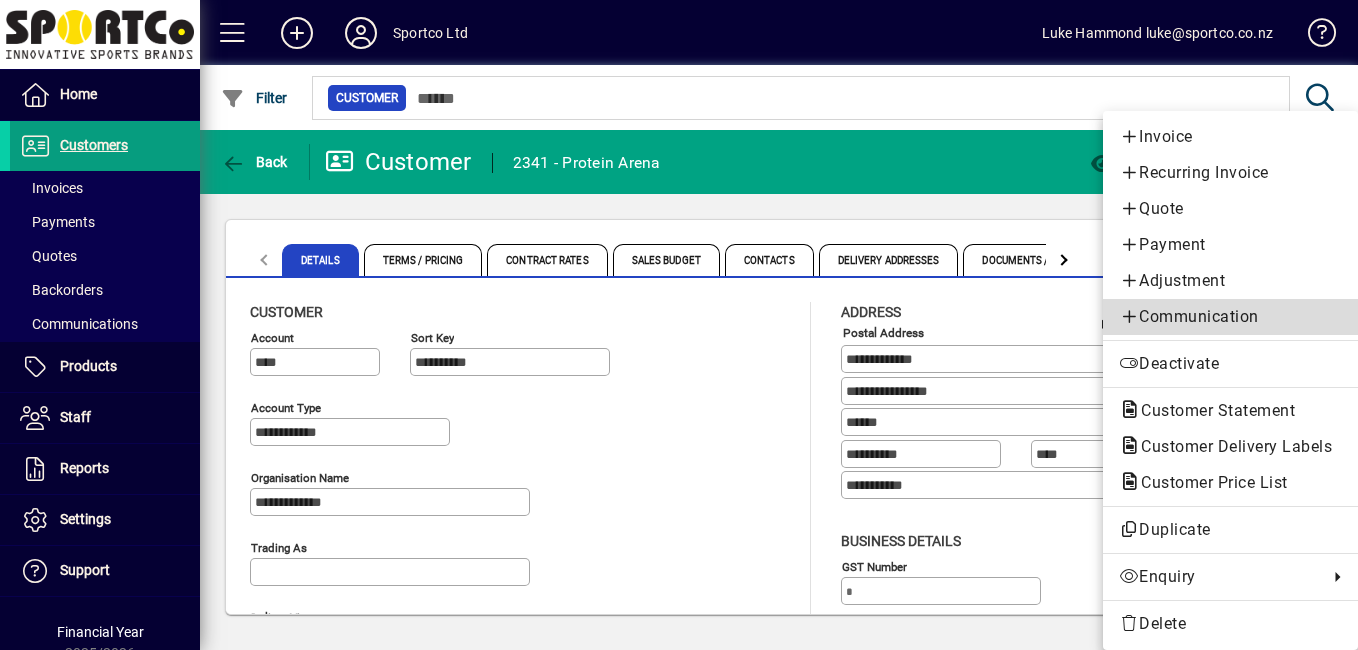 click on "Communication" at bounding box center [1230, 317] 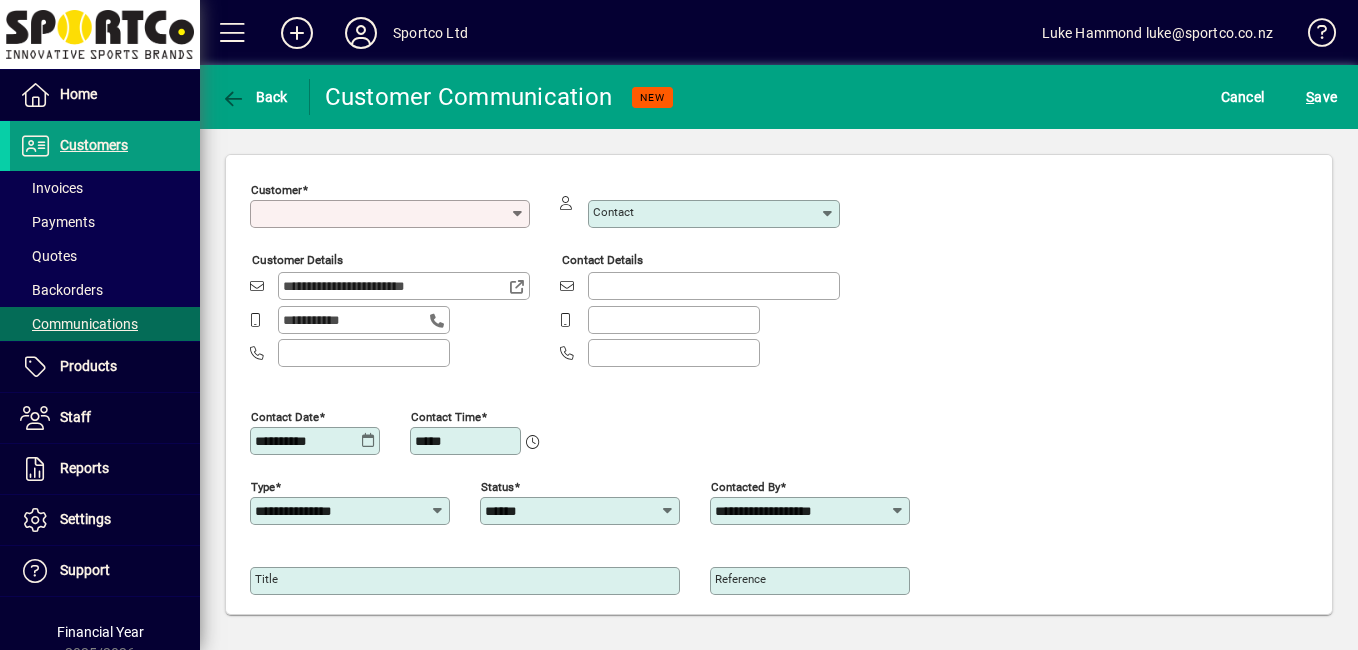 type on "**********" 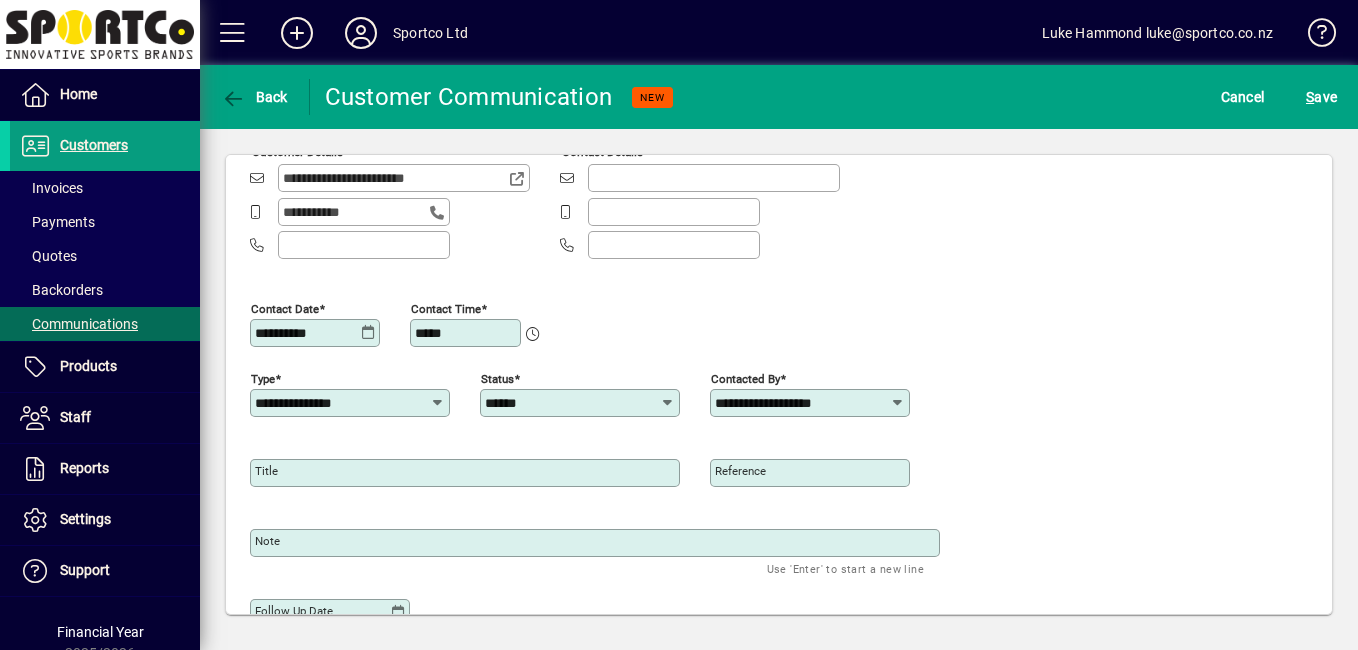 scroll, scrollTop: 109, scrollLeft: 0, axis: vertical 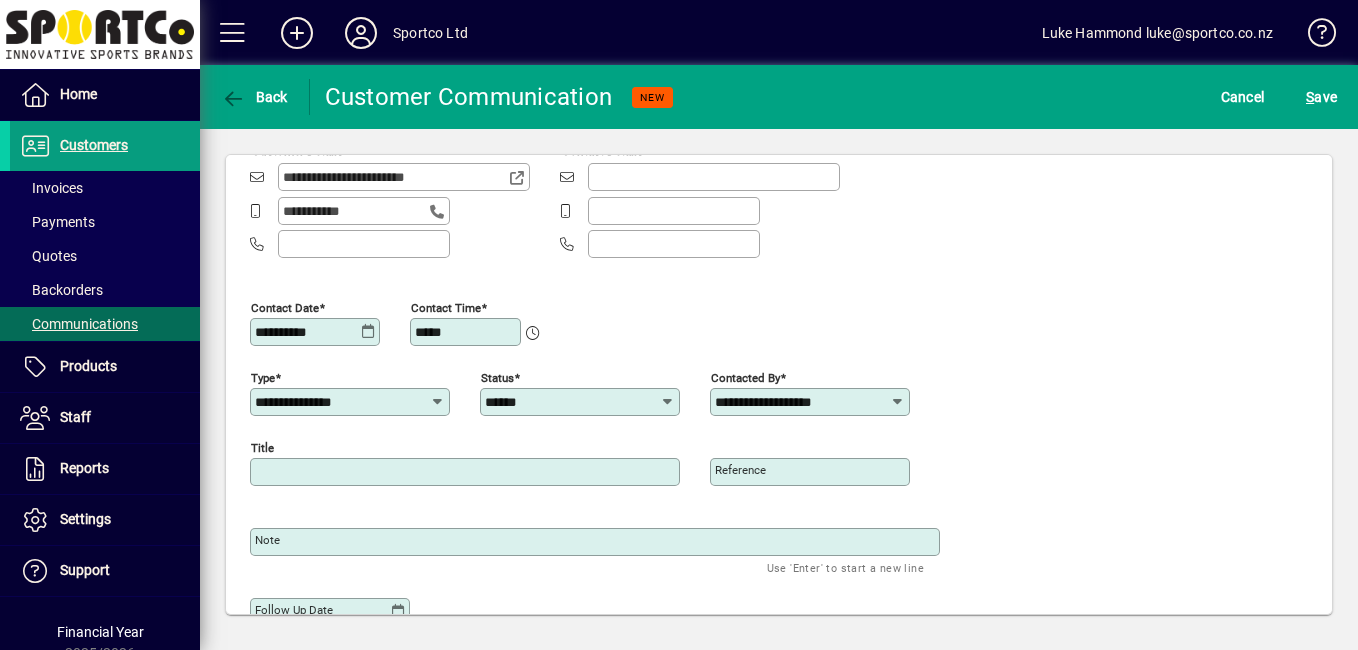 click on "Title" at bounding box center [467, 472] 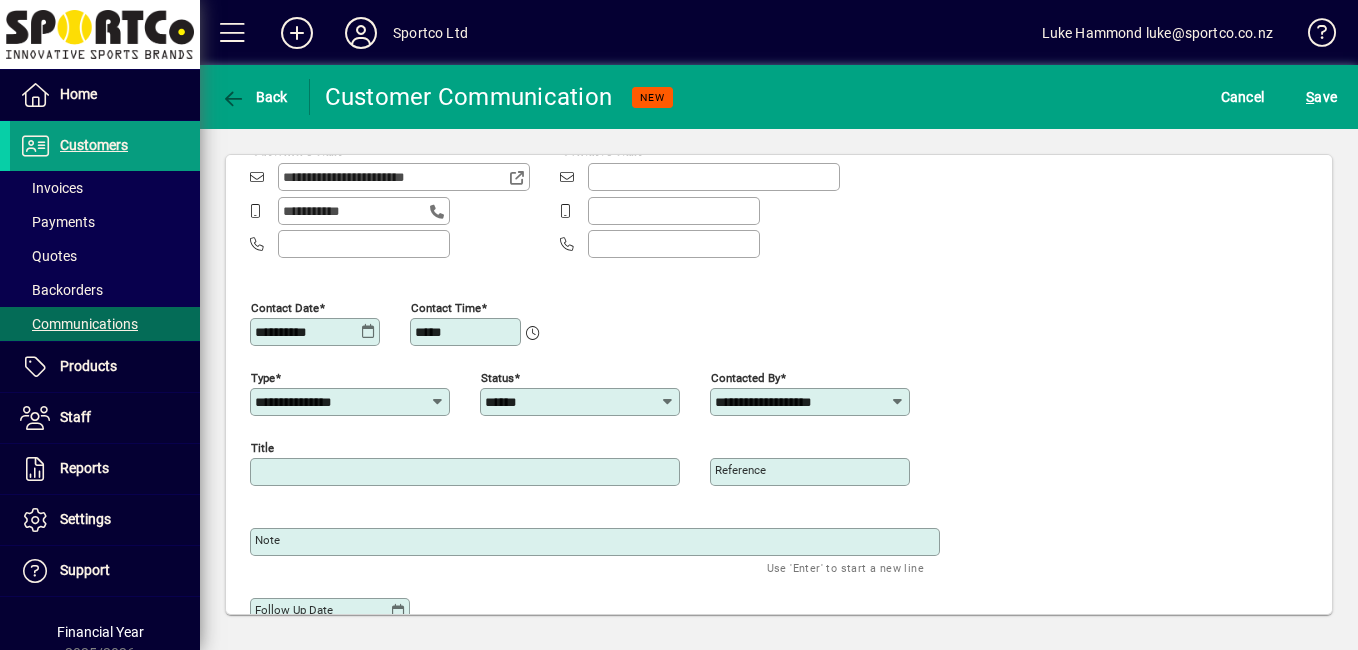 type on "******" 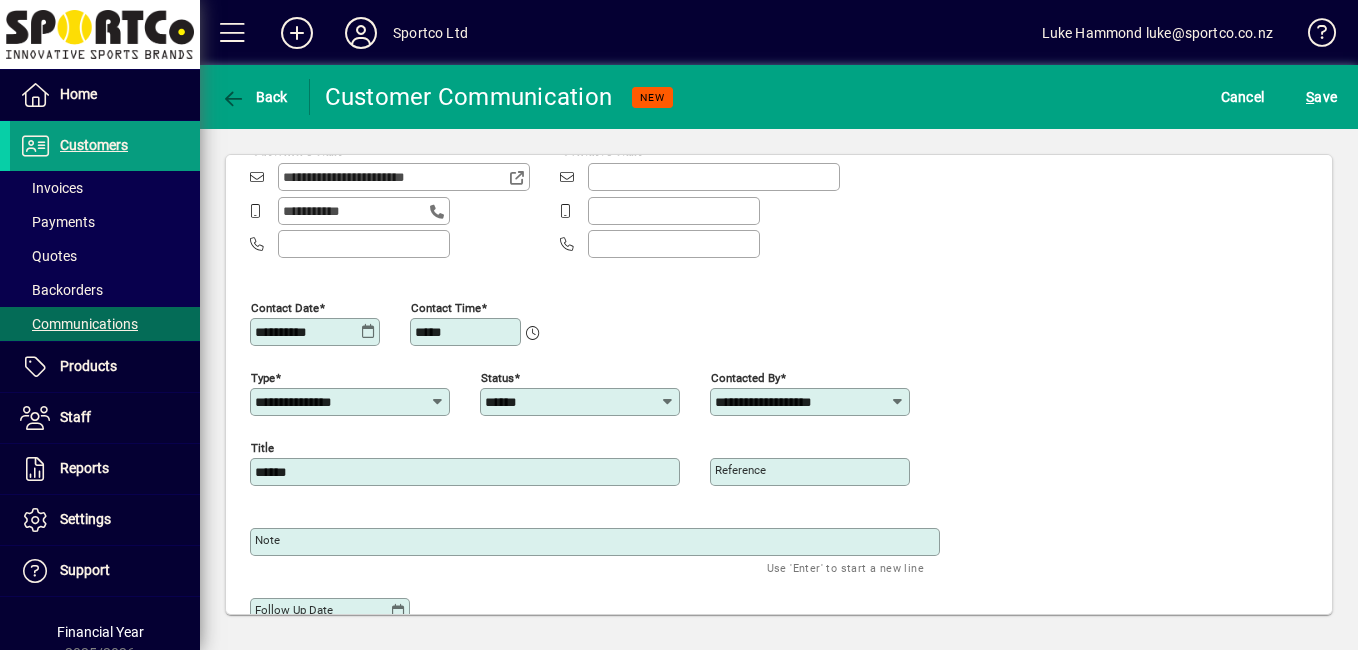 click on "Note" at bounding box center (597, 542) 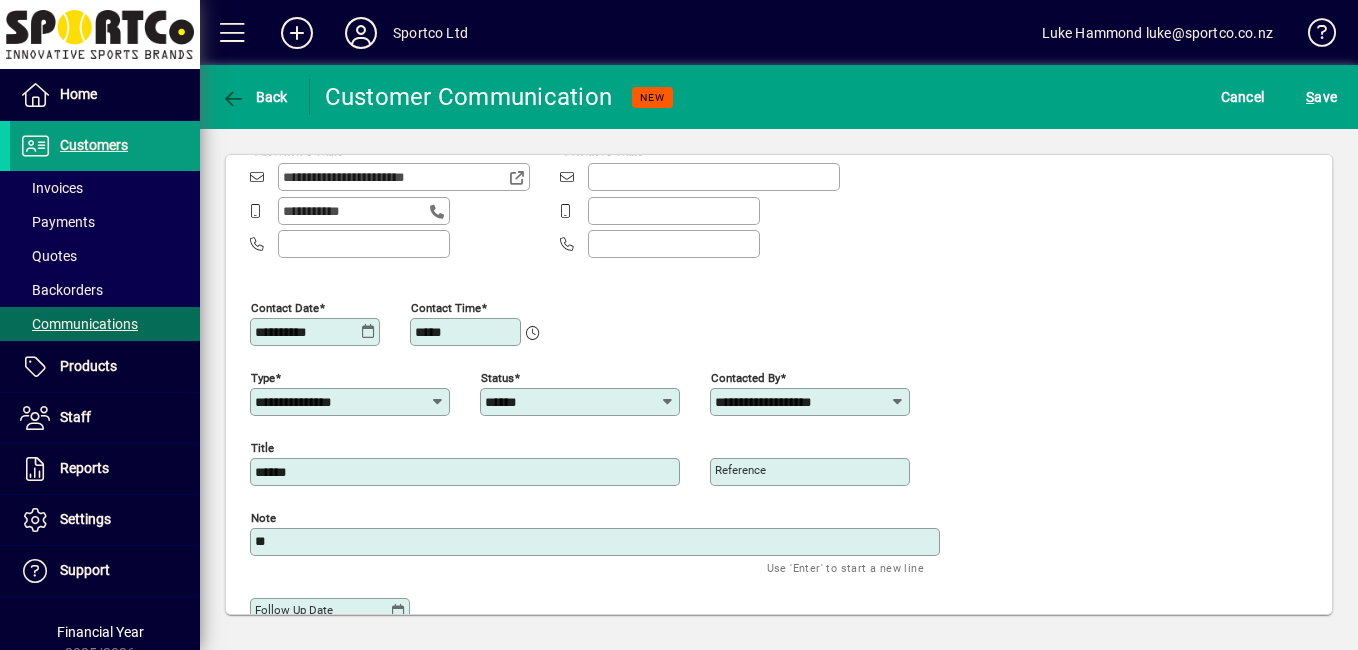 type on "*" 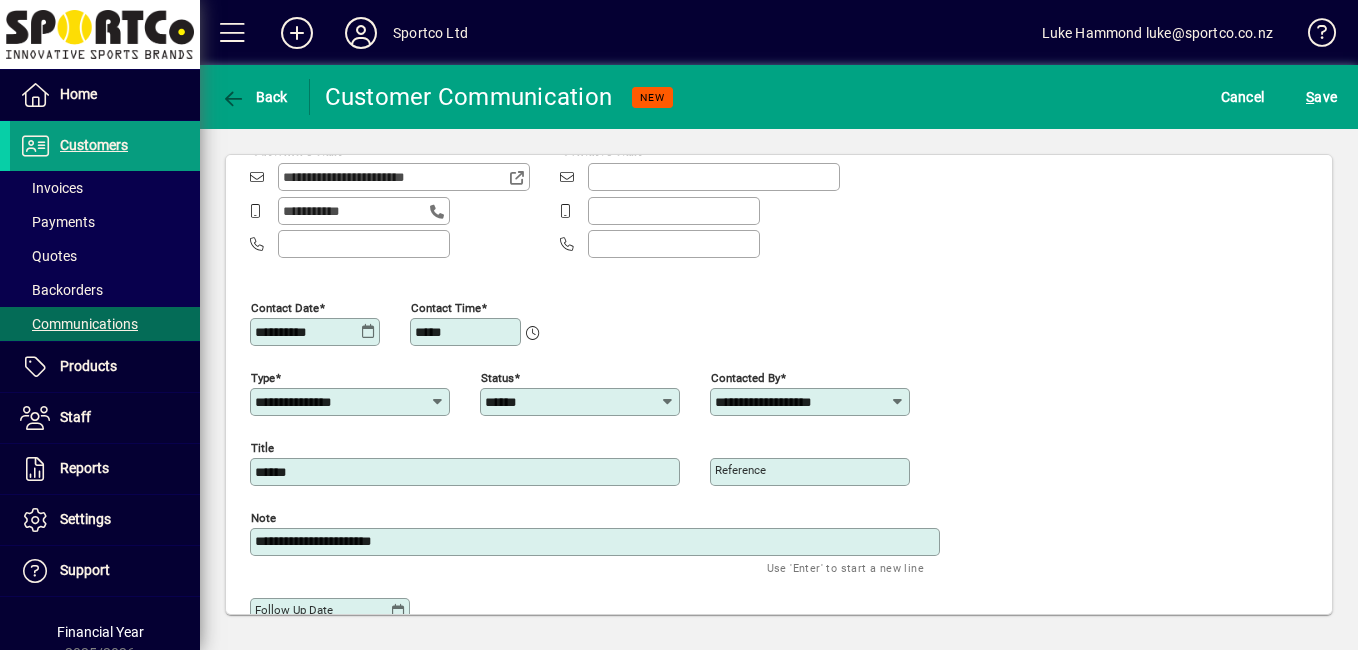 click on "**********" 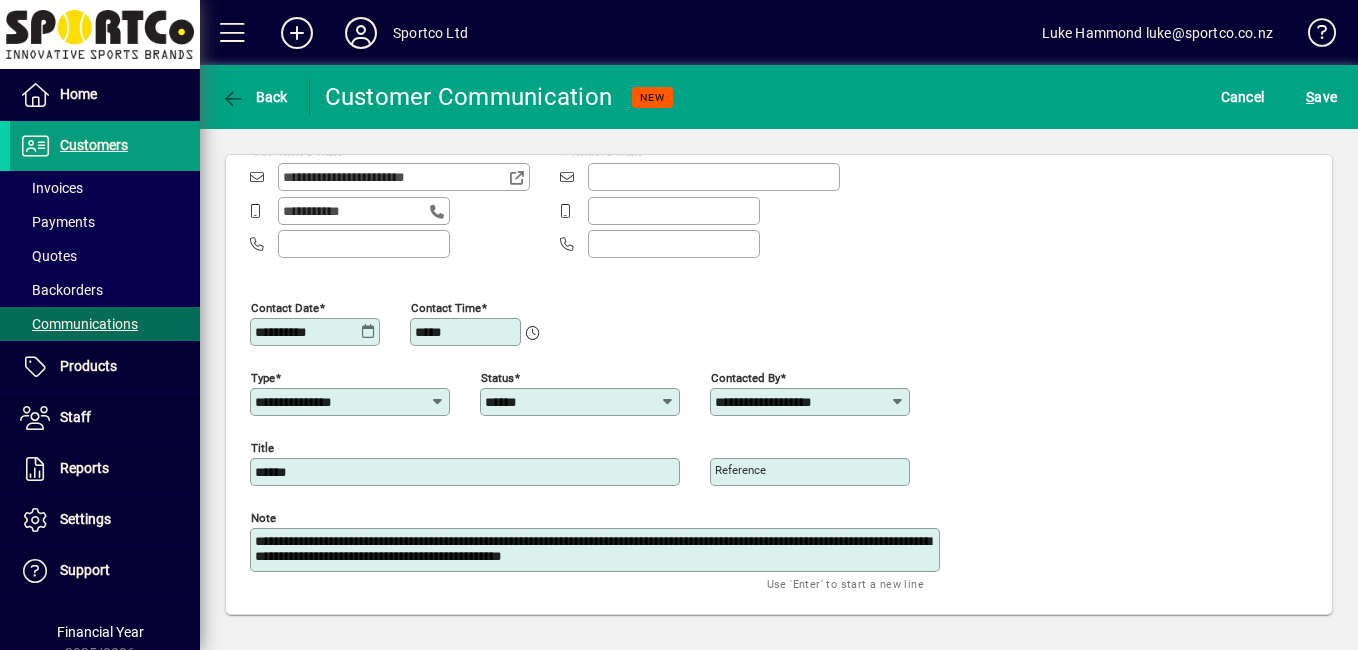 click on "**********" at bounding box center (597, 550) 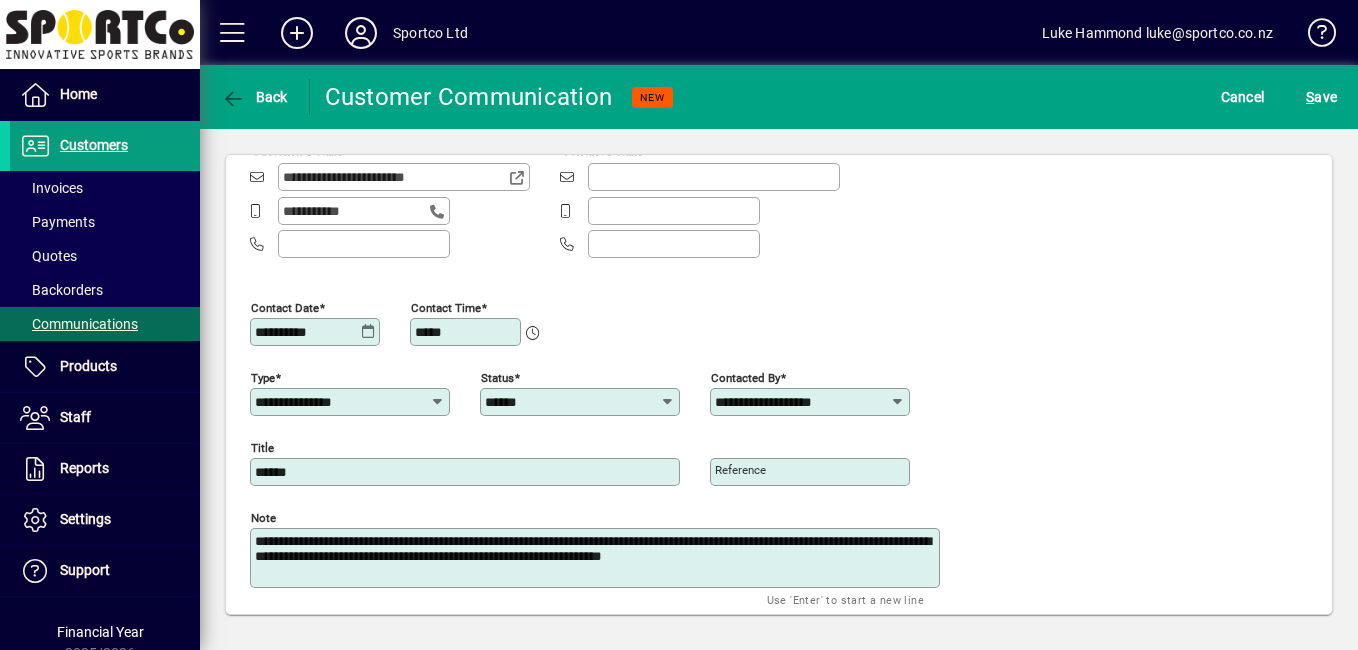 click on "**********" at bounding box center [597, 558] 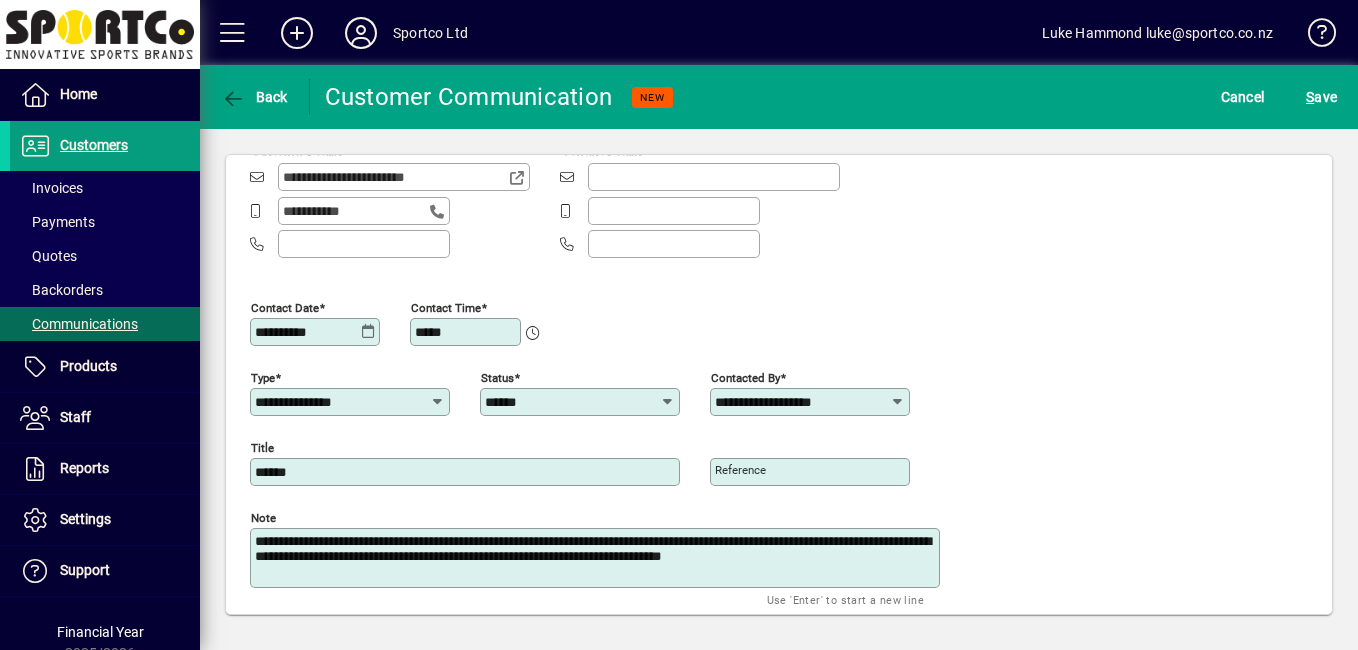 click on "**********" at bounding box center [597, 558] 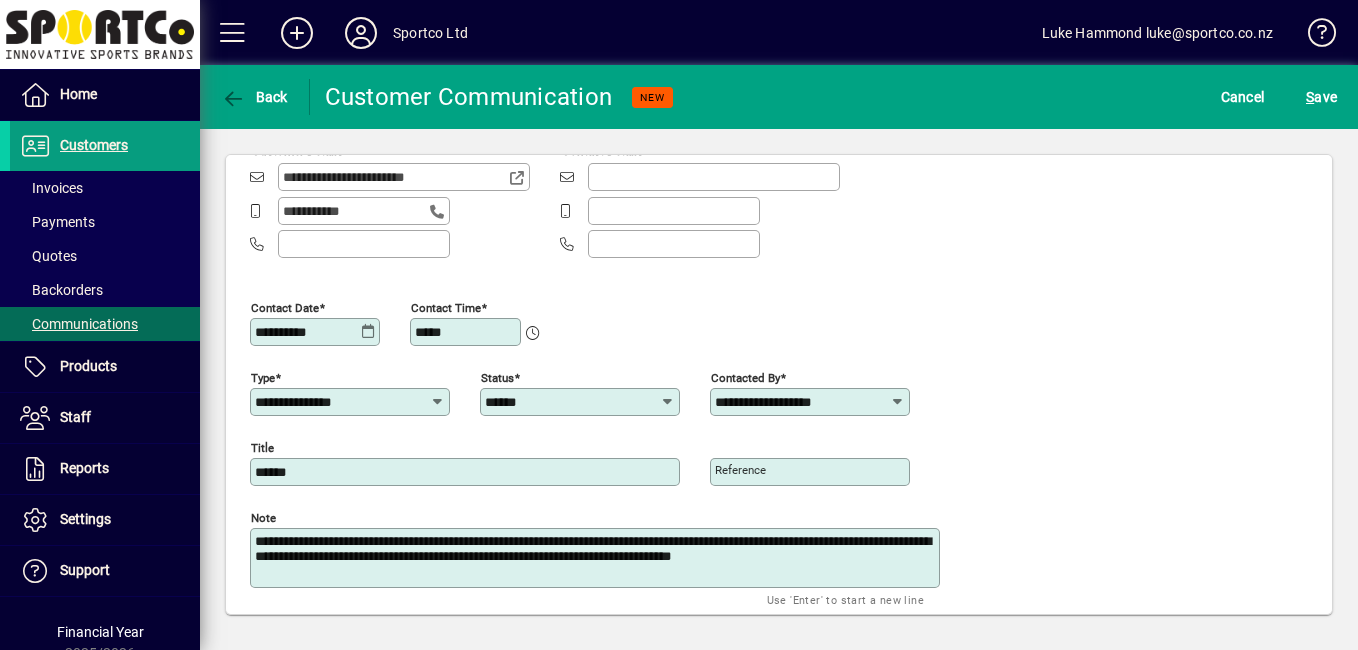 drag, startPoint x: 802, startPoint y: 561, endPoint x: 1021, endPoint y: 386, distance: 280.33194 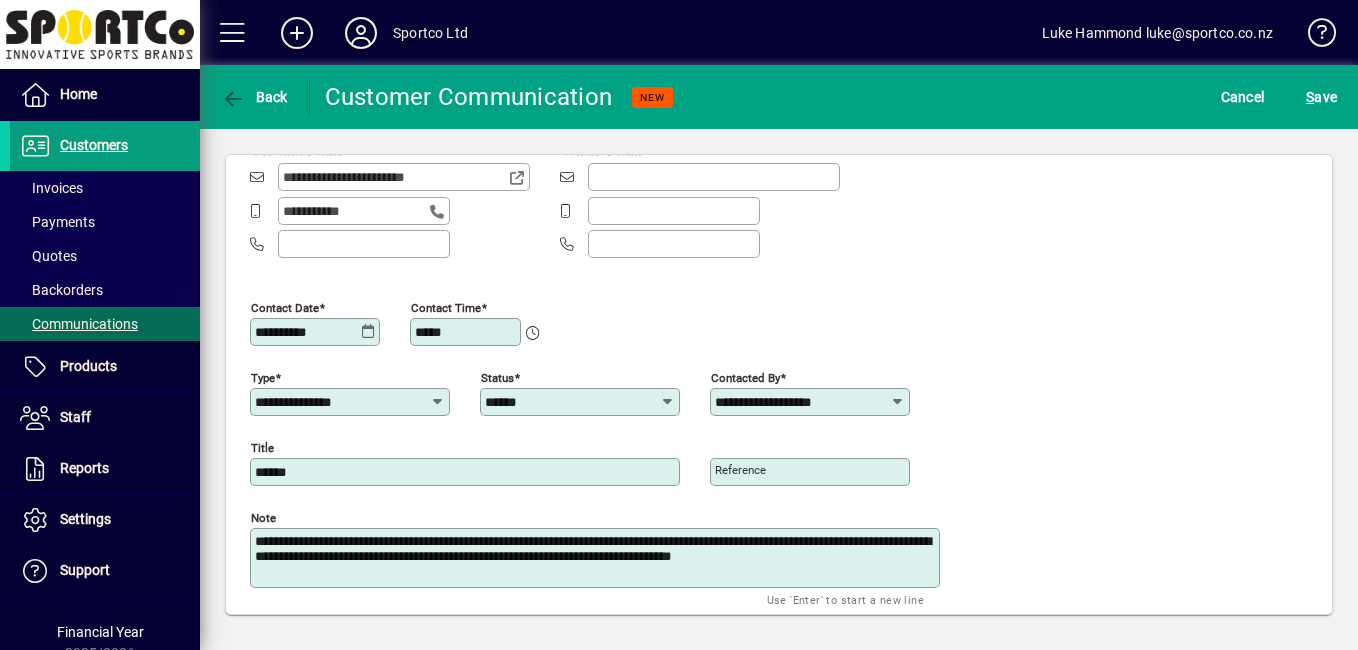 click on "**********" at bounding box center (597, 558) 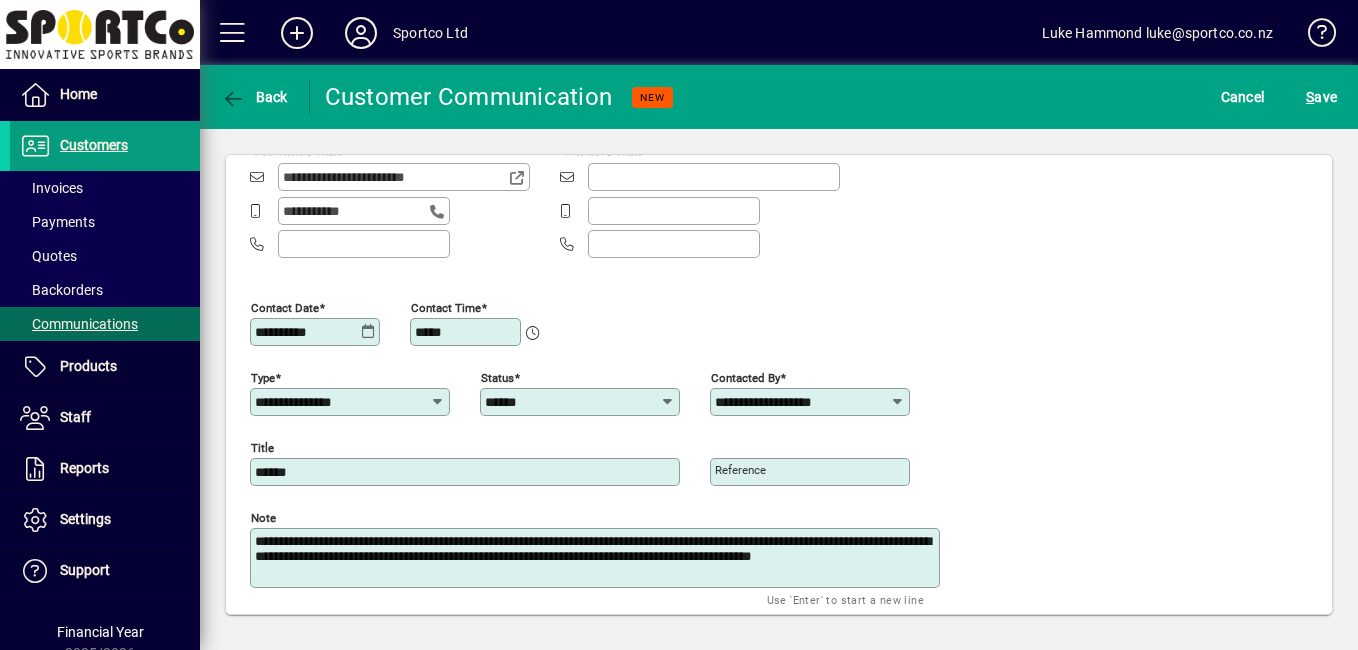 type on "**********" 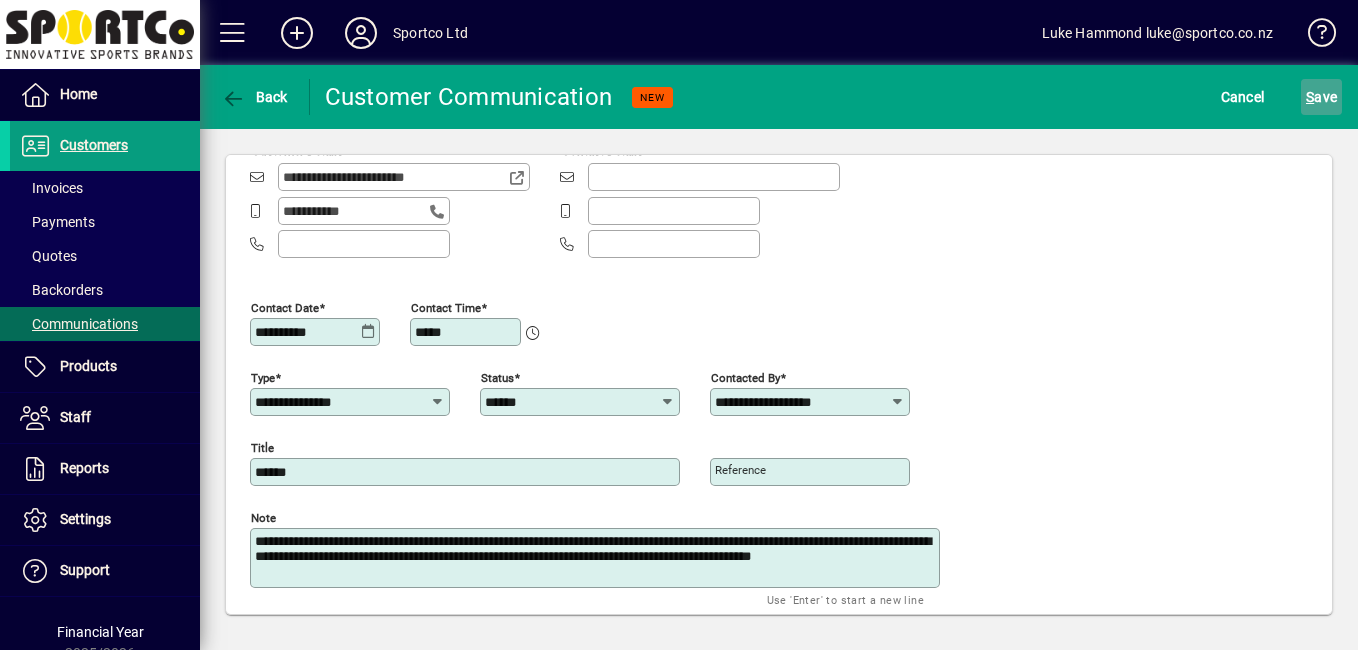 click on "S ave" 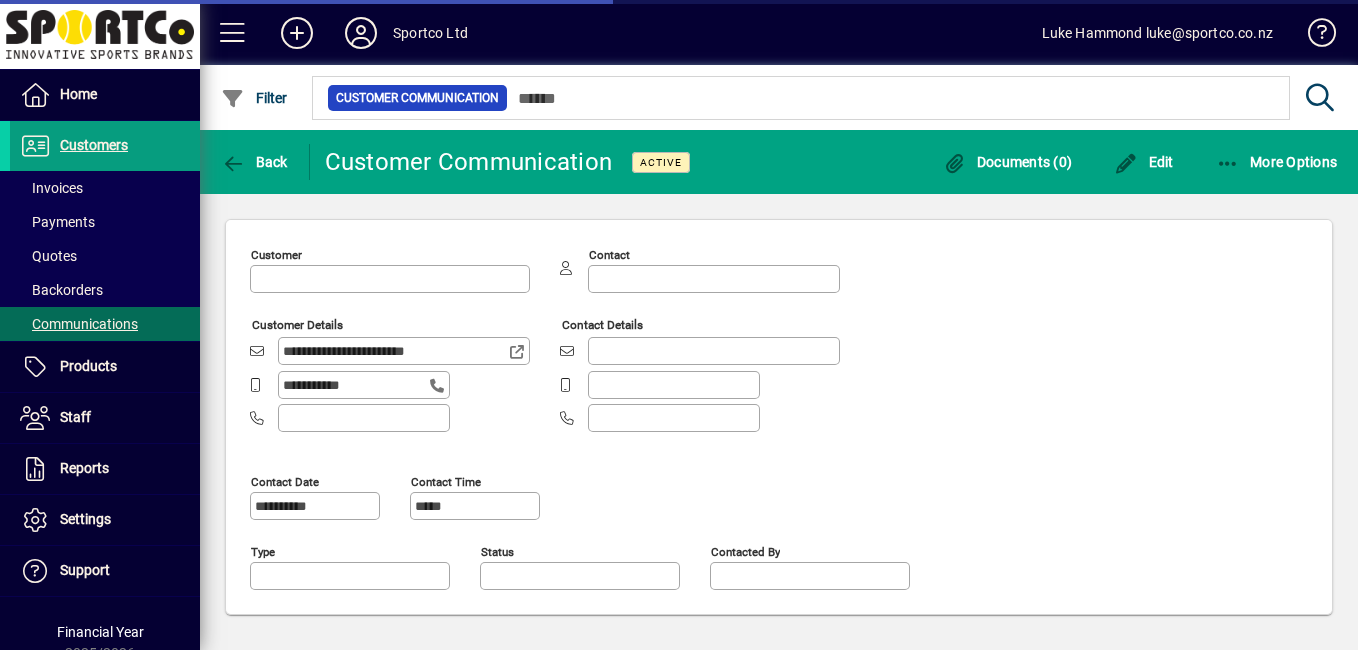type on "**********" 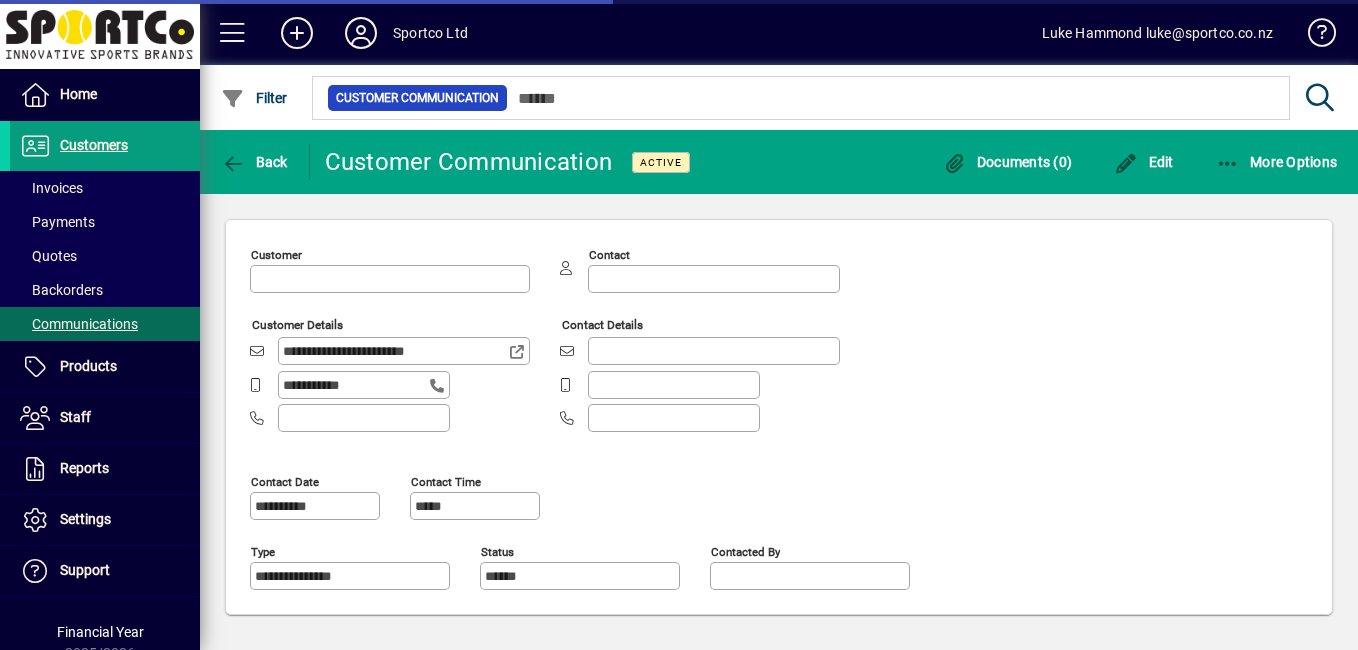 type on "**********" 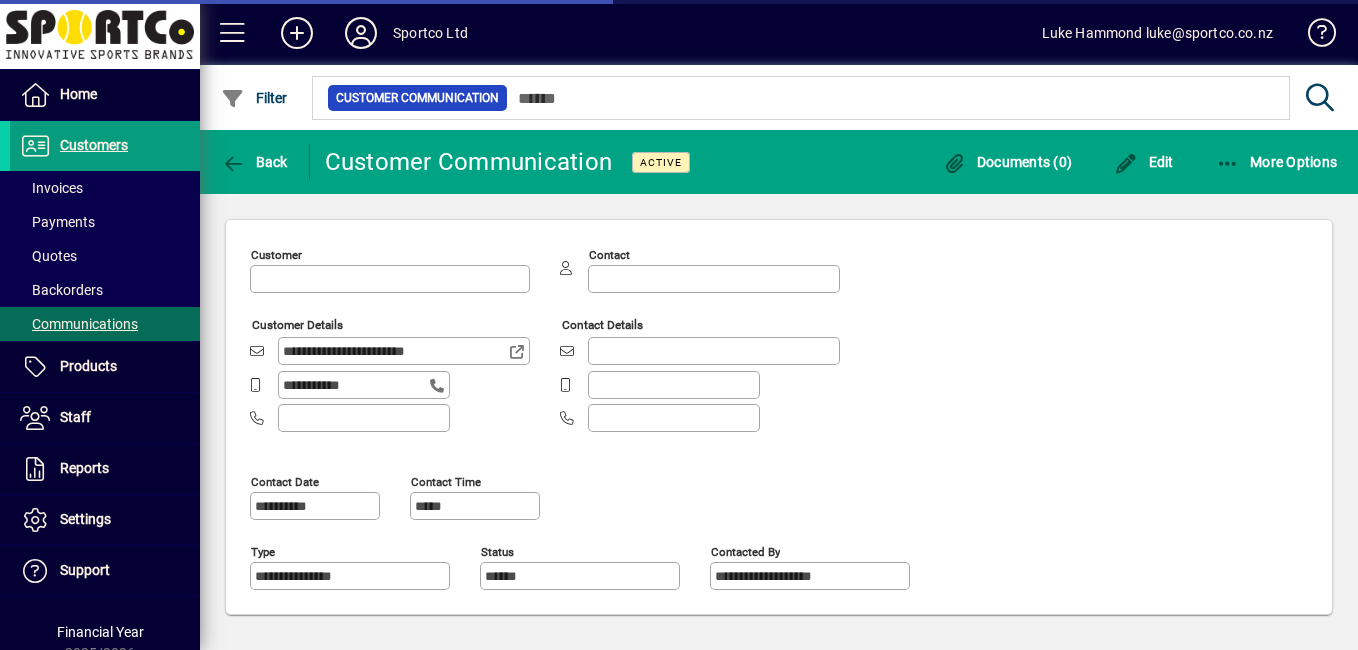 type on "**********" 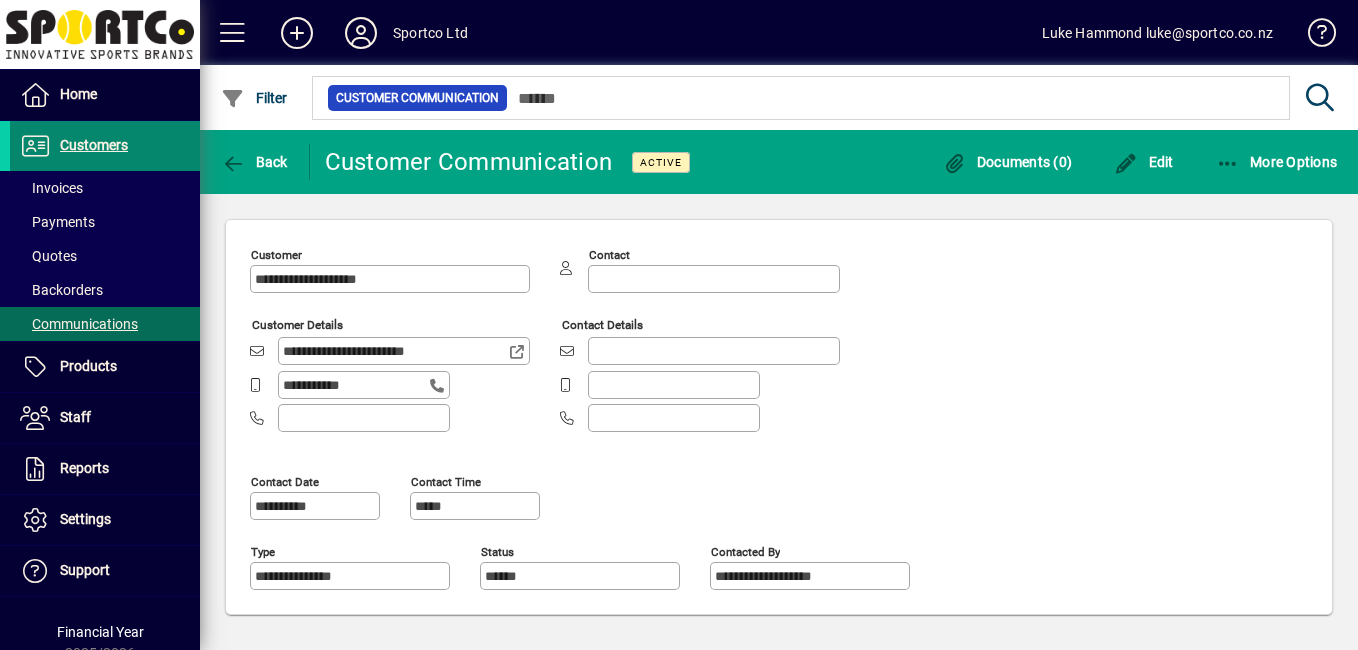 click on "Customers" at bounding box center (94, 145) 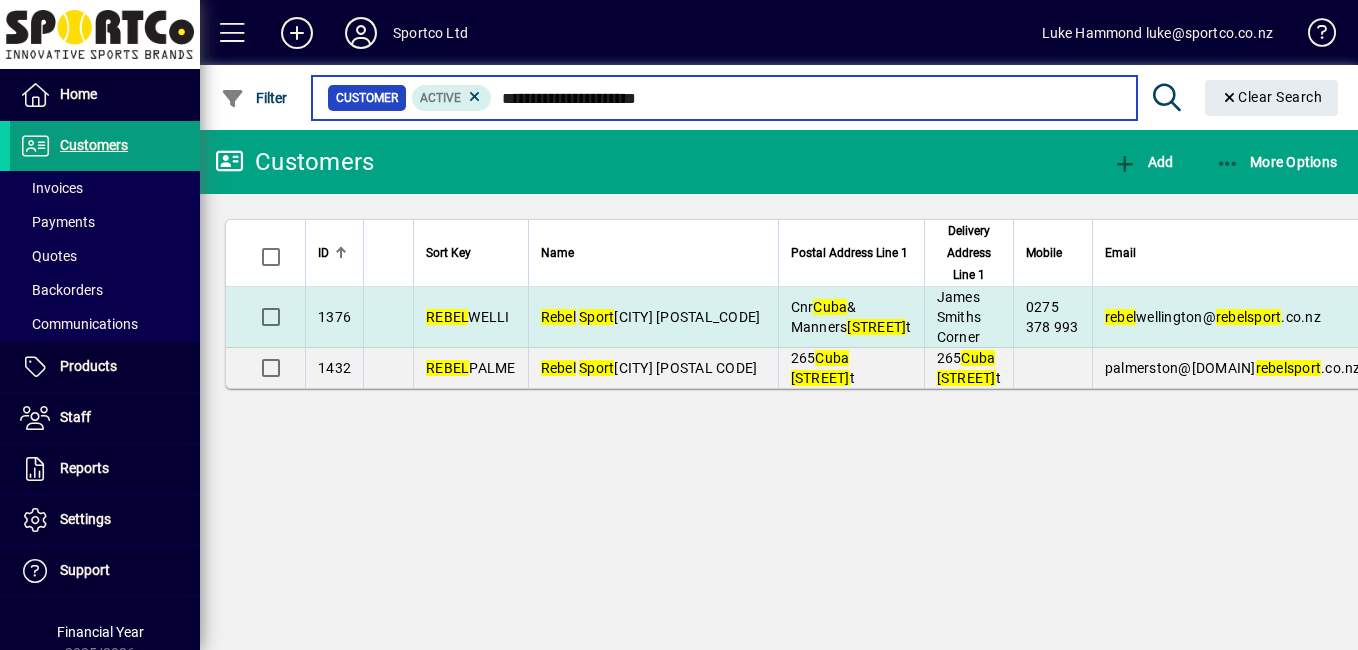 type on "**********" 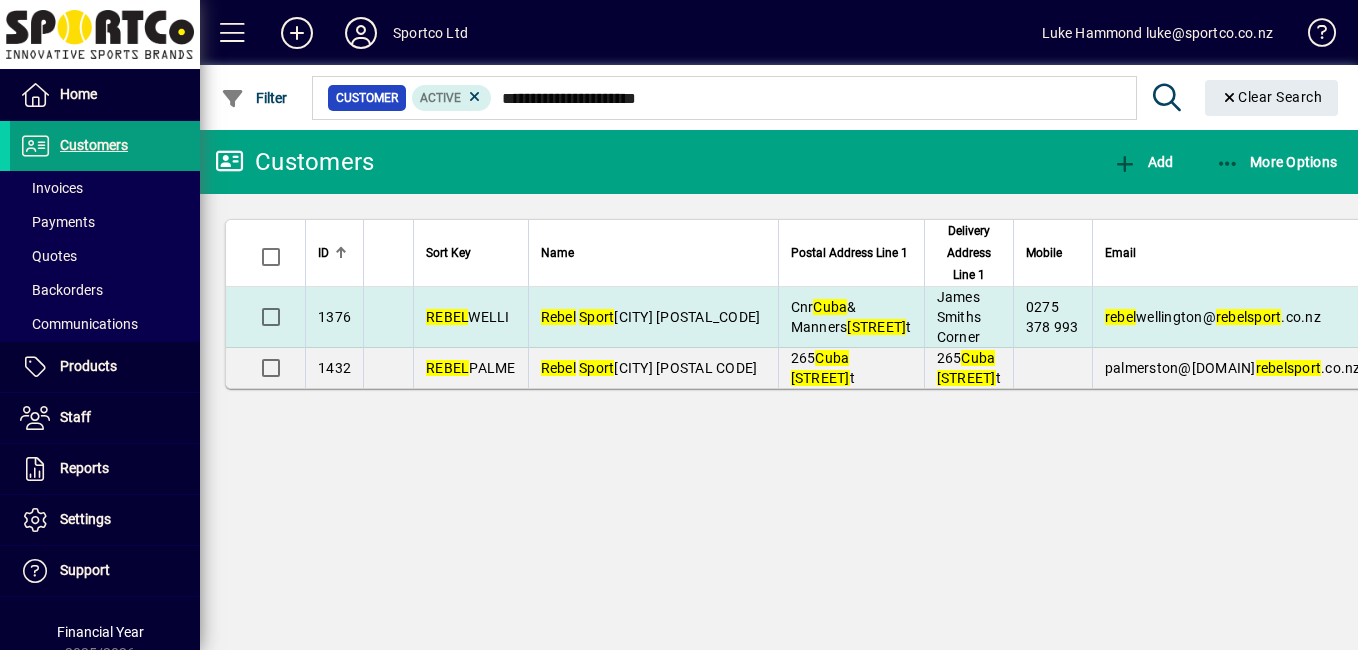 click on "[BRAND] [CITY] [POSTAL_CODE]" at bounding box center (651, 317) 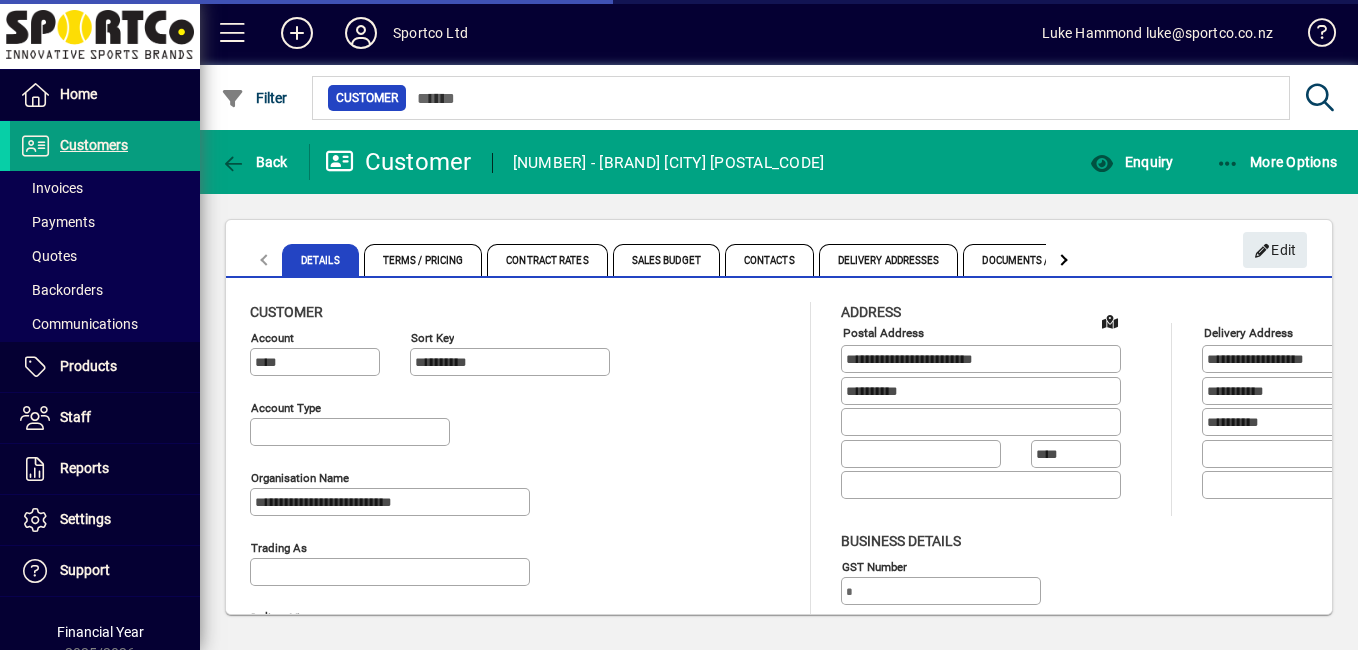 type on "**********" 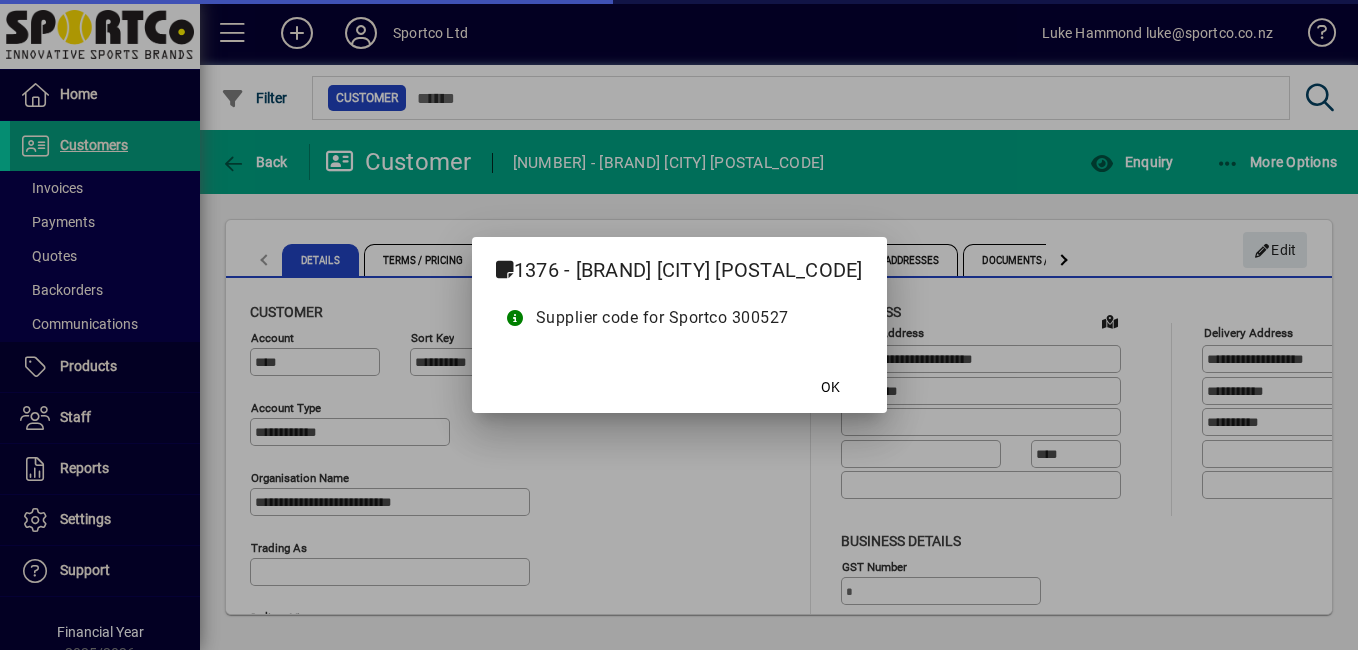 type on "**********" 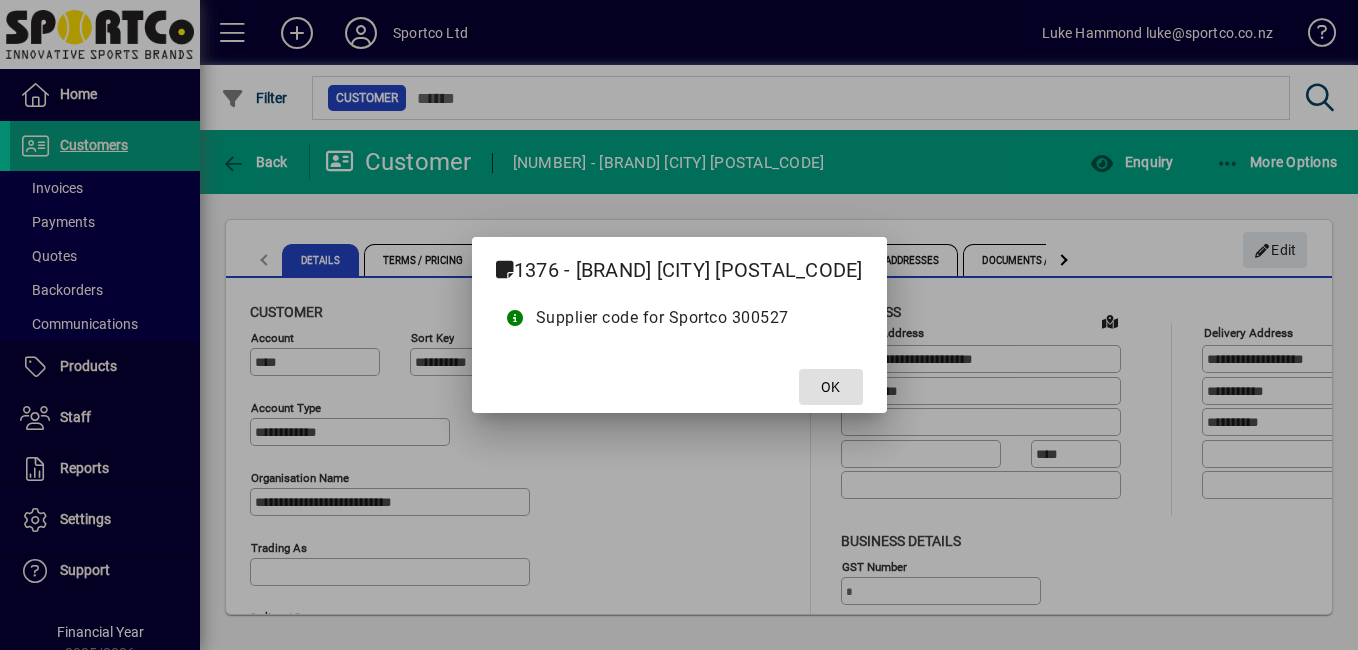 click 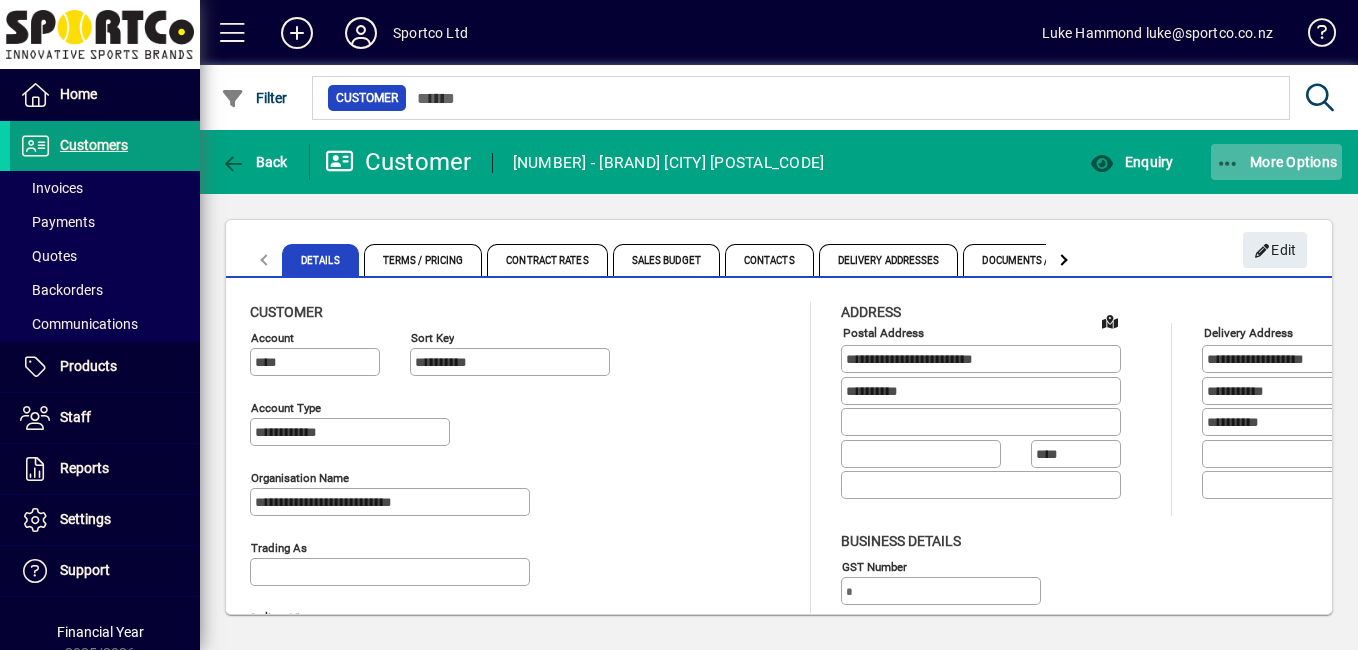 click on "More Options" 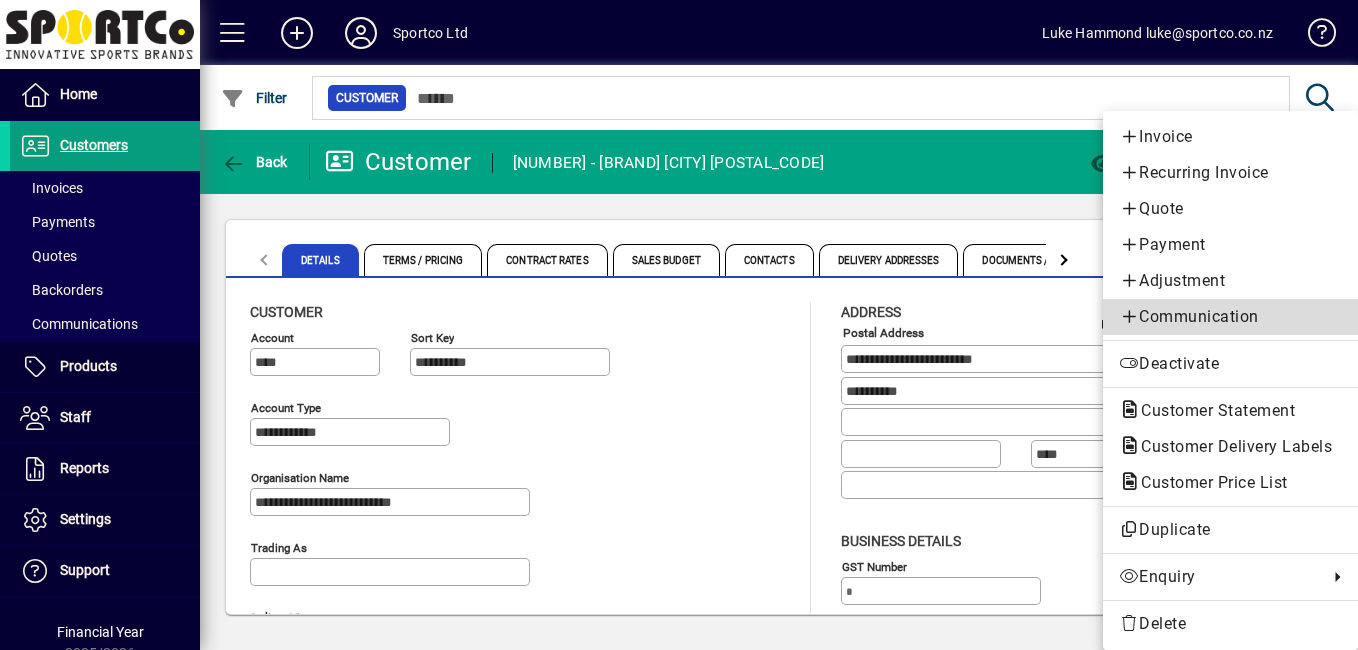 click on "Communication" at bounding box center (1230, 317) 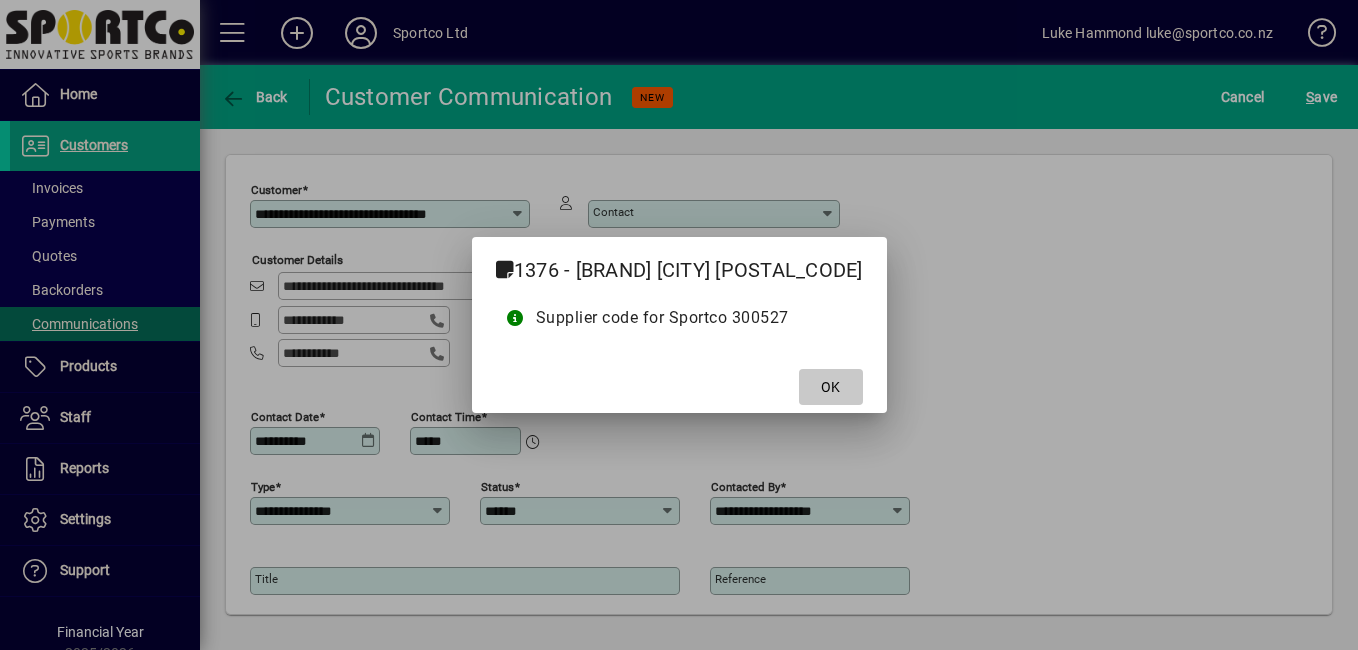 click on "OK" 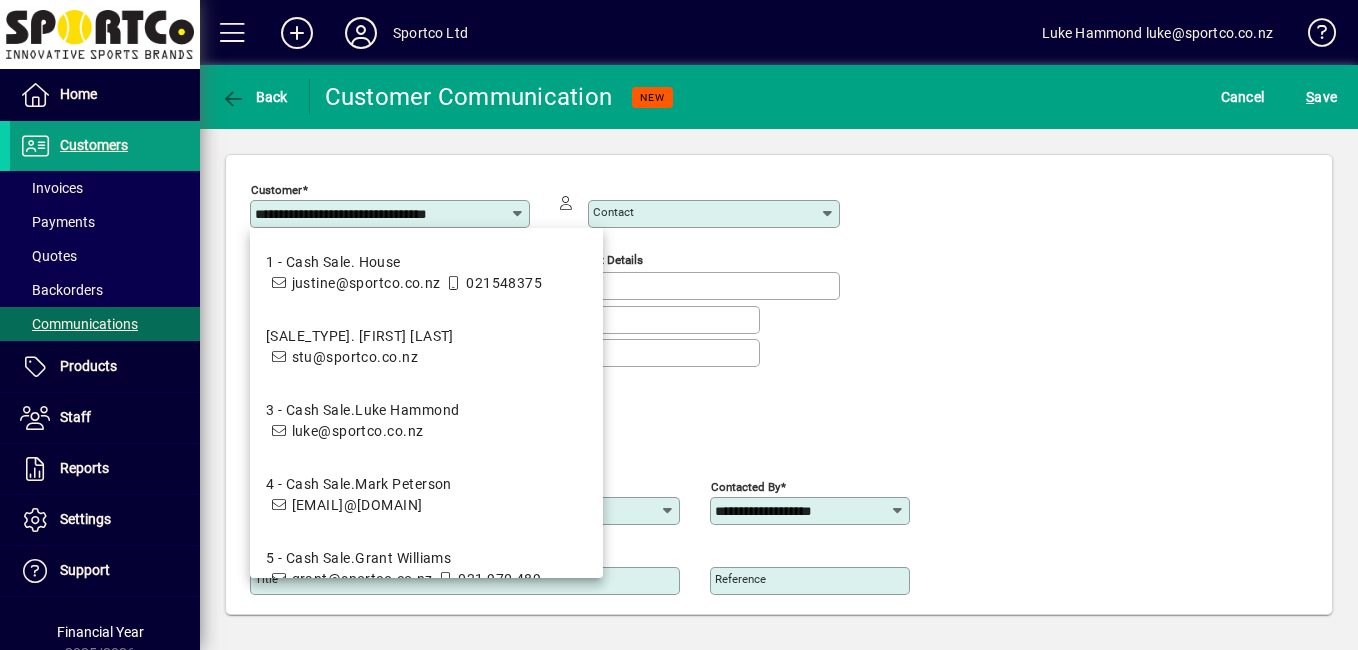 click on "**********" 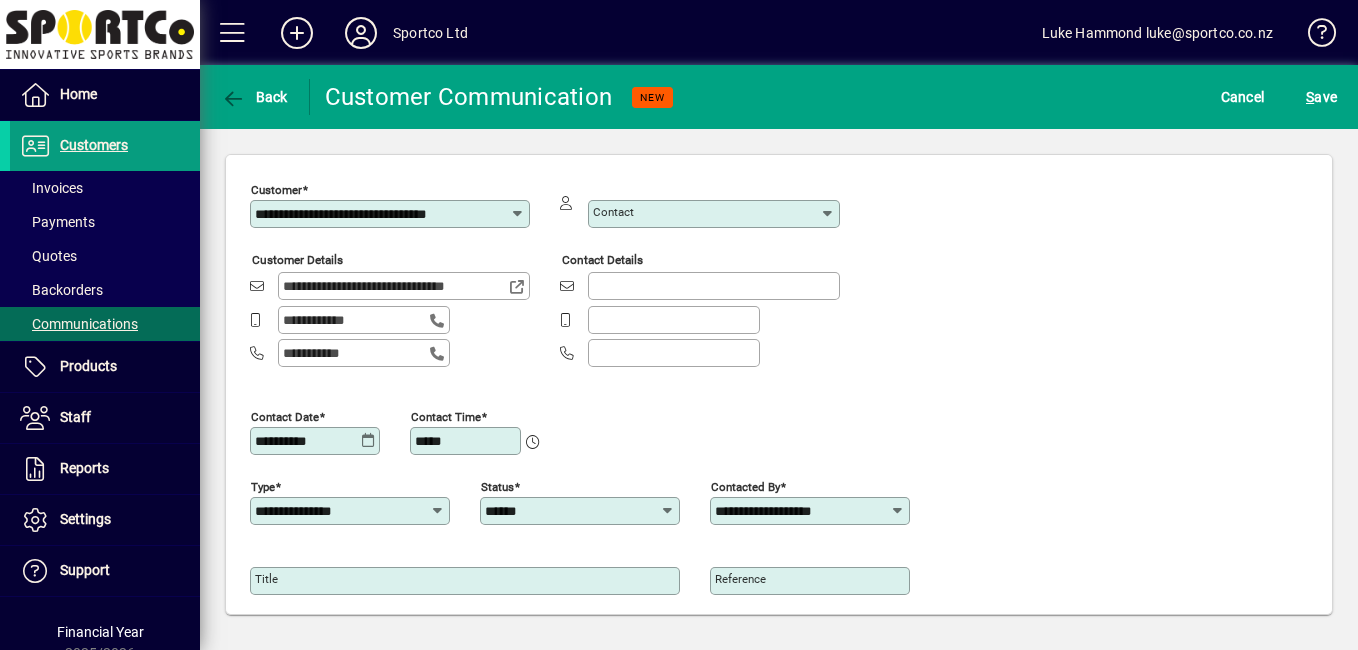 scroll, scrollTop: 148, scrollLeft: 0, axis: vertical 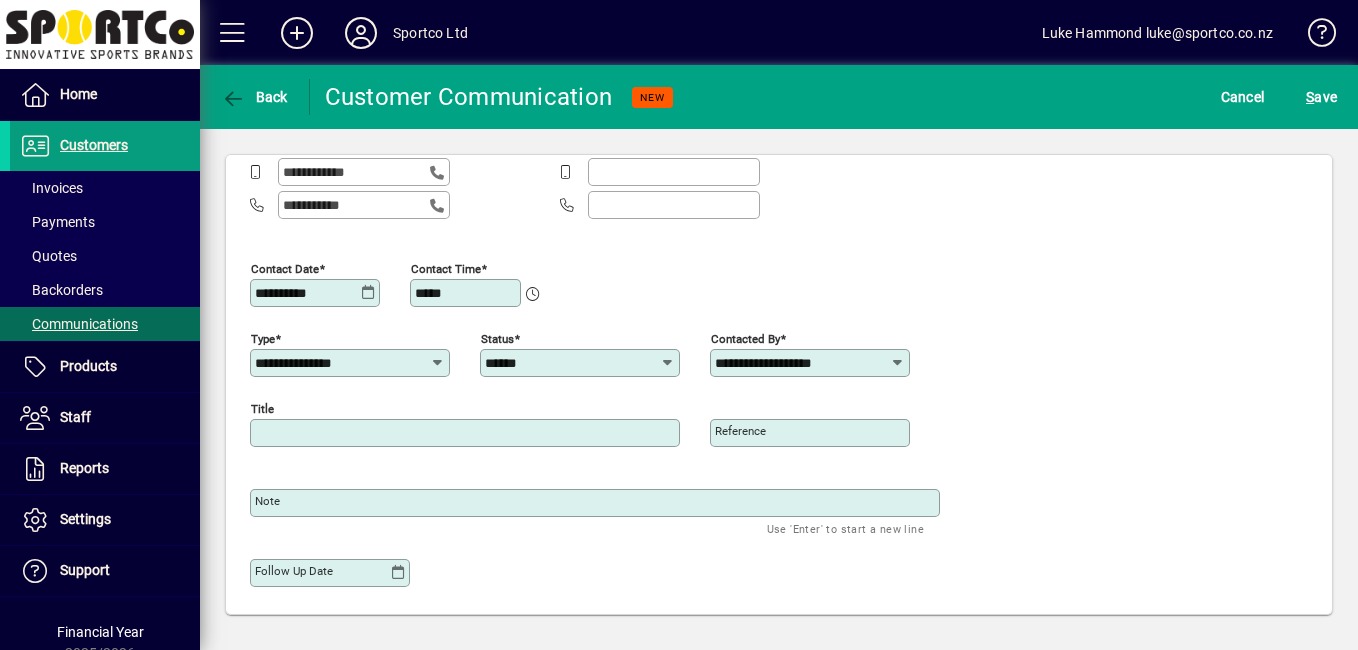 click on "Title" at bounding box center (467, 433) 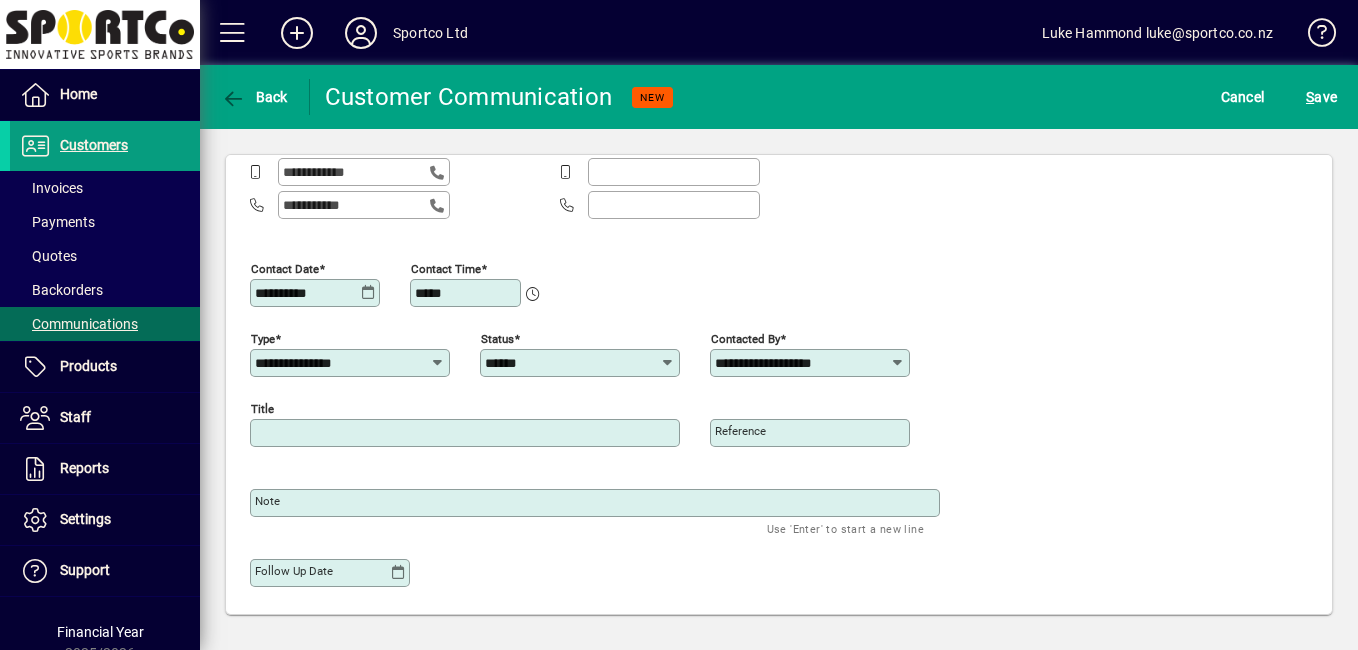 type on "******" 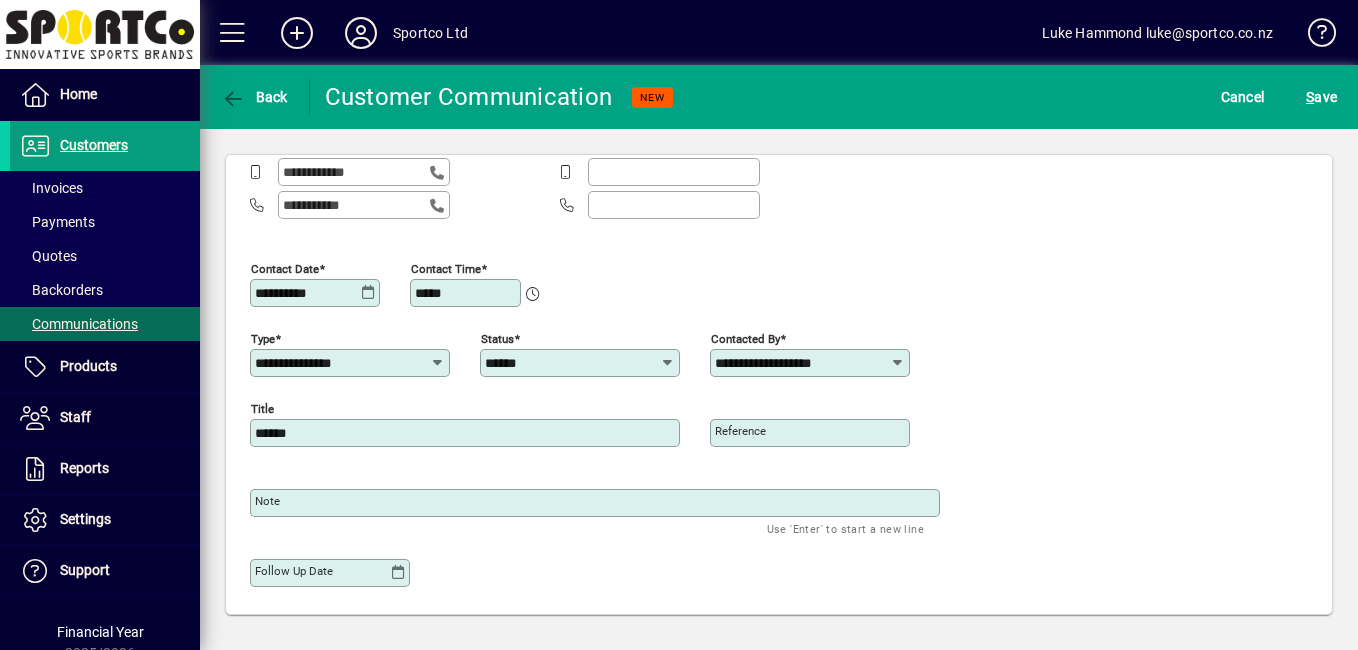 click on "Note" at bounding box center (597, 503) 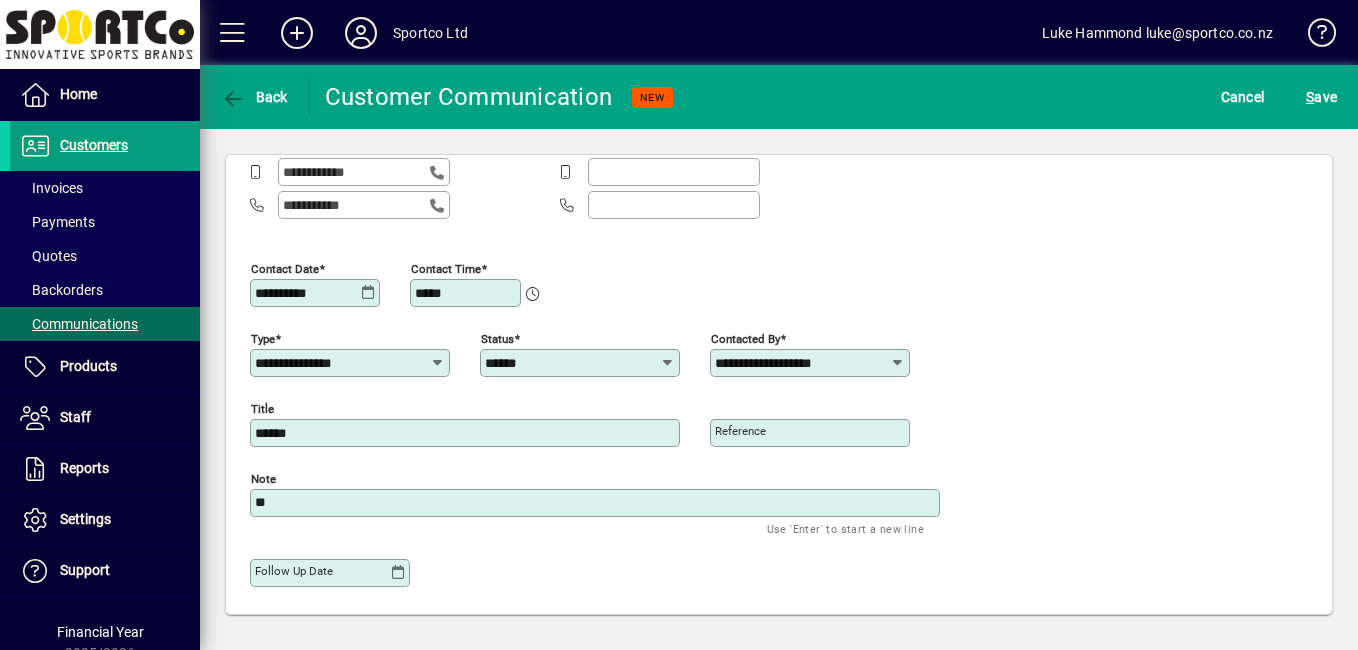 type on "*" 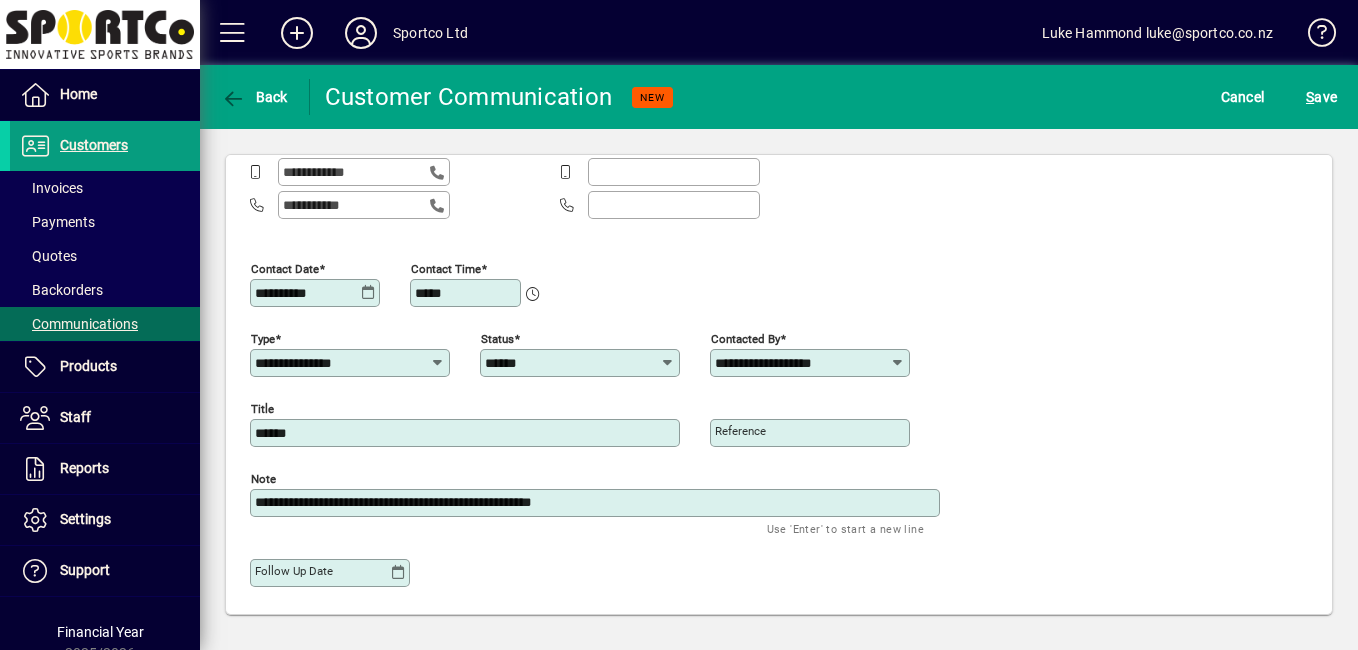 type on "**********" 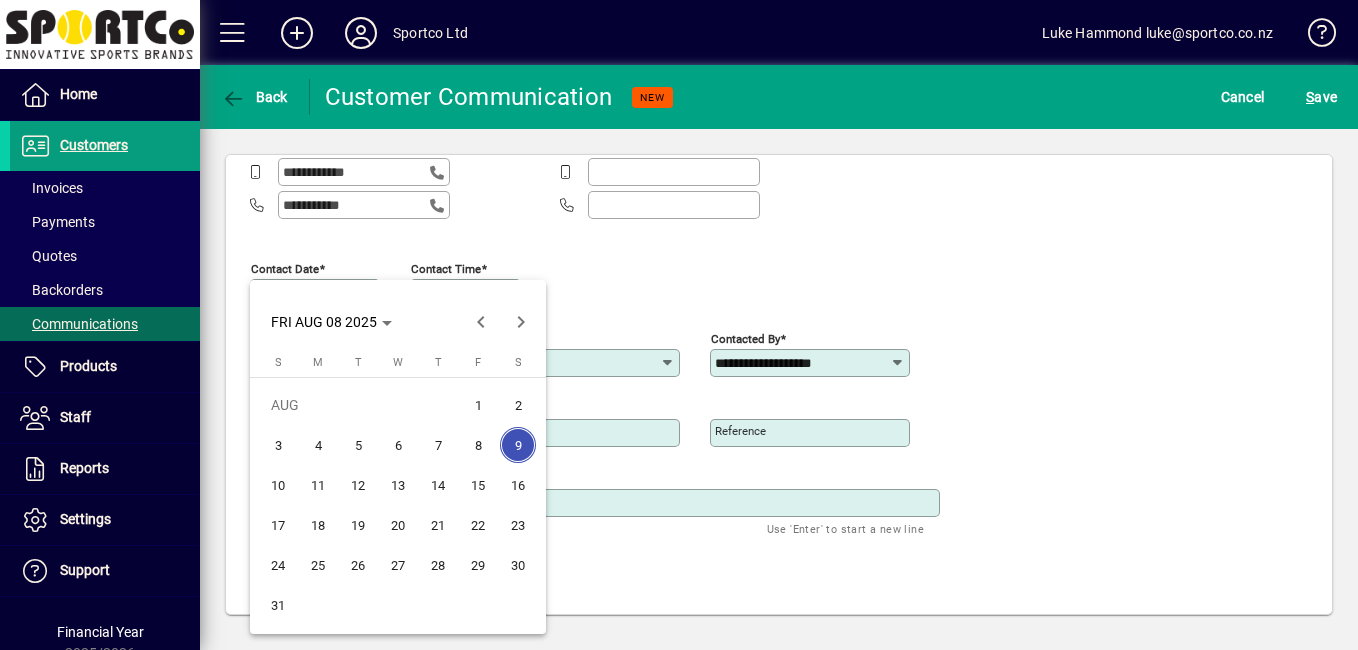 click on "8" at bounding box center [478, 445] 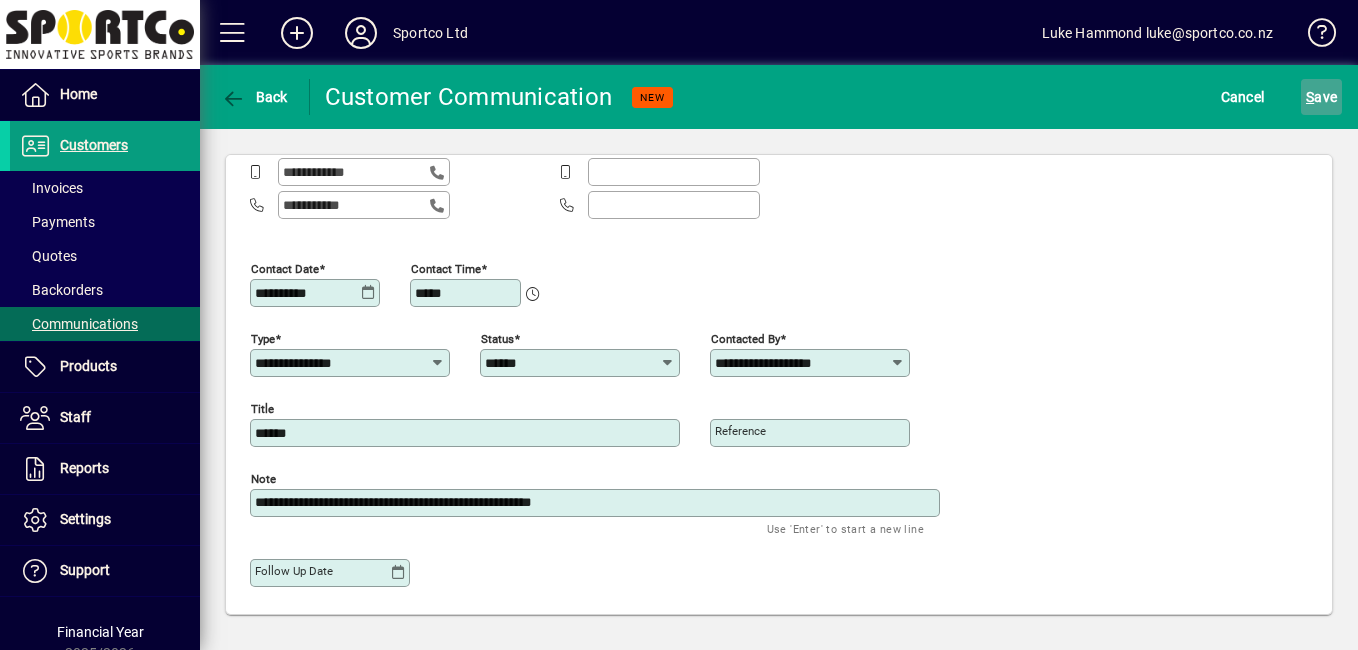 click on "S ave" 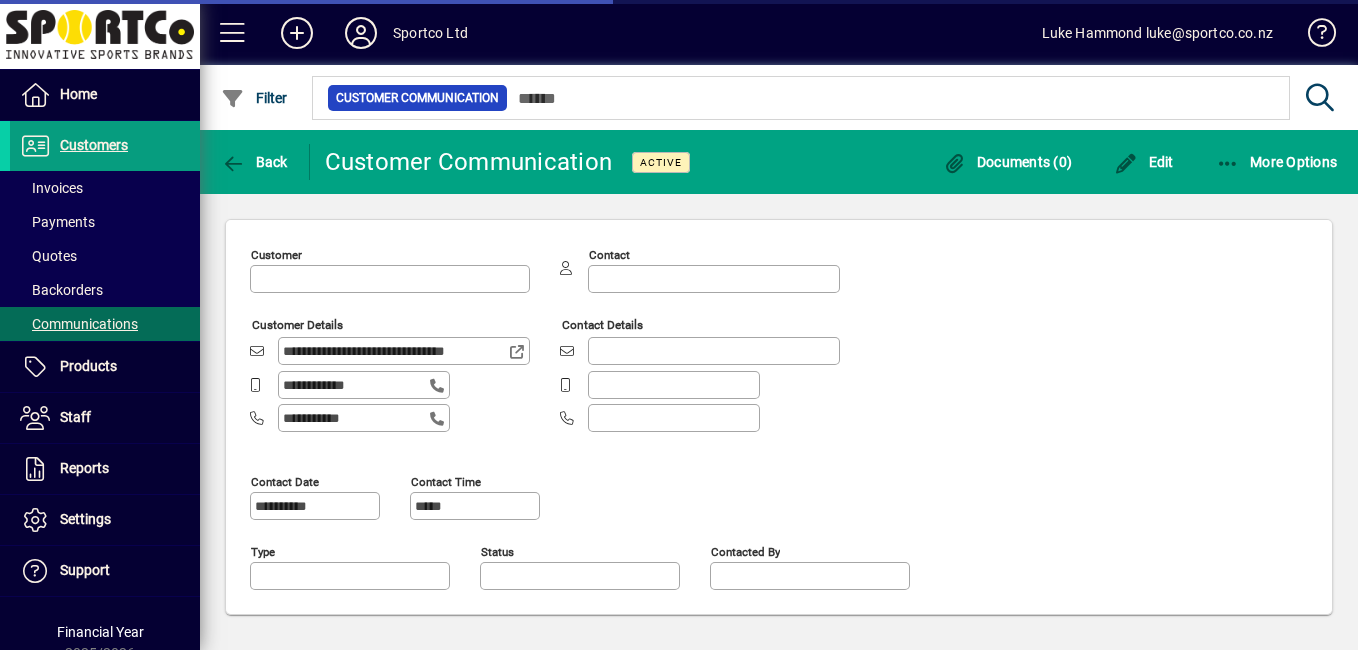 type on "**********" 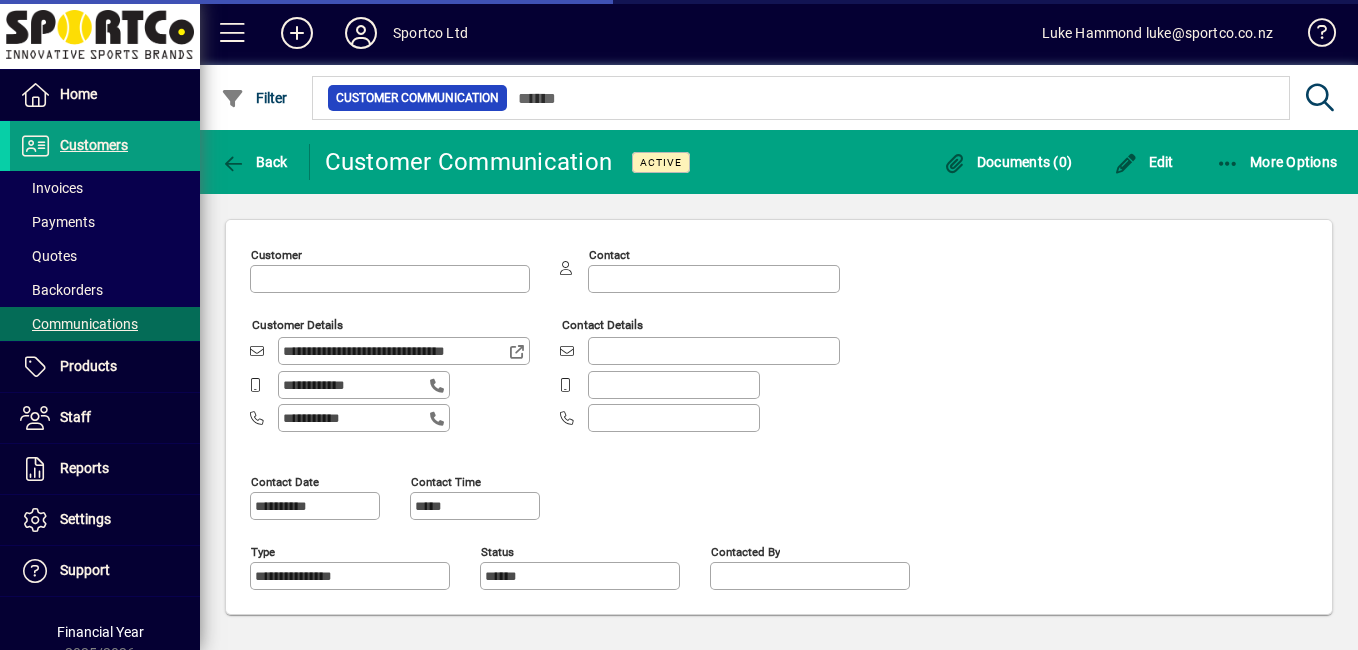 type on "**********" 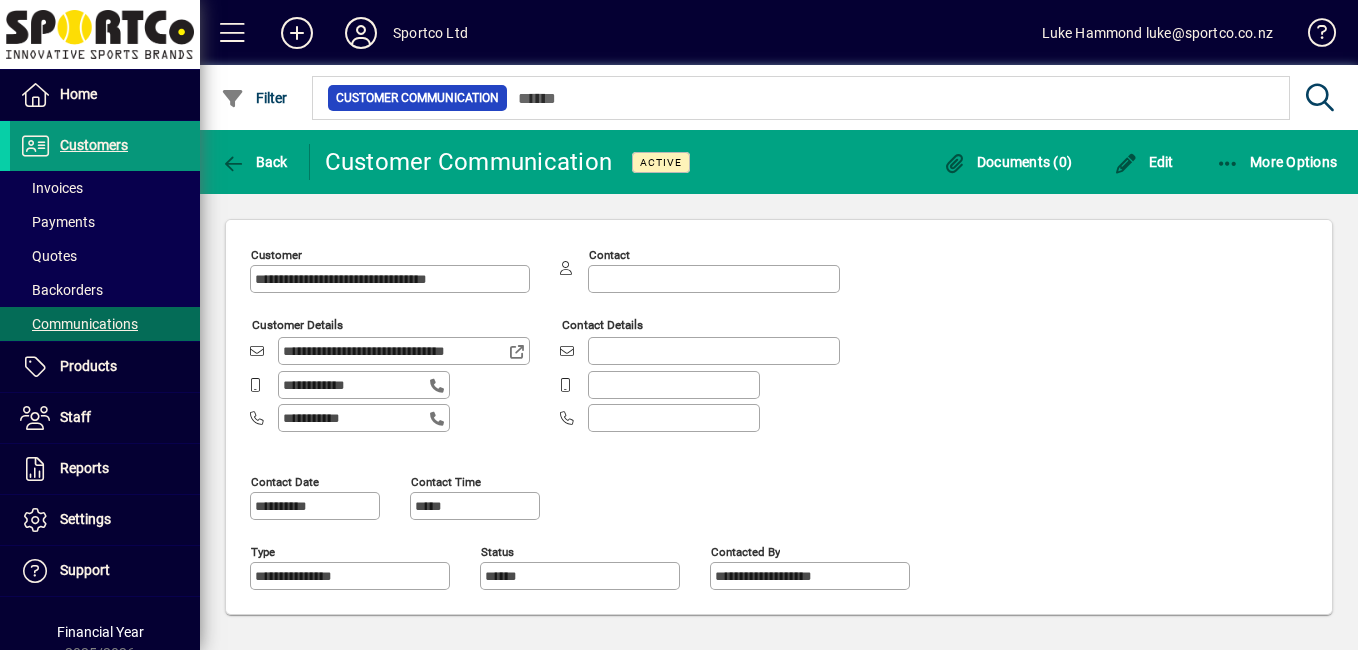 click on "Customers" at bounding box center [94, 145] 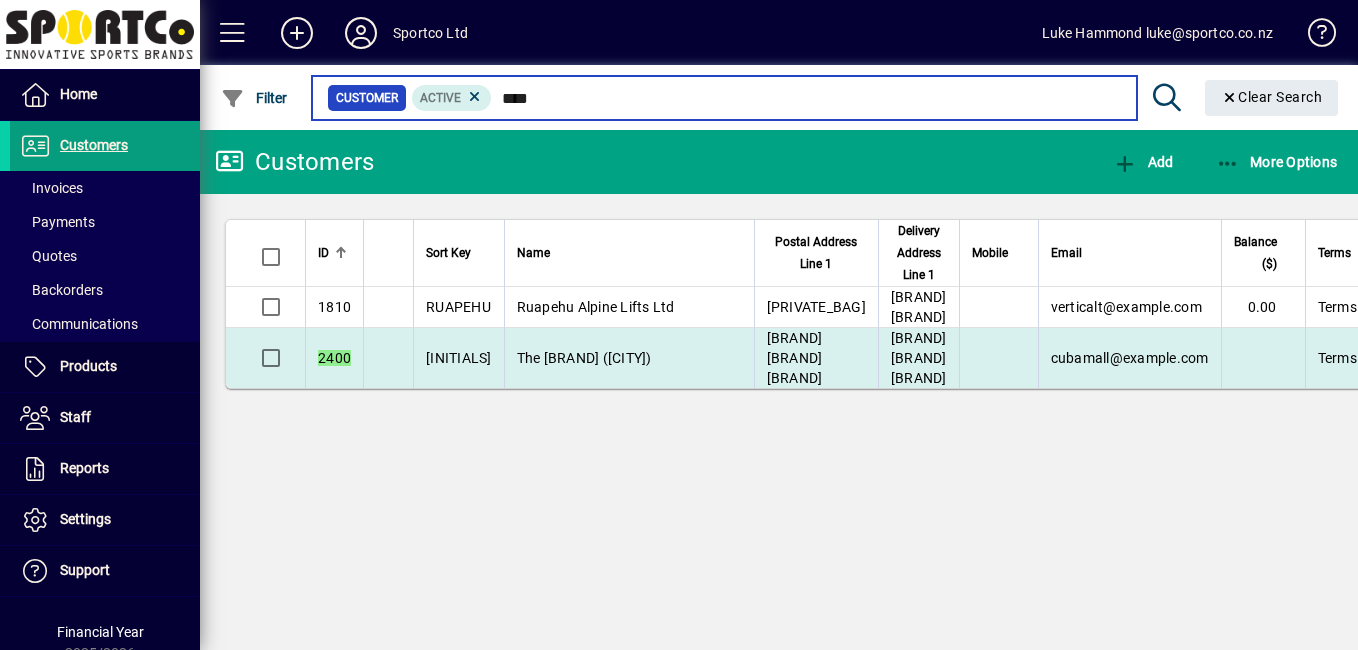 type on "****" 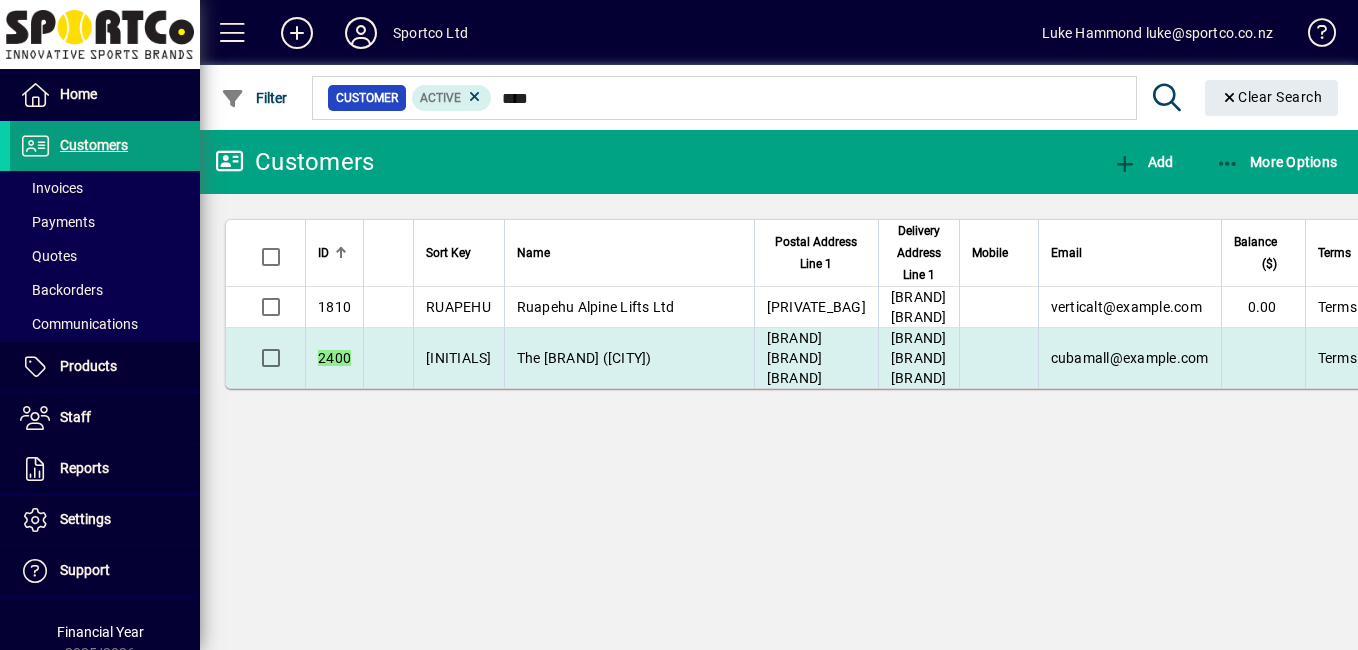 click on "The [BRAND] ([CITY])" at bounding box center [584, 358] 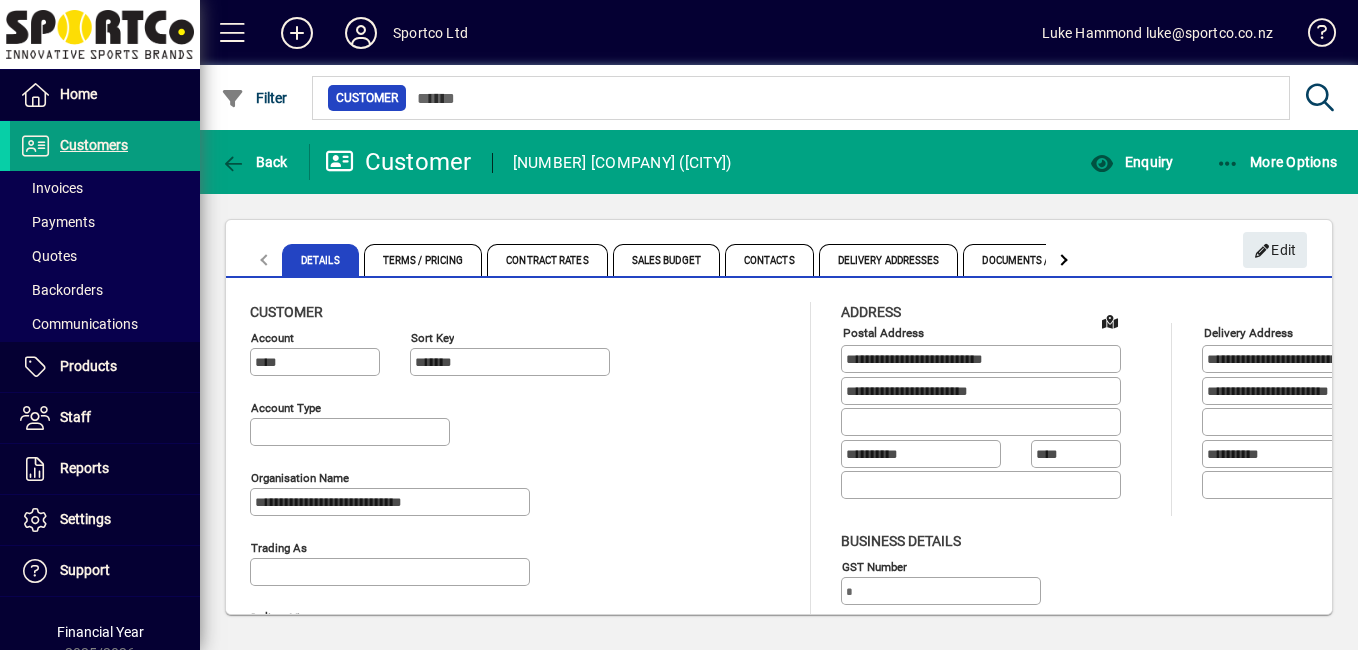 type on "**********" 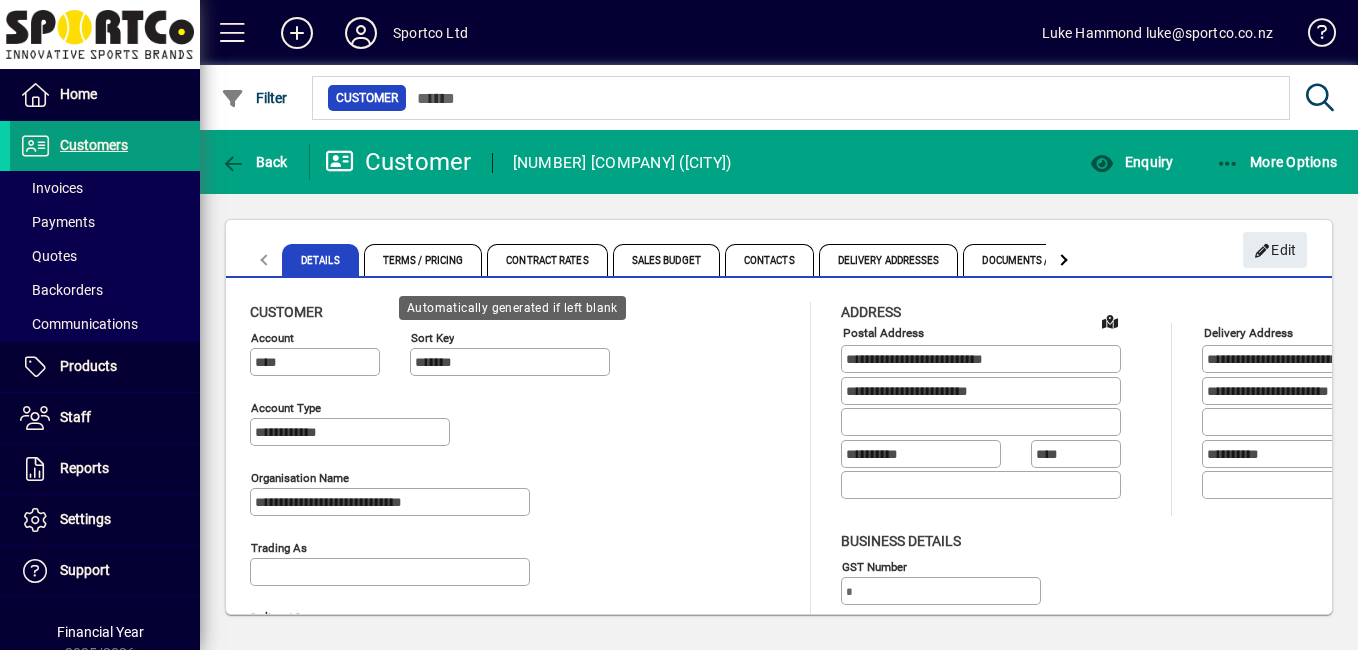 type on "**********" 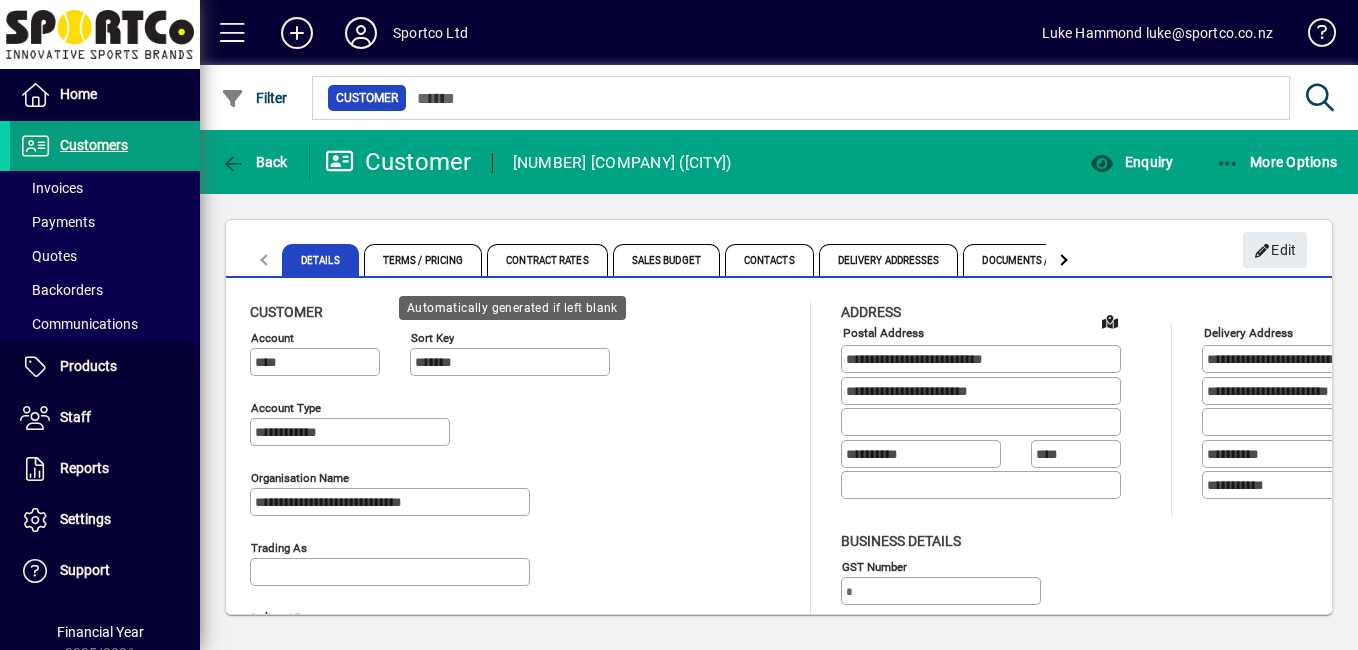 type on "**********" 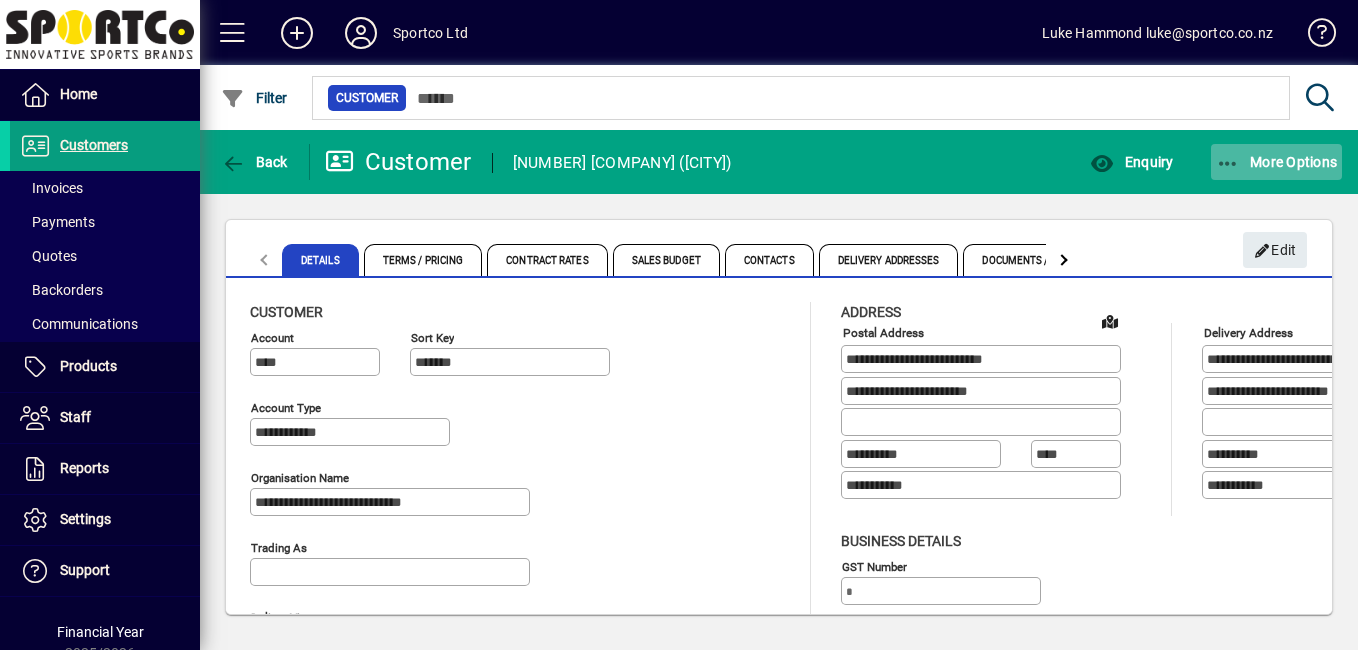 click 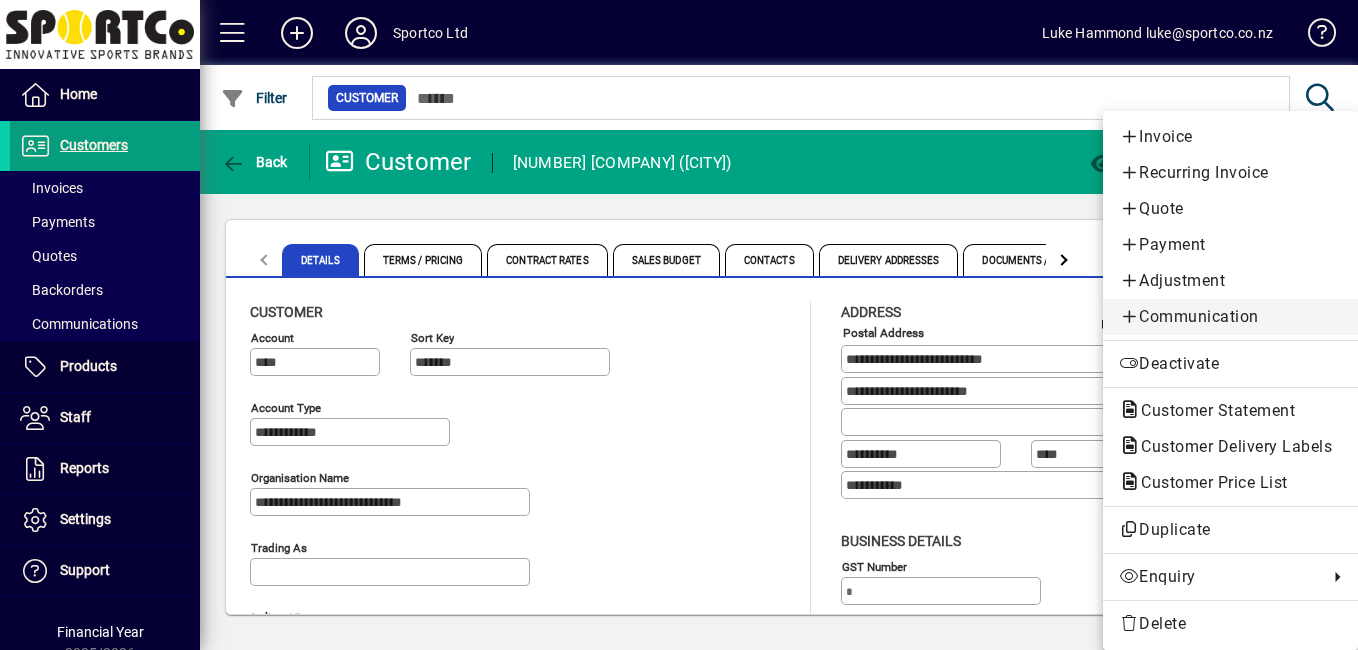 click on "Communication" at bounding box center (1230, 317) 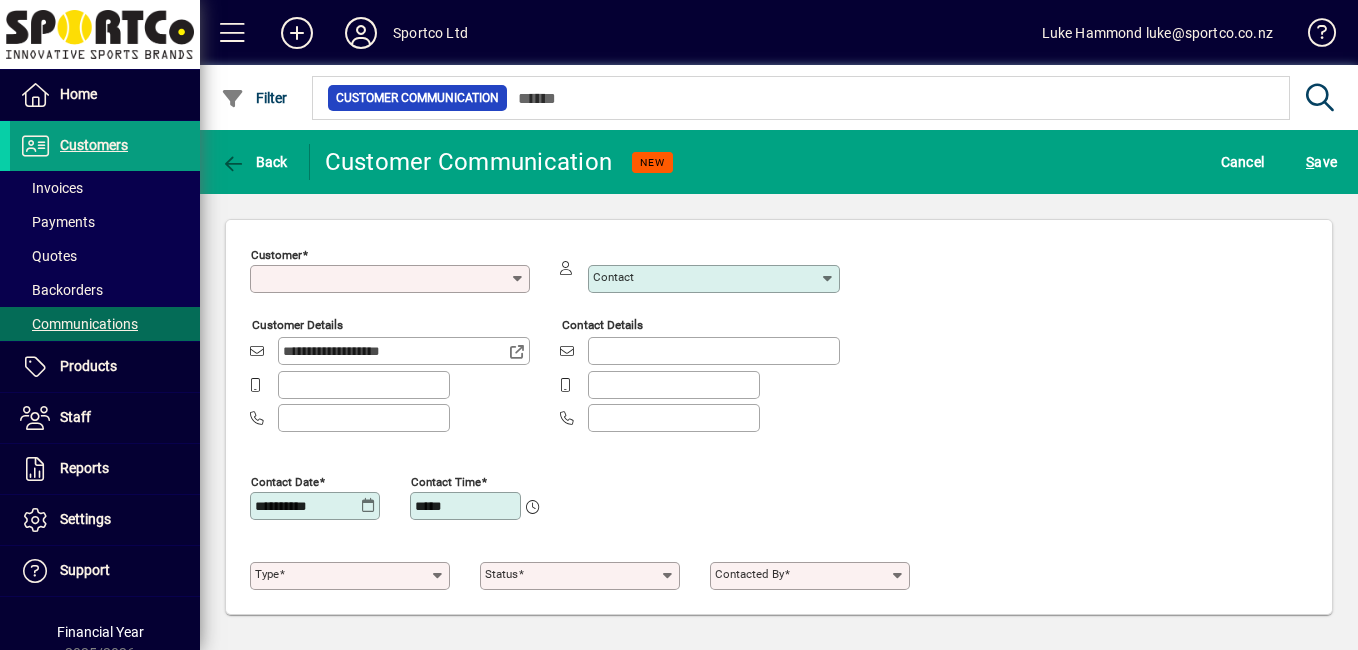 type on "**********" 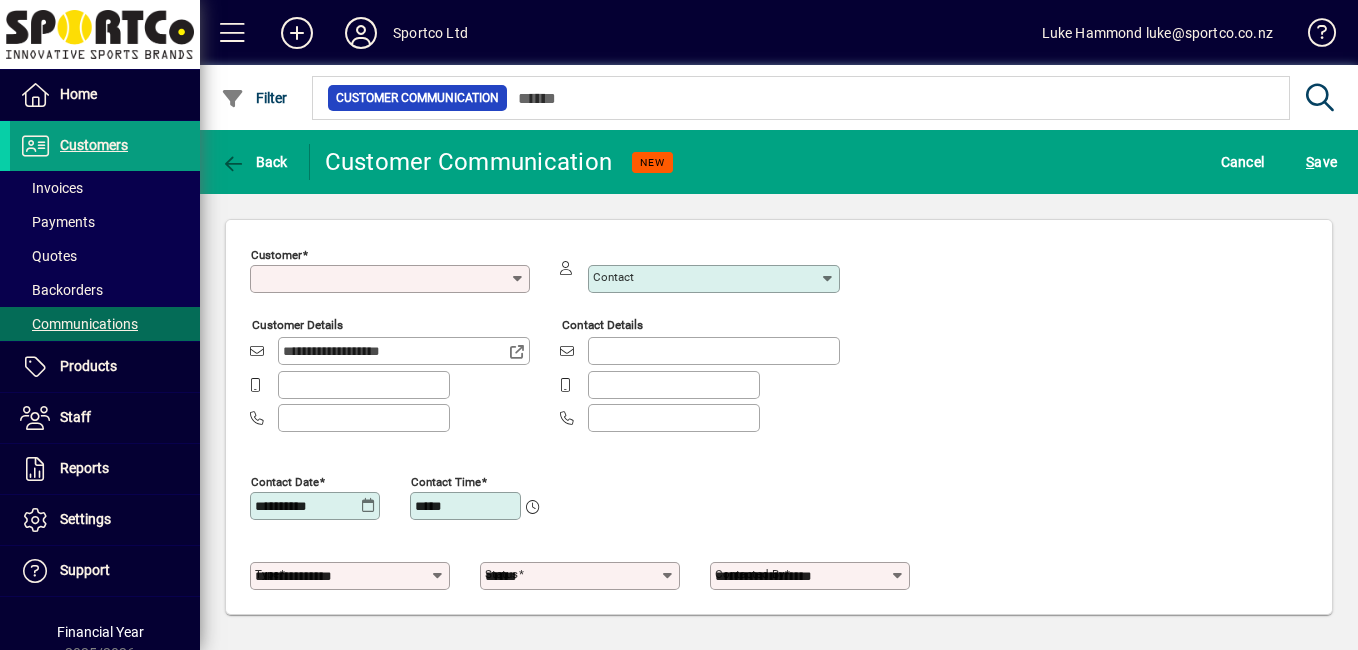 type on "**********" 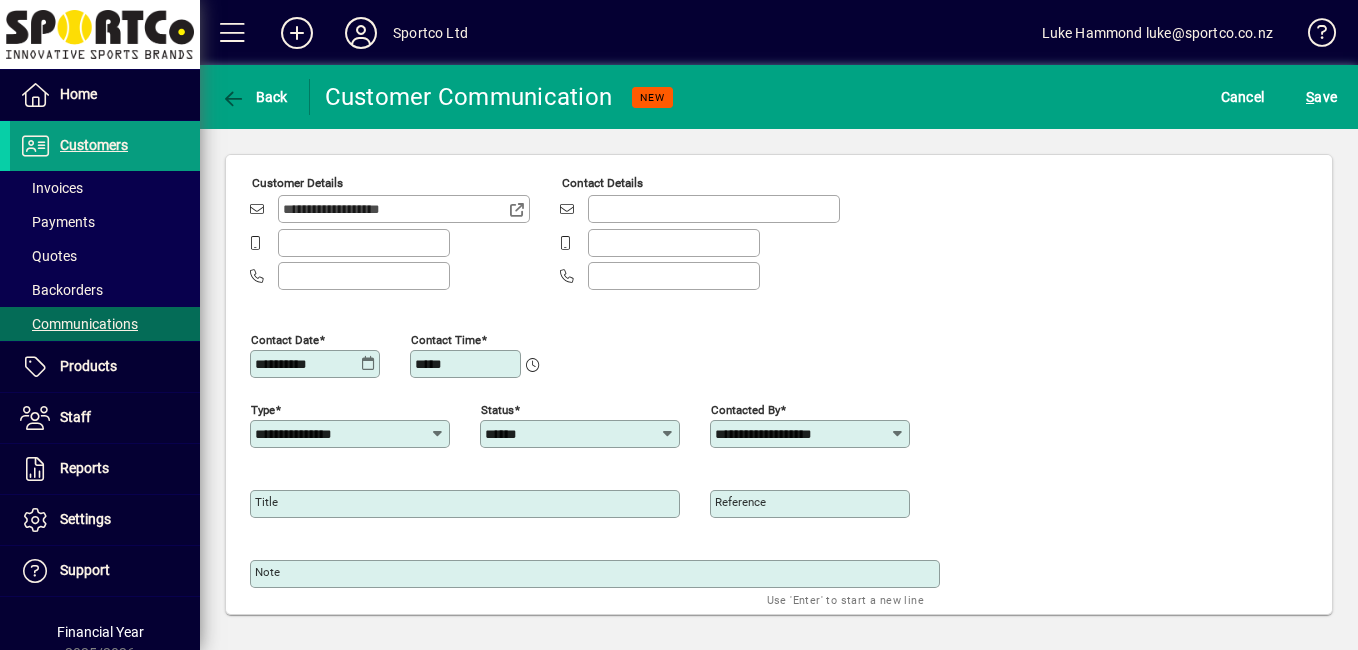 scroll, scrollTop: 79, scrollLeft: 0, axis: vertical 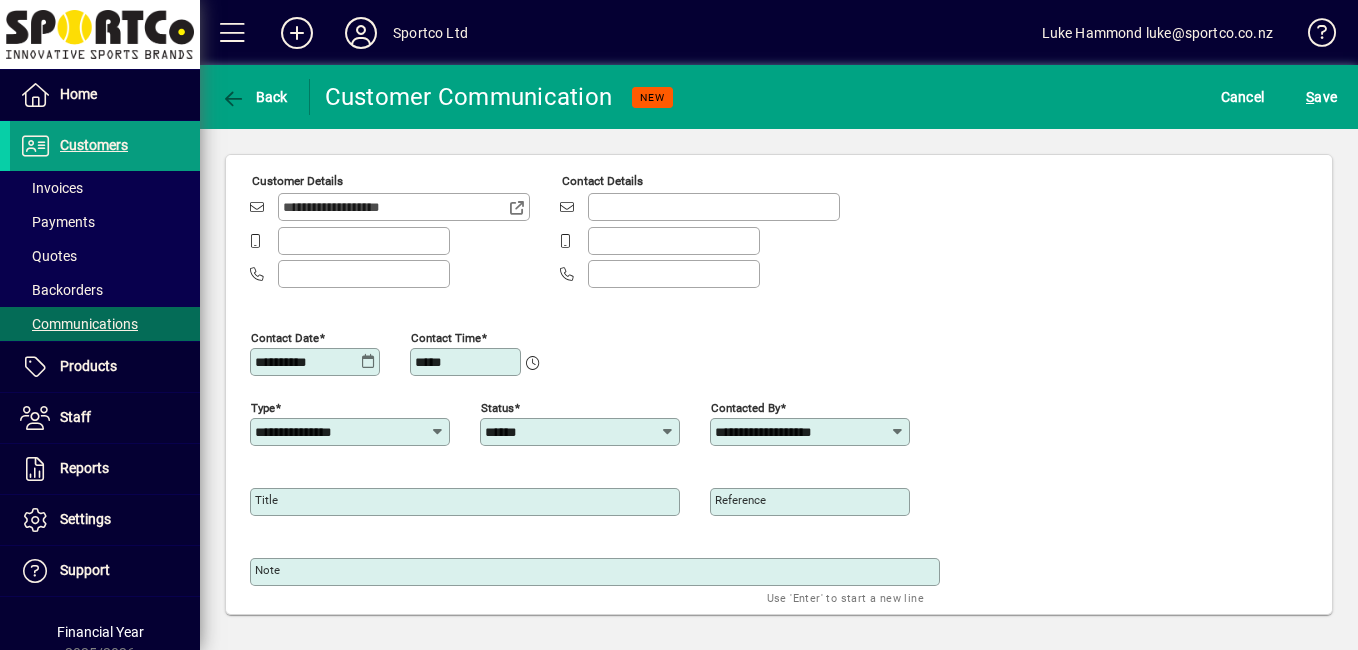 click 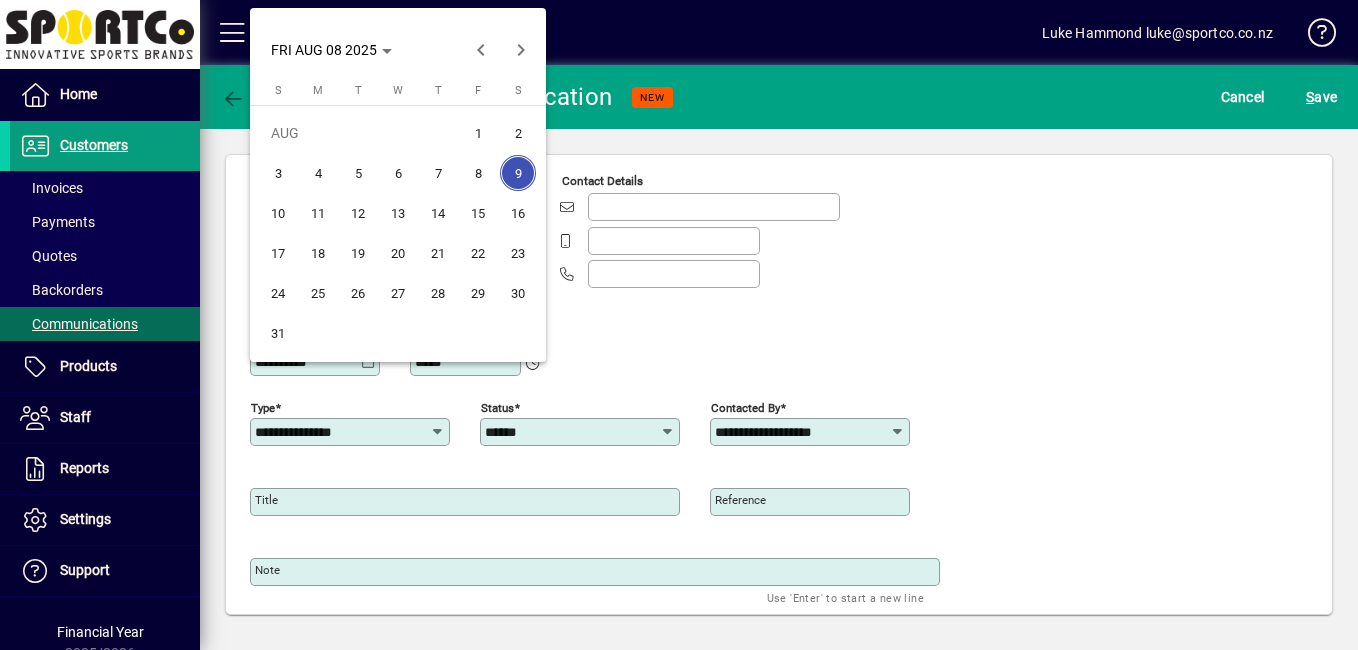 click on "8" at bounding box center (478, 173) 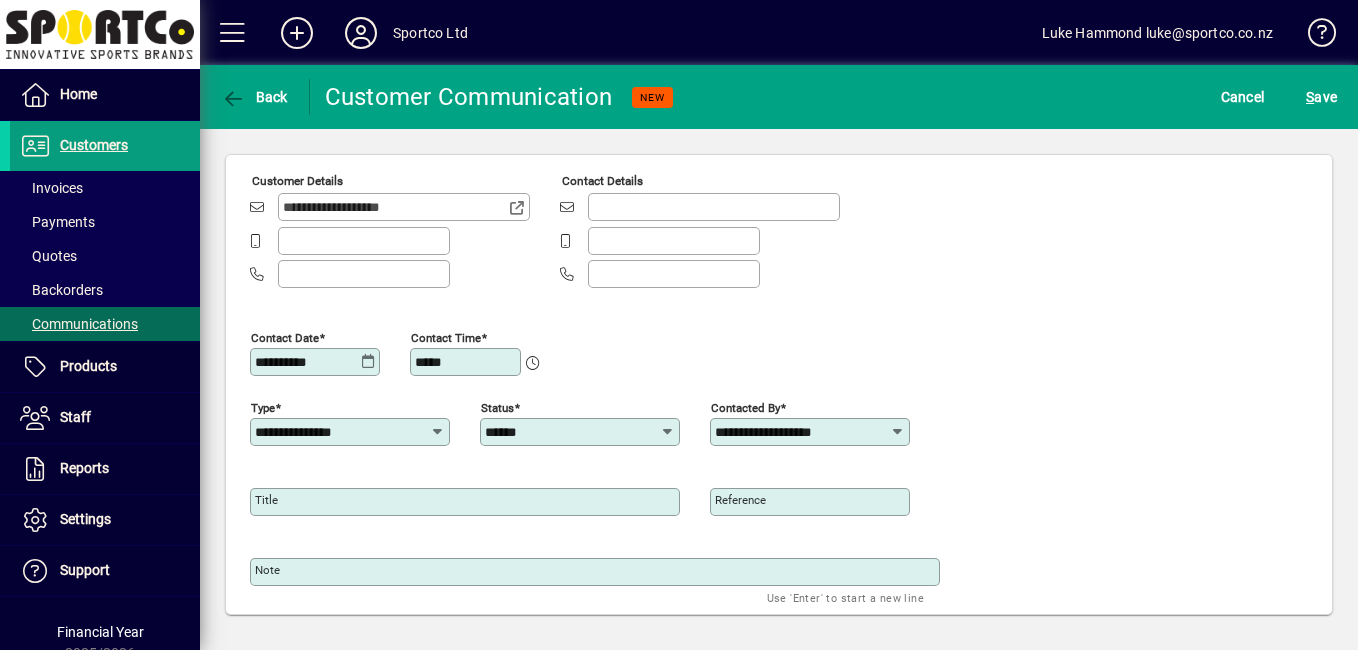 click on "Title" at bounding box center (467, 502) 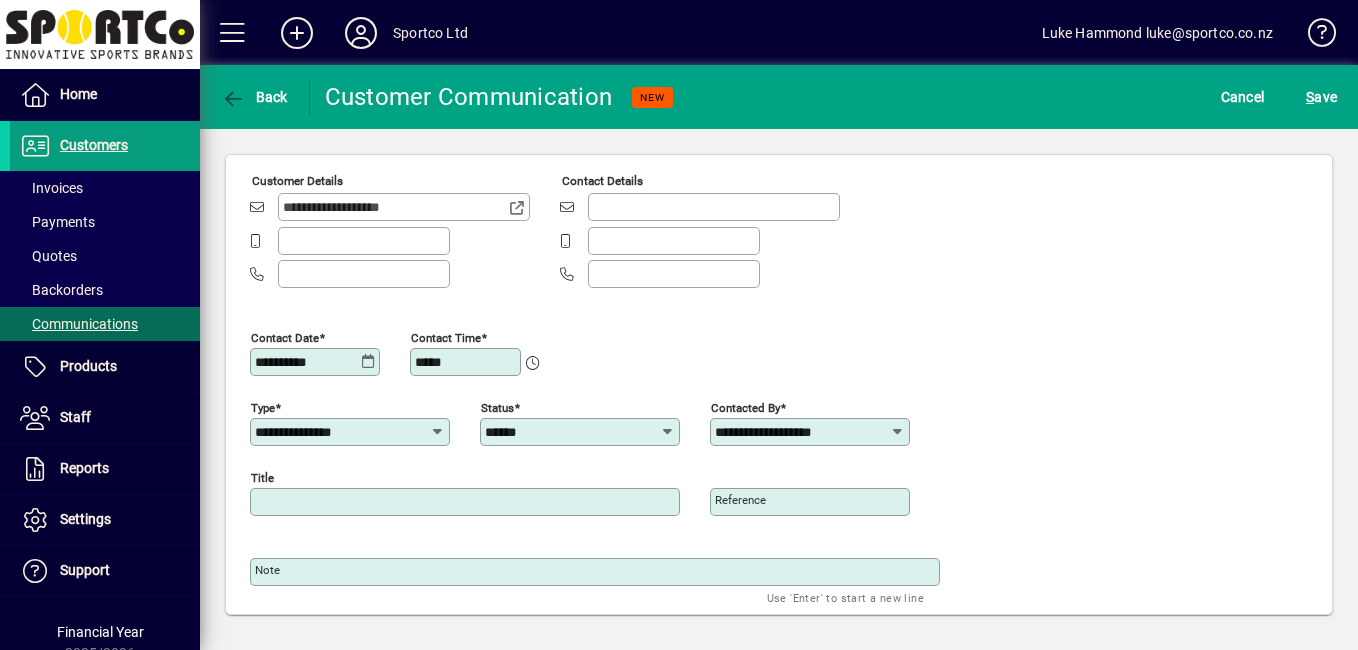 type on "******" 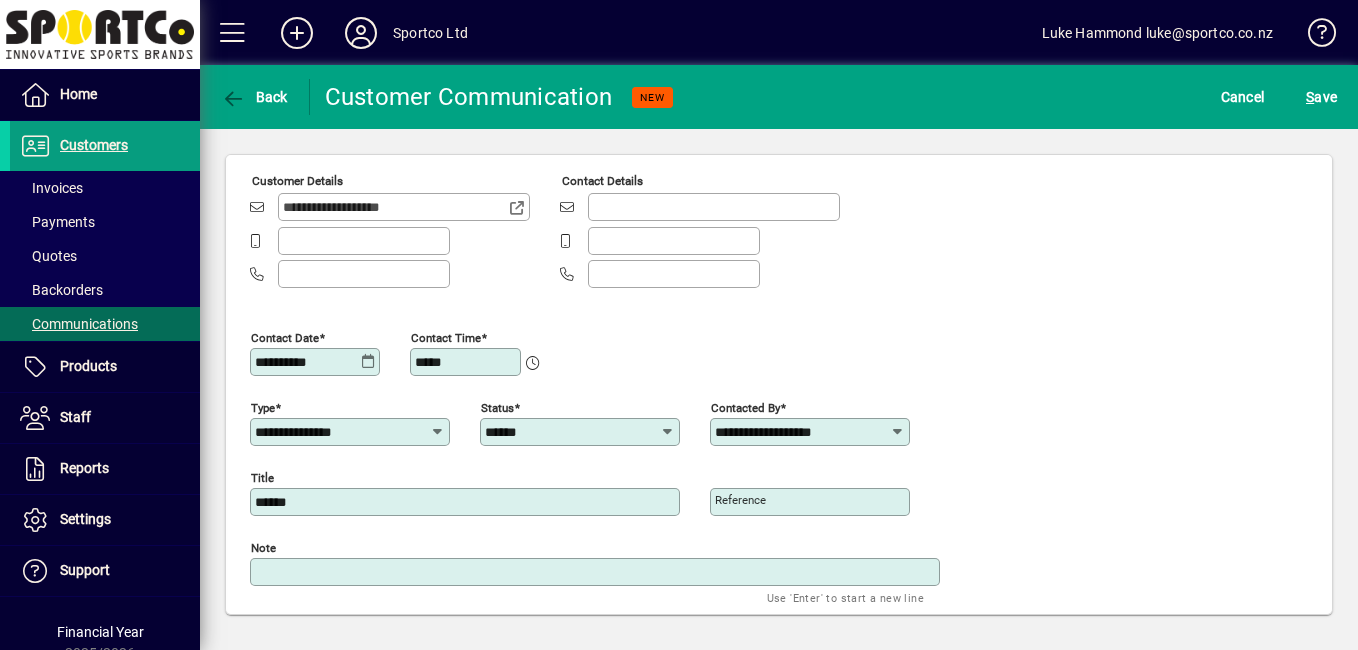 click on "Note" at bounding box center (597, 572) 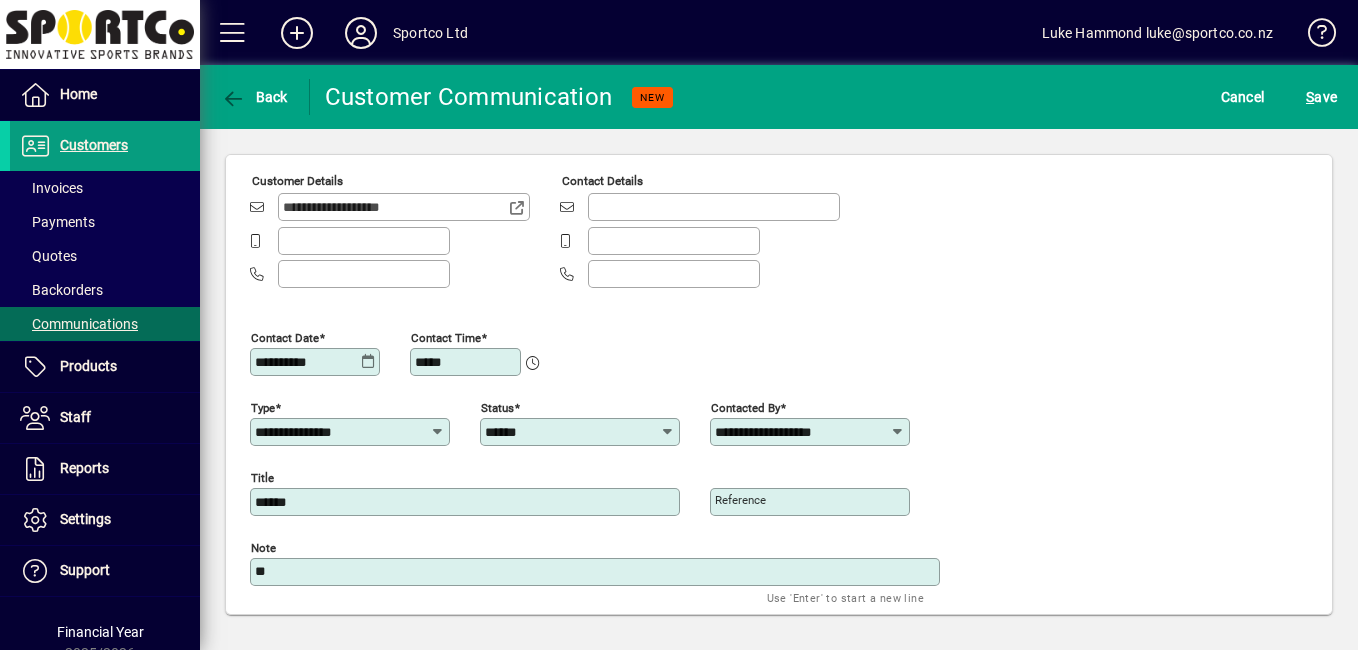 type on "*" 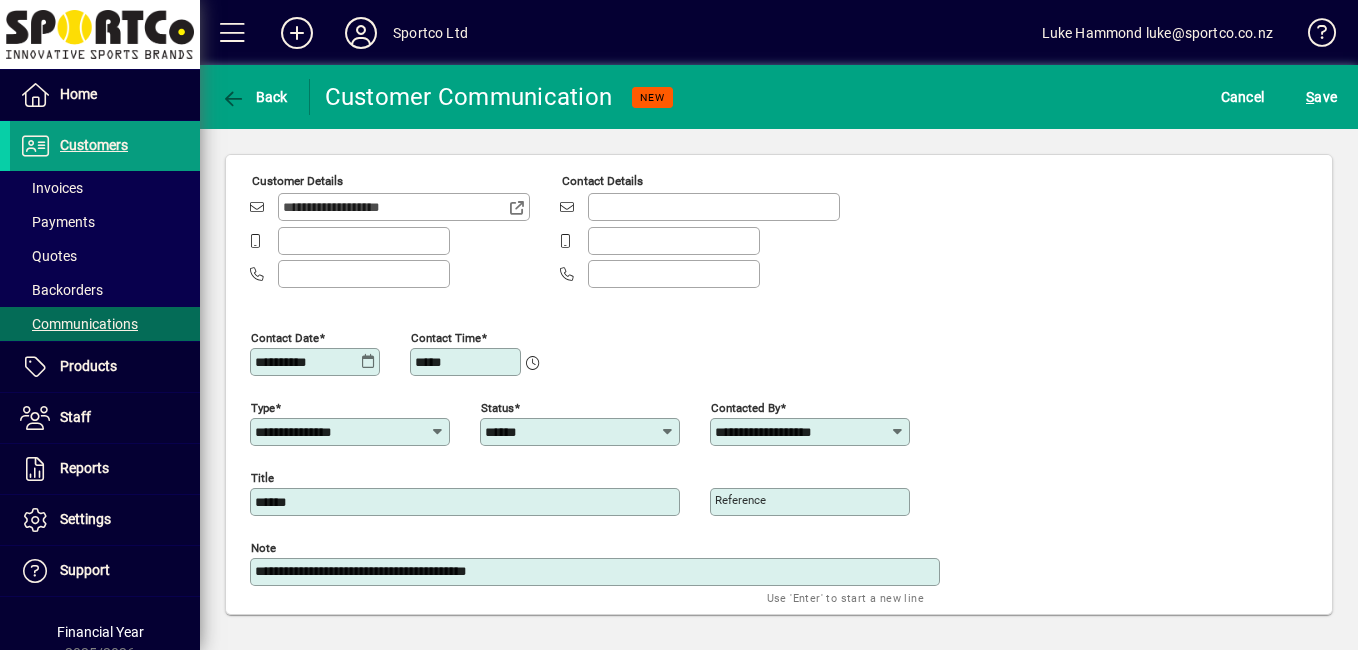 type on "**********" 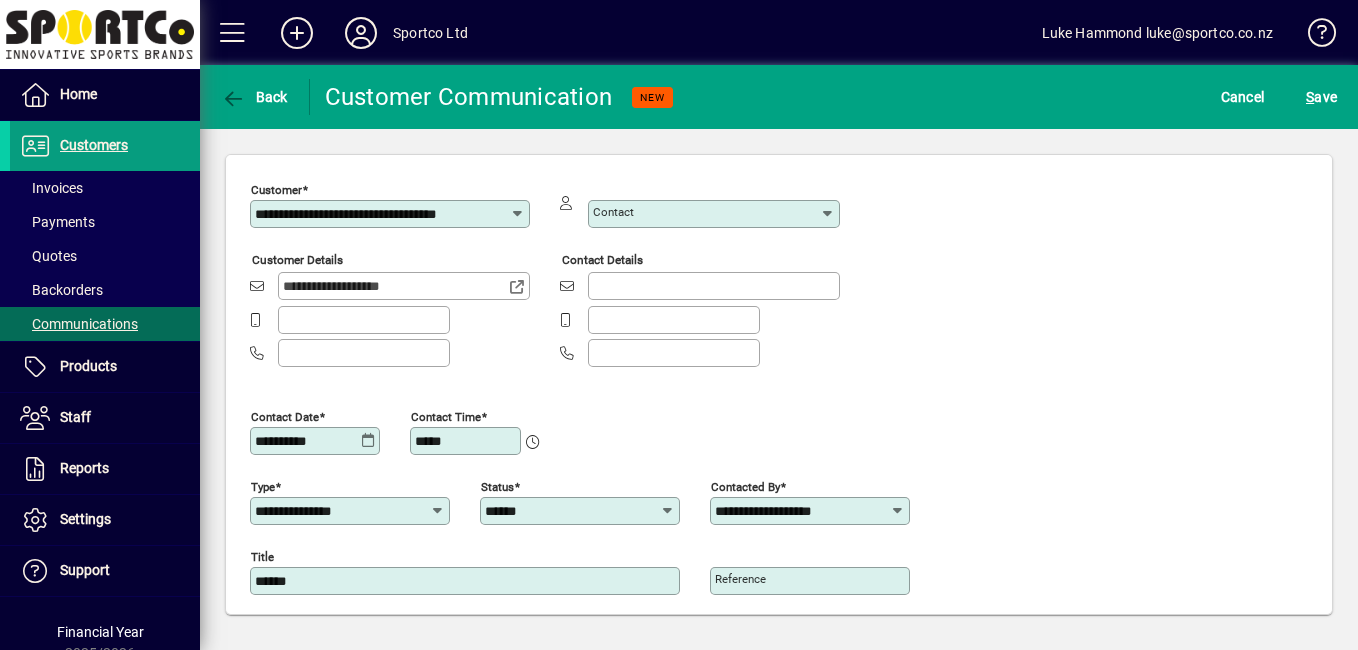 scroll, scrollTop: 0, scrollLeft: 0, axis: both 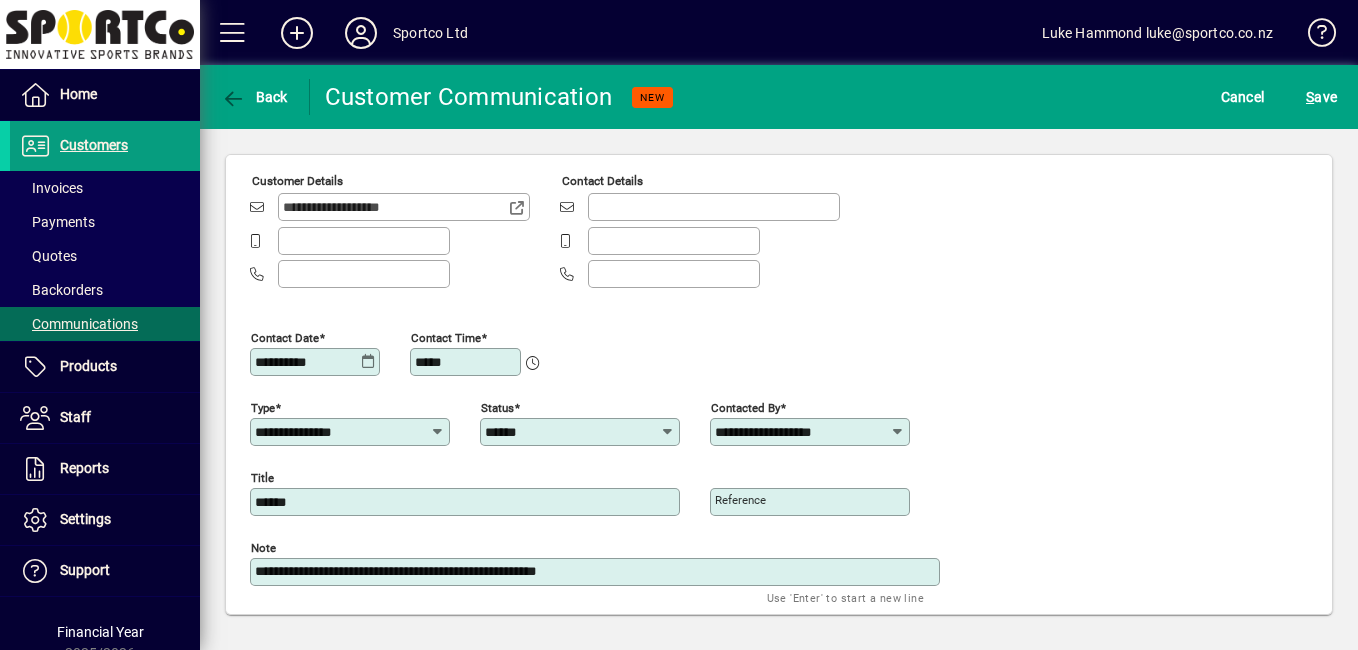 click on "**********" at bounding box center [597, 572] 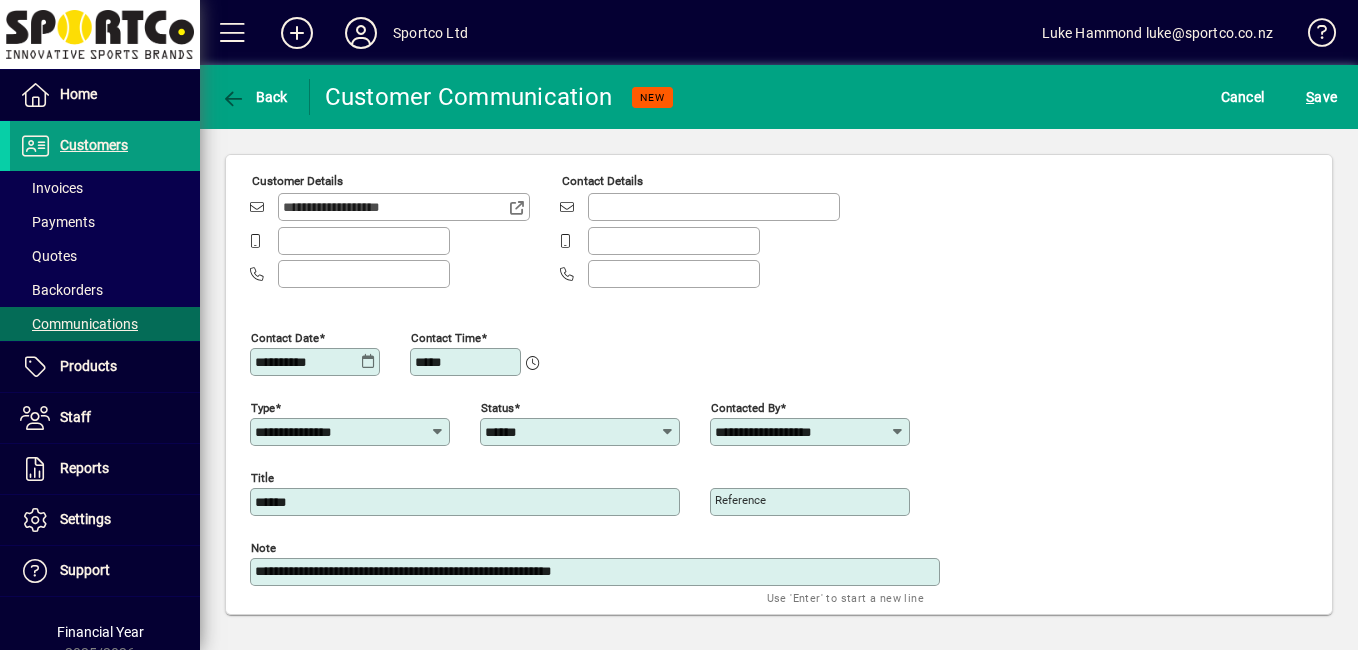 click on "**********" at bounding box center (597, 572) 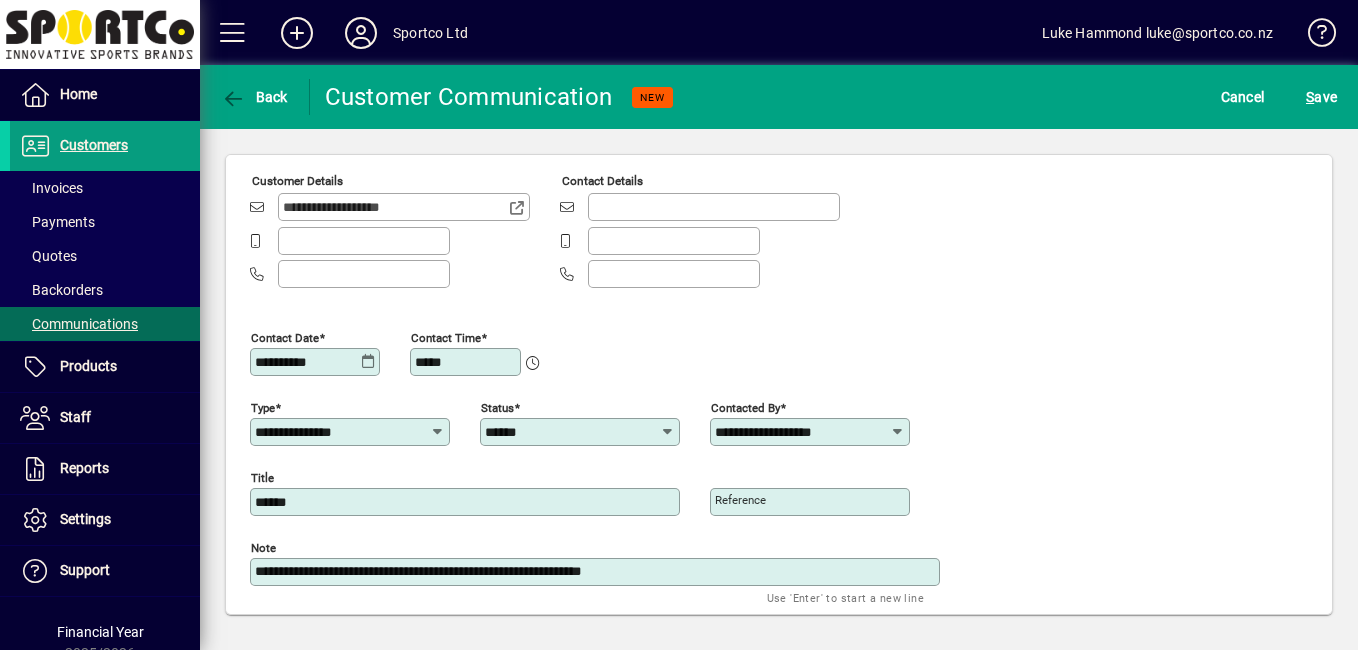 click on "**********" at bounding box center [597, 572] 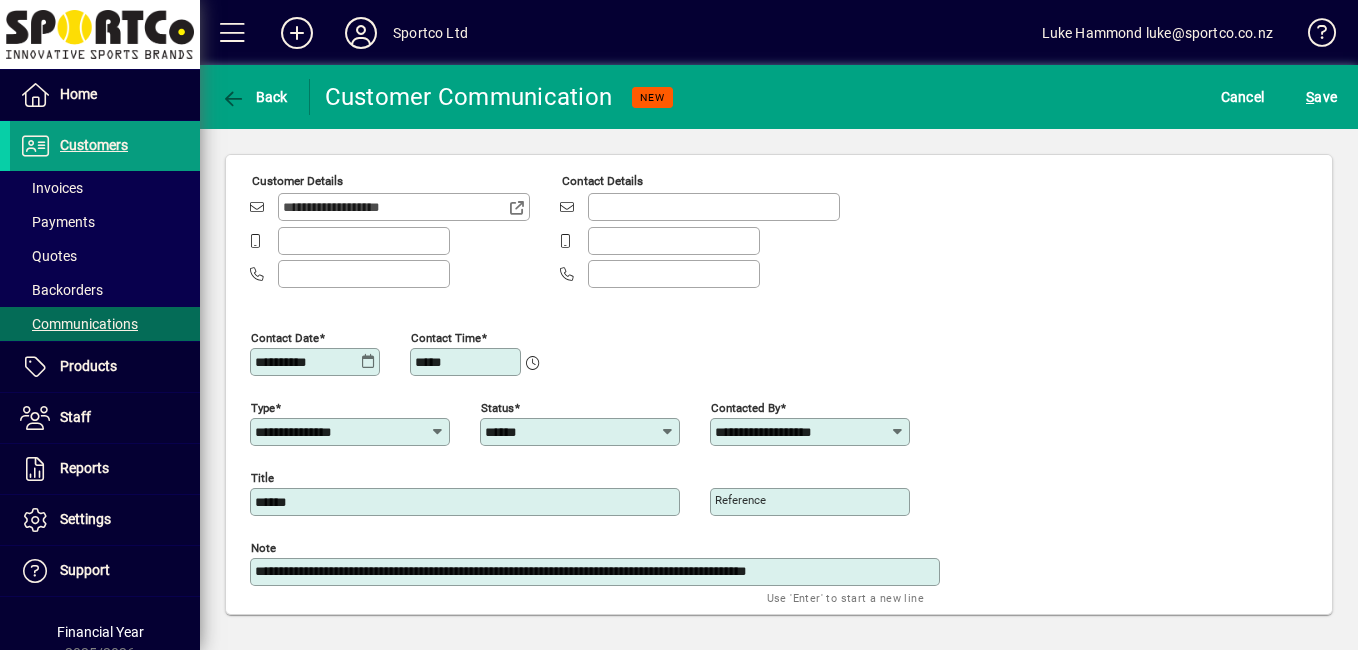 click on "**********" at bounding box center (597, 572) 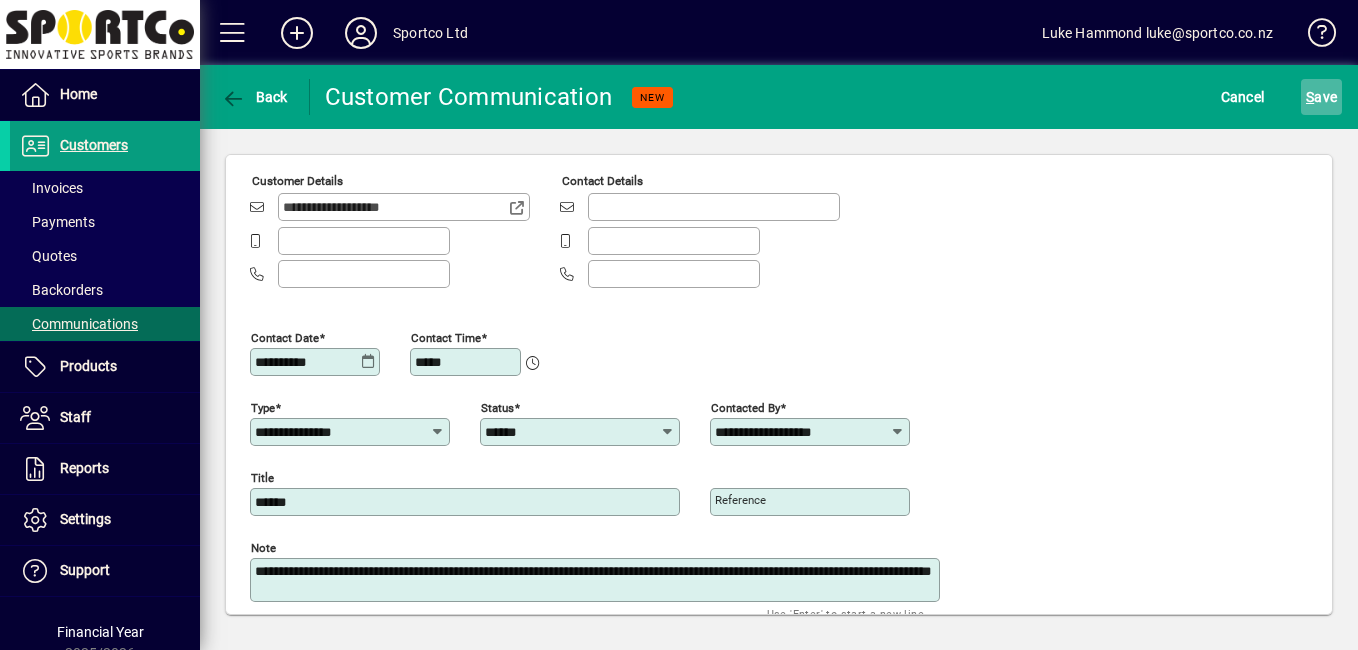 type on "**********" 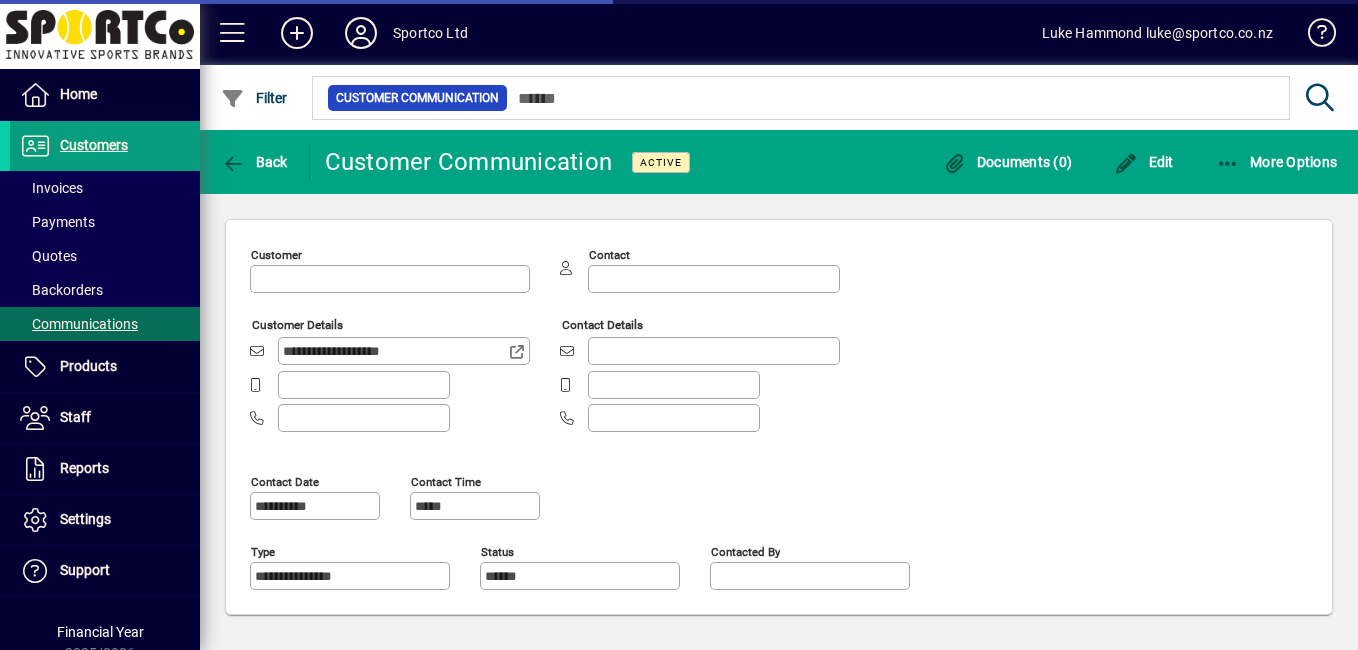 type on "**********" 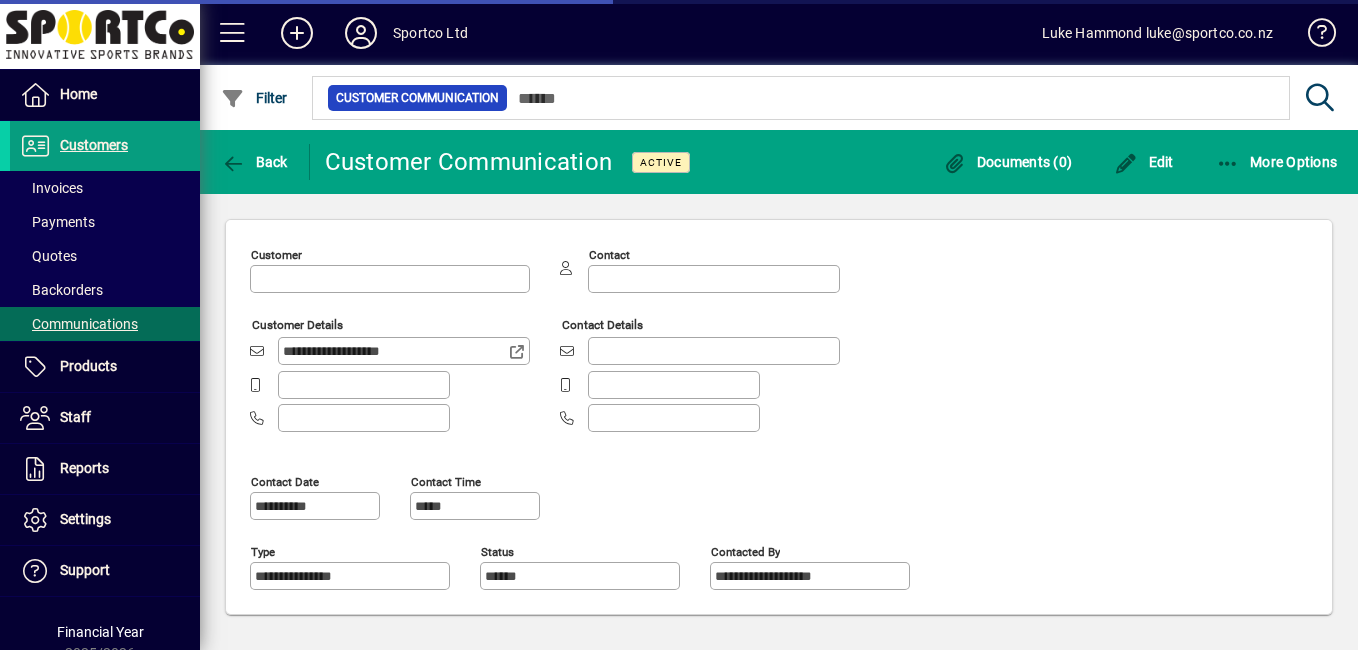type on "**********" 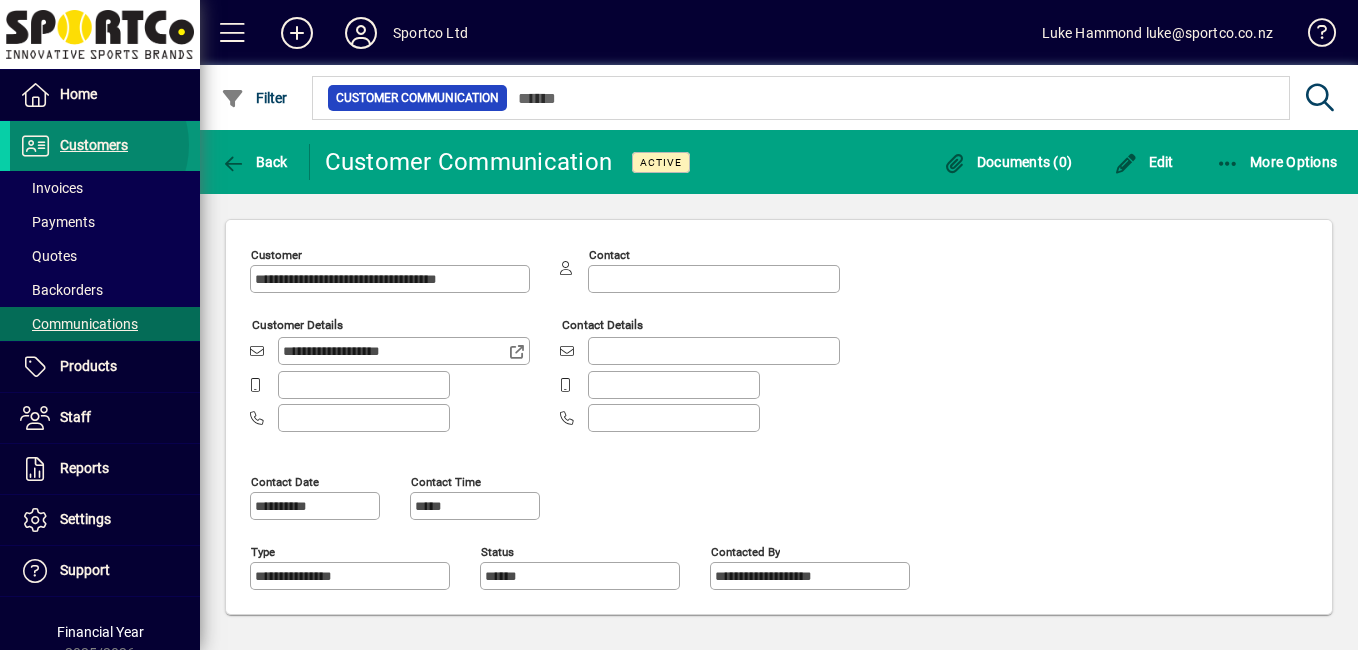 click on "Customers" at bounding box center (94, 145) 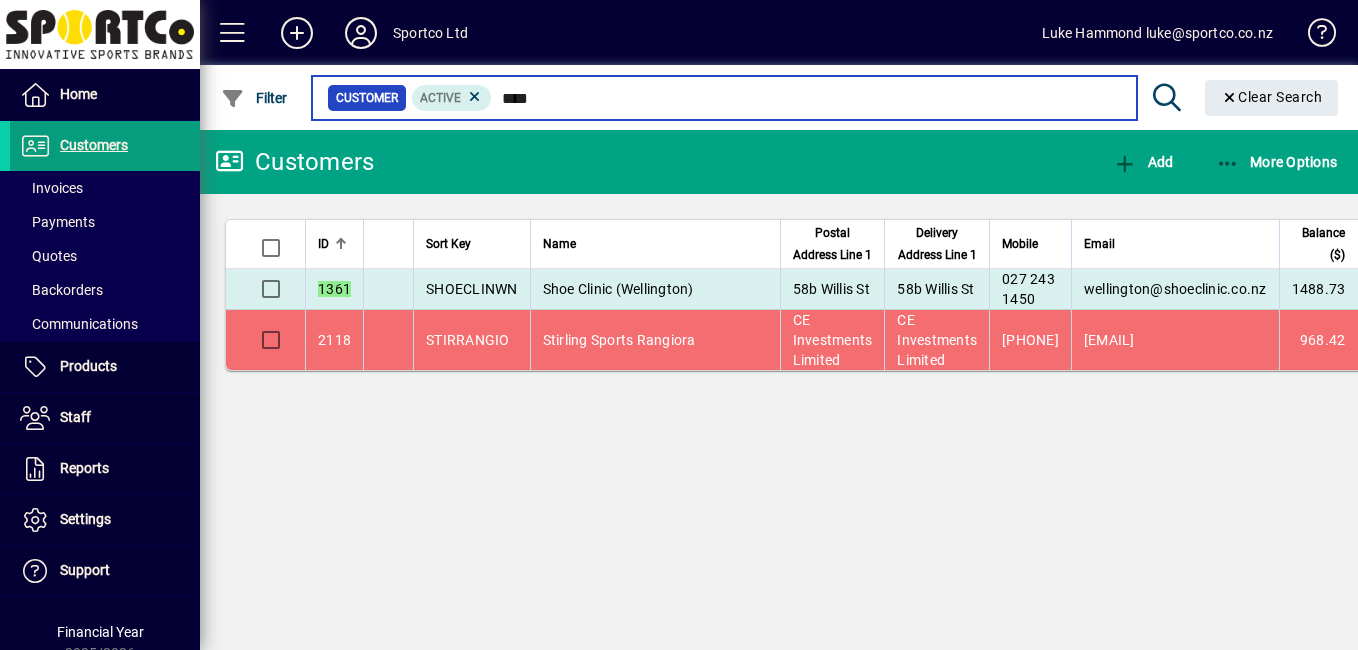 type on "****" 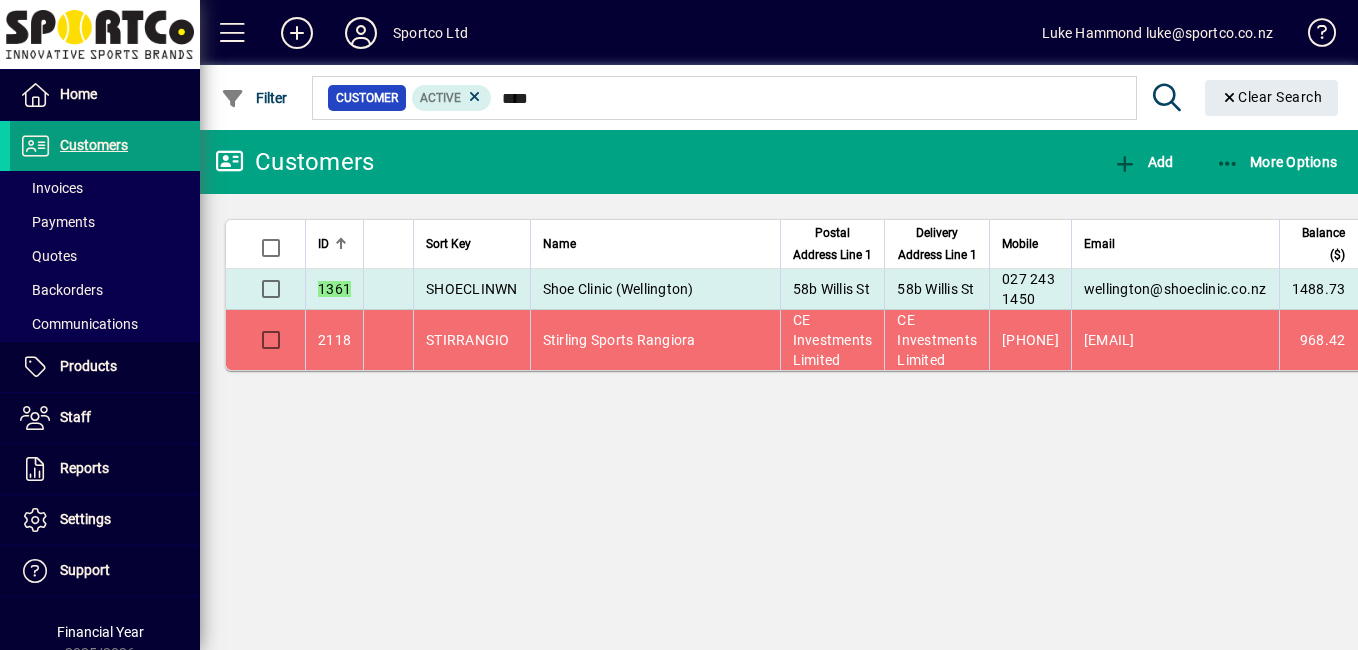 click on "Shoe Clinic (Wellington)" at bounding box center (618, 289) 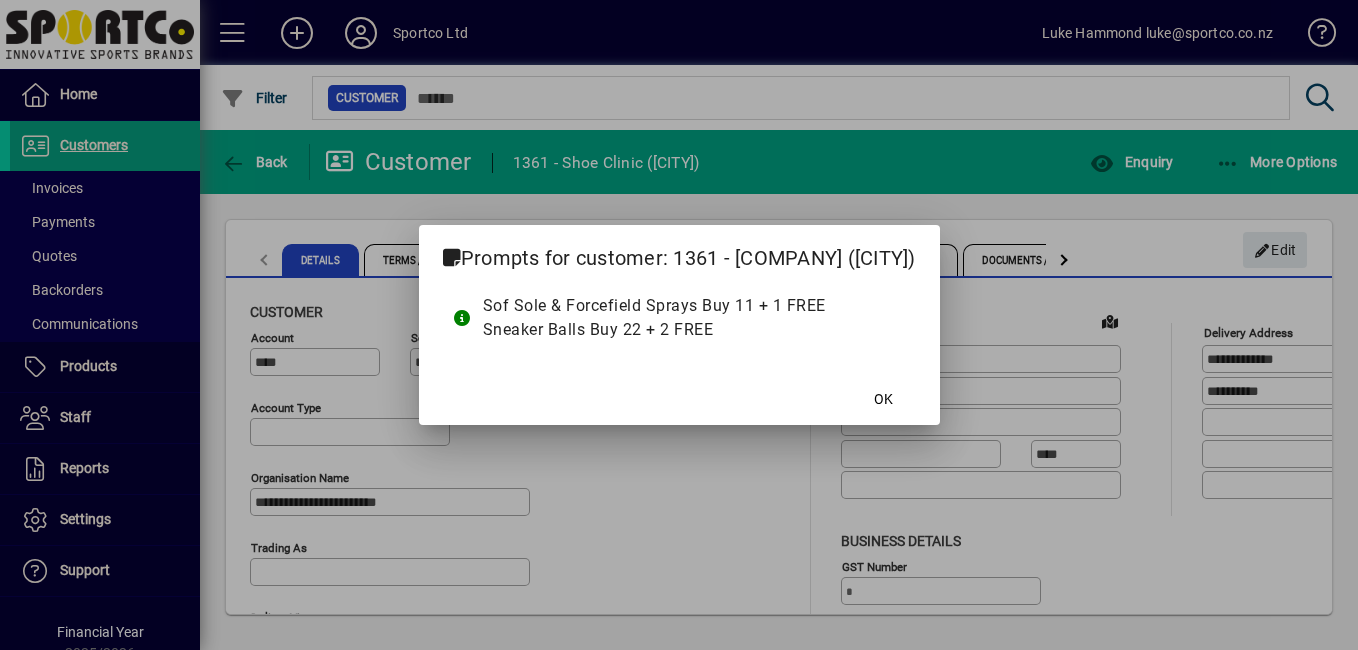 type on "**********" 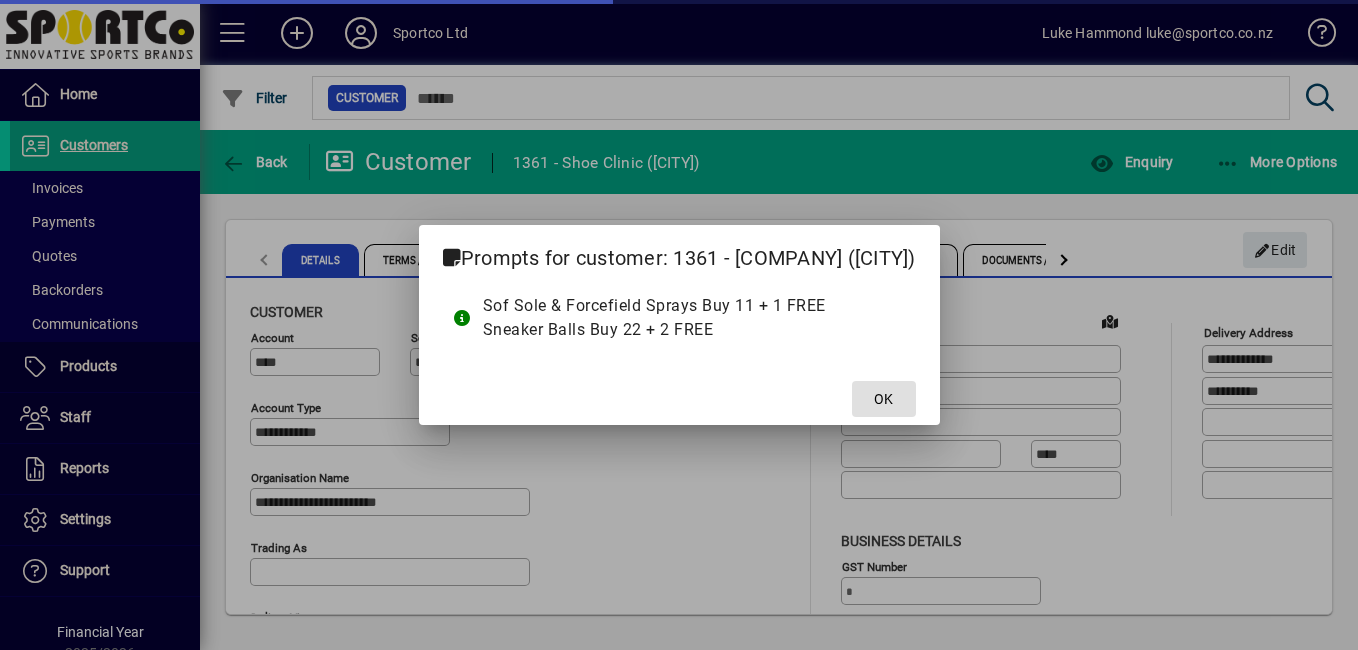 type on "**********" 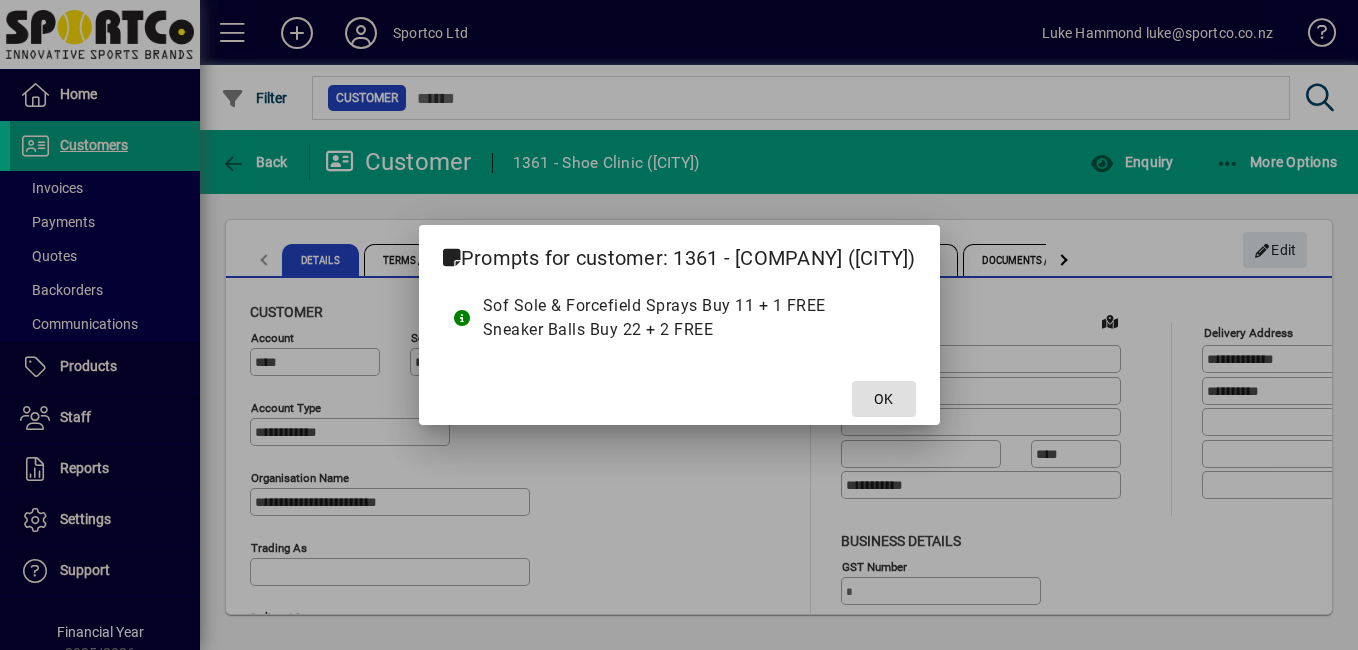 click on "OK" 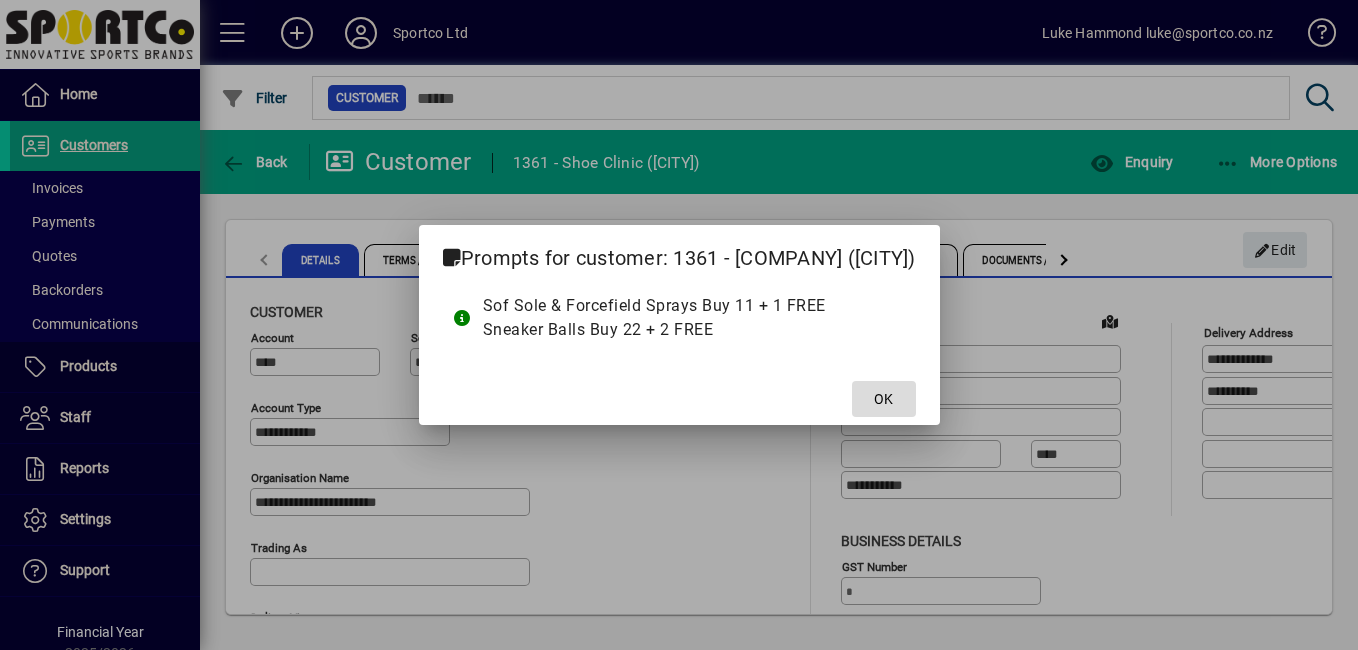click on "OK" 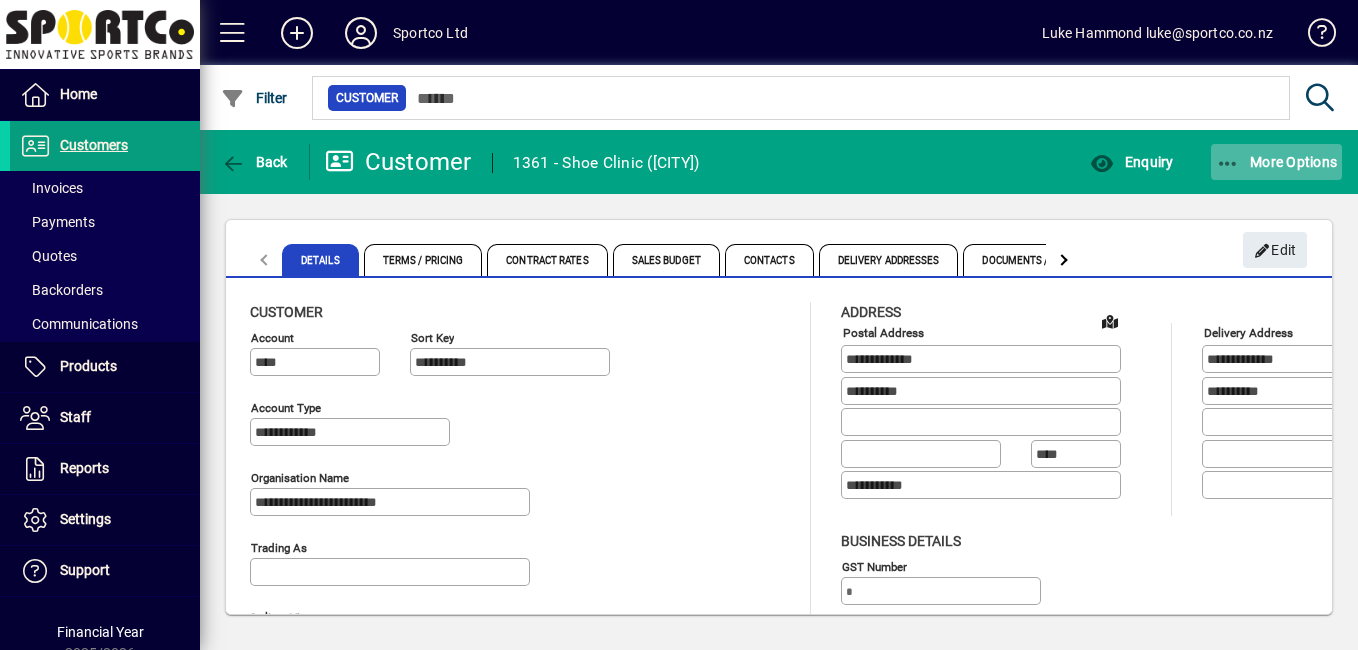 click 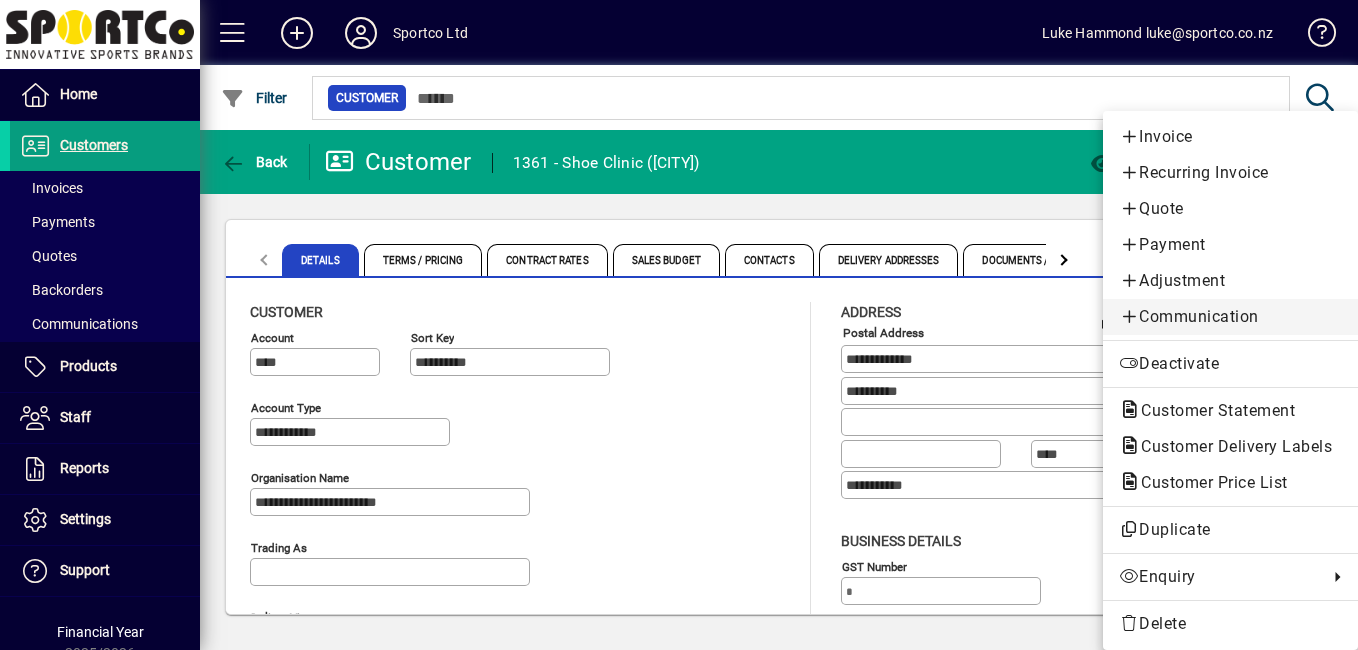 click on "Communication" at bounding box center (1230, 317) 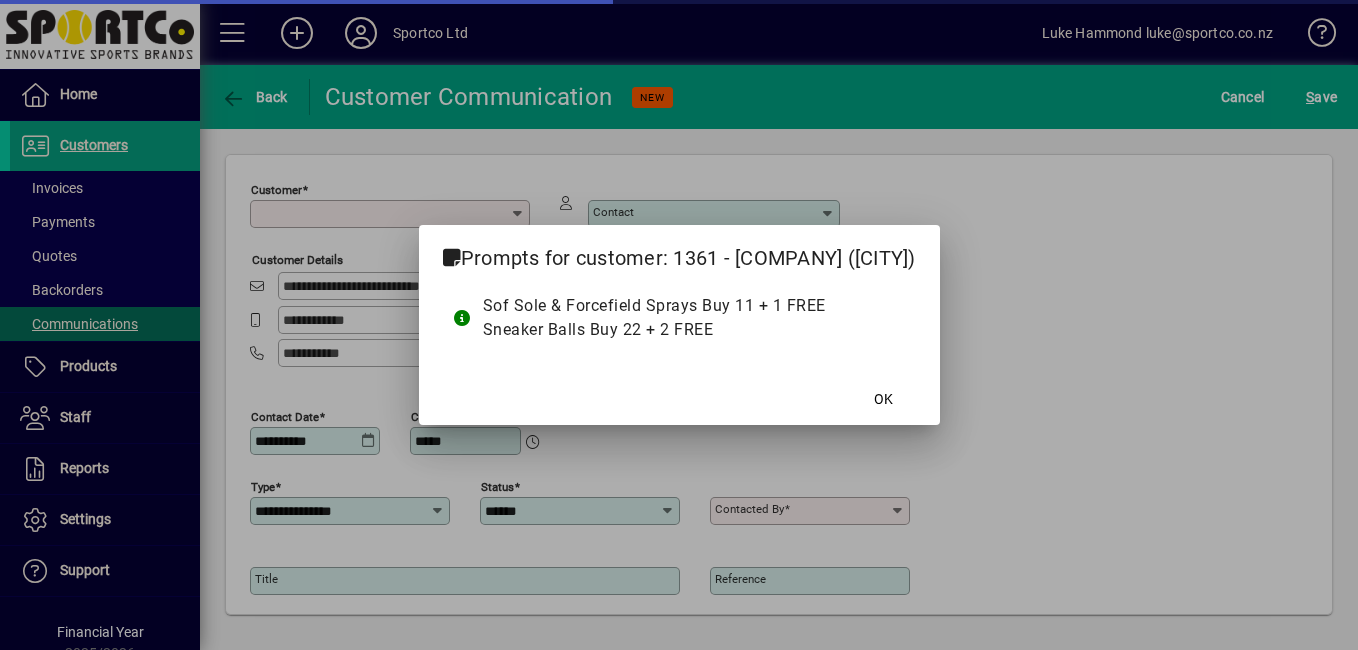 type on "**********" 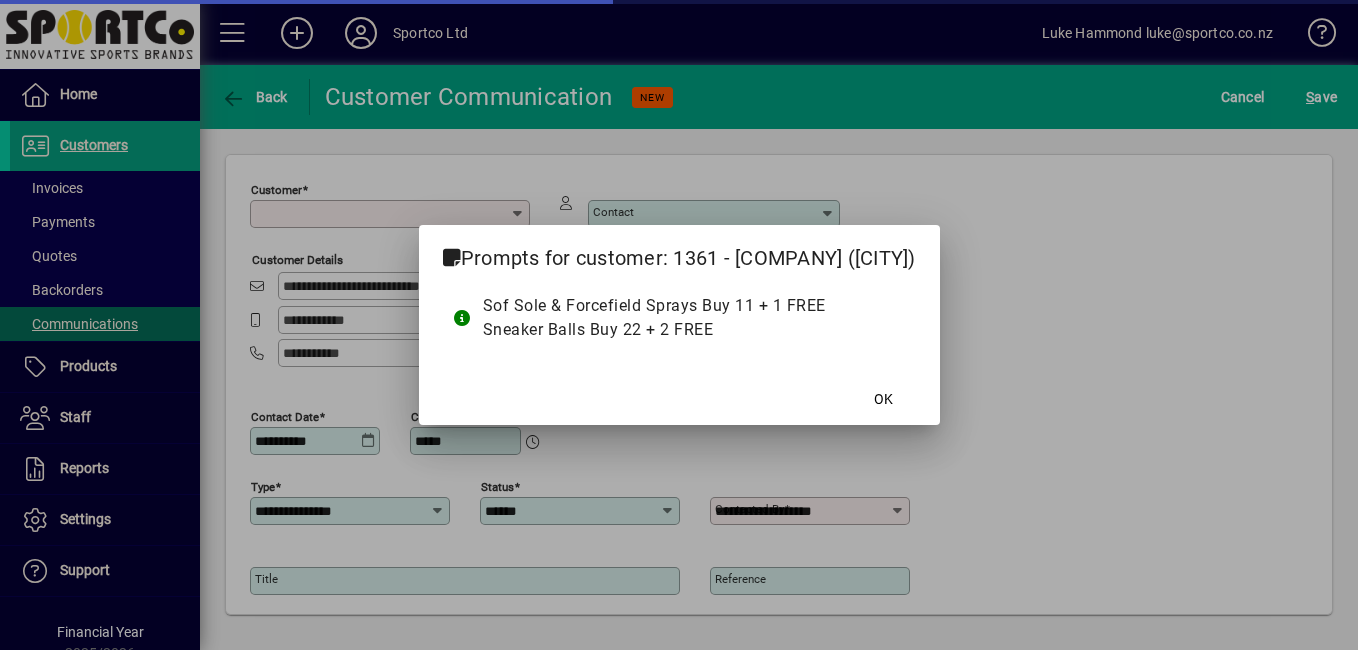 type on "**********" 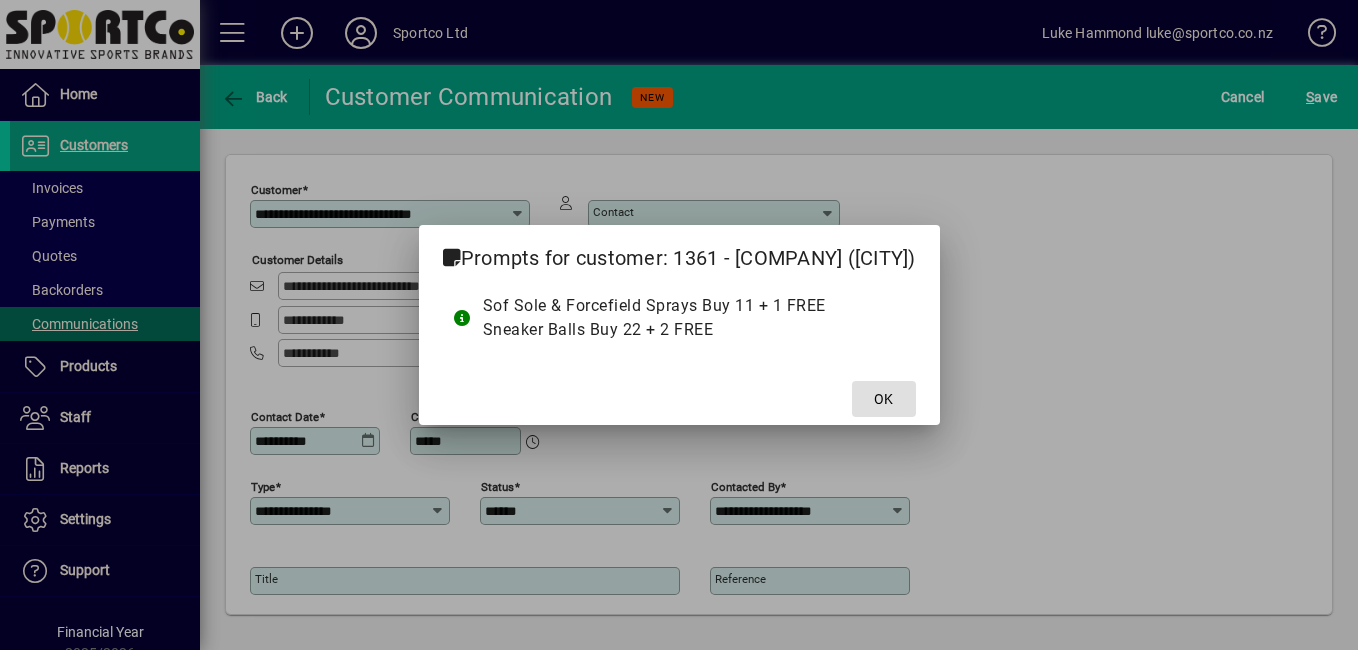 click on "OK" 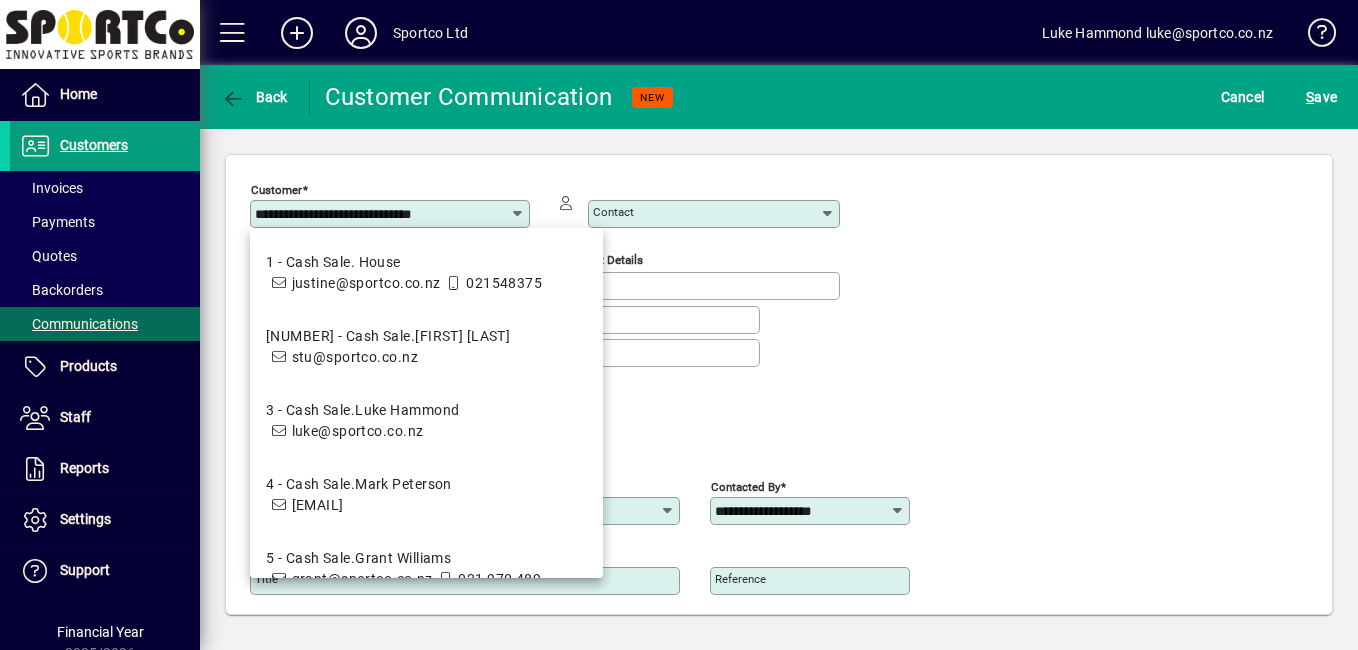 click on "**********" 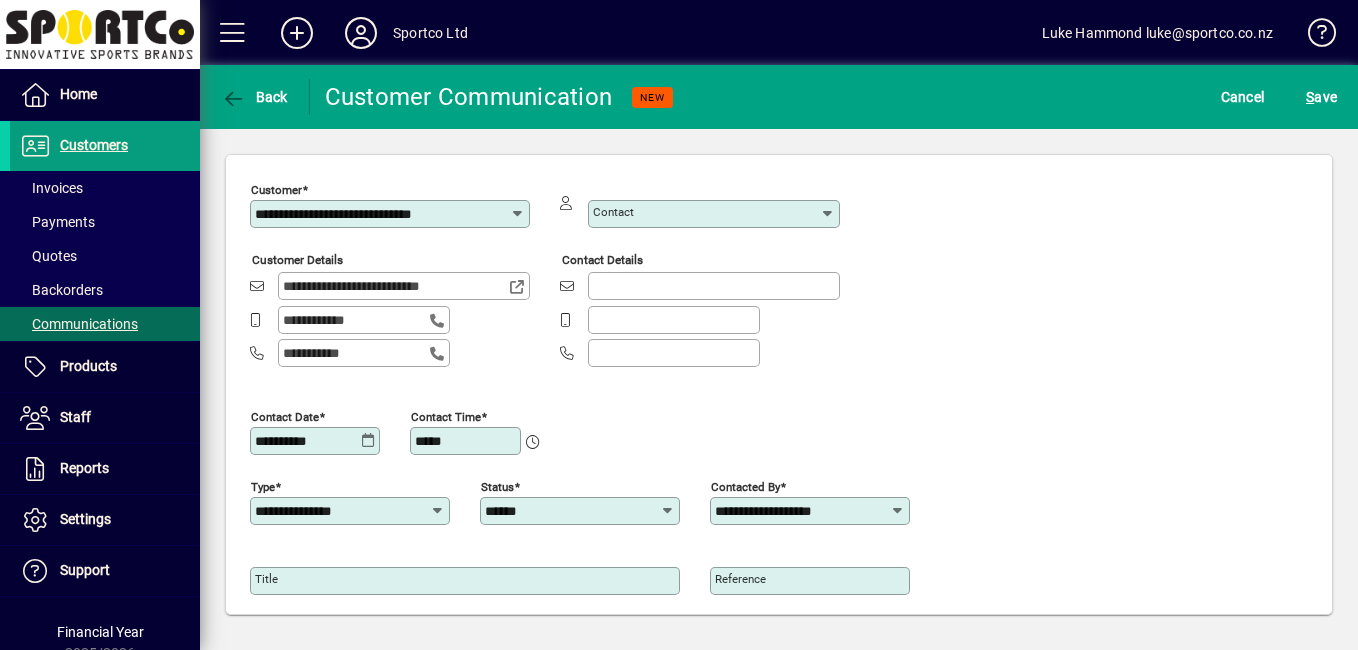 click 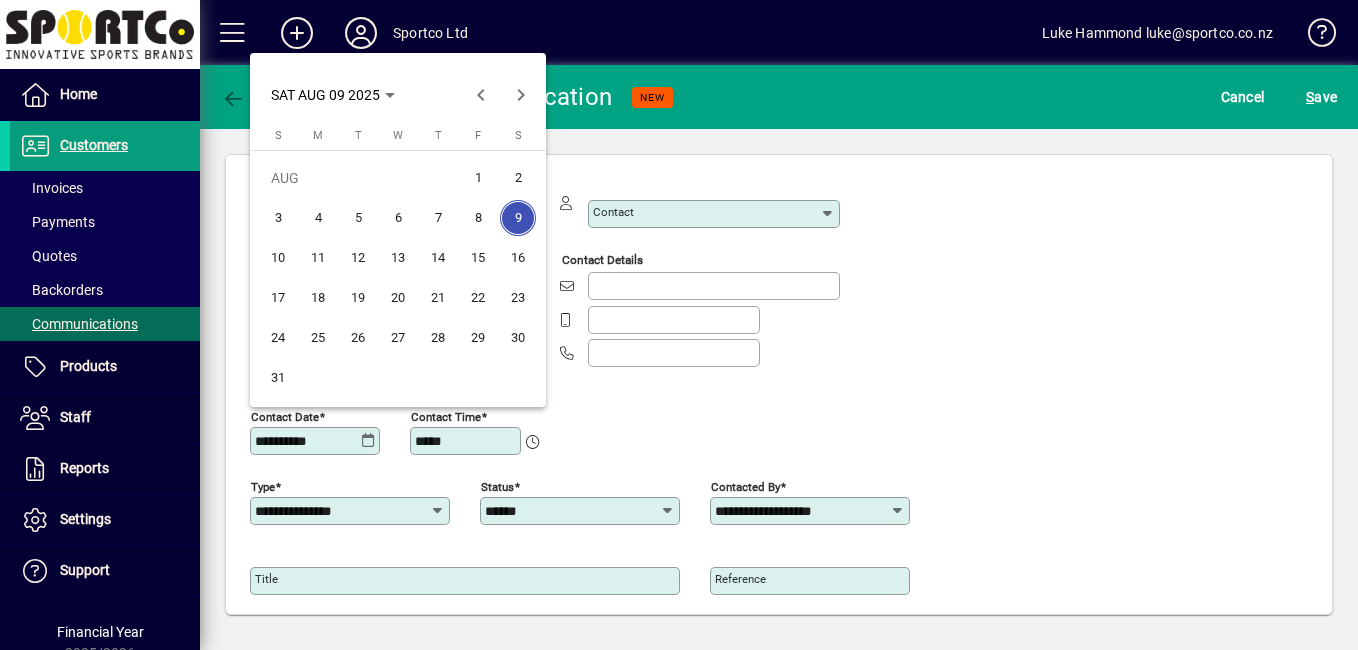 click on "8" at bounding box center [478, 218] 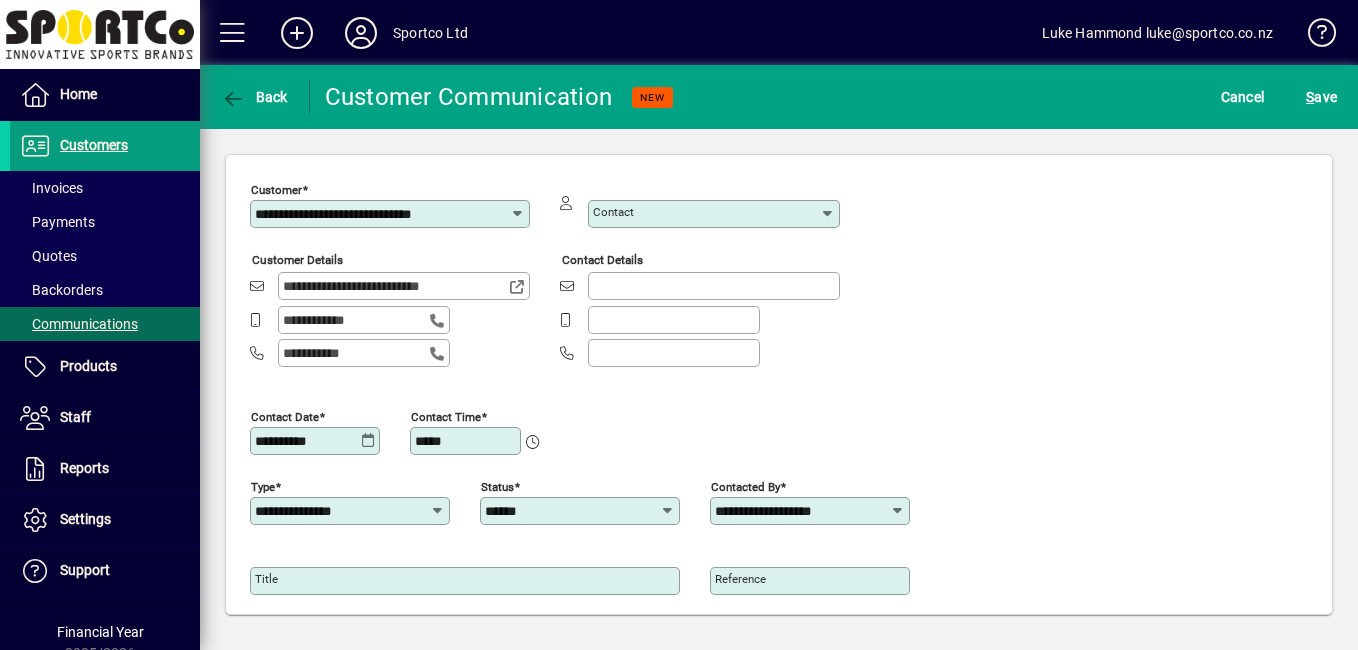 type on "**********" 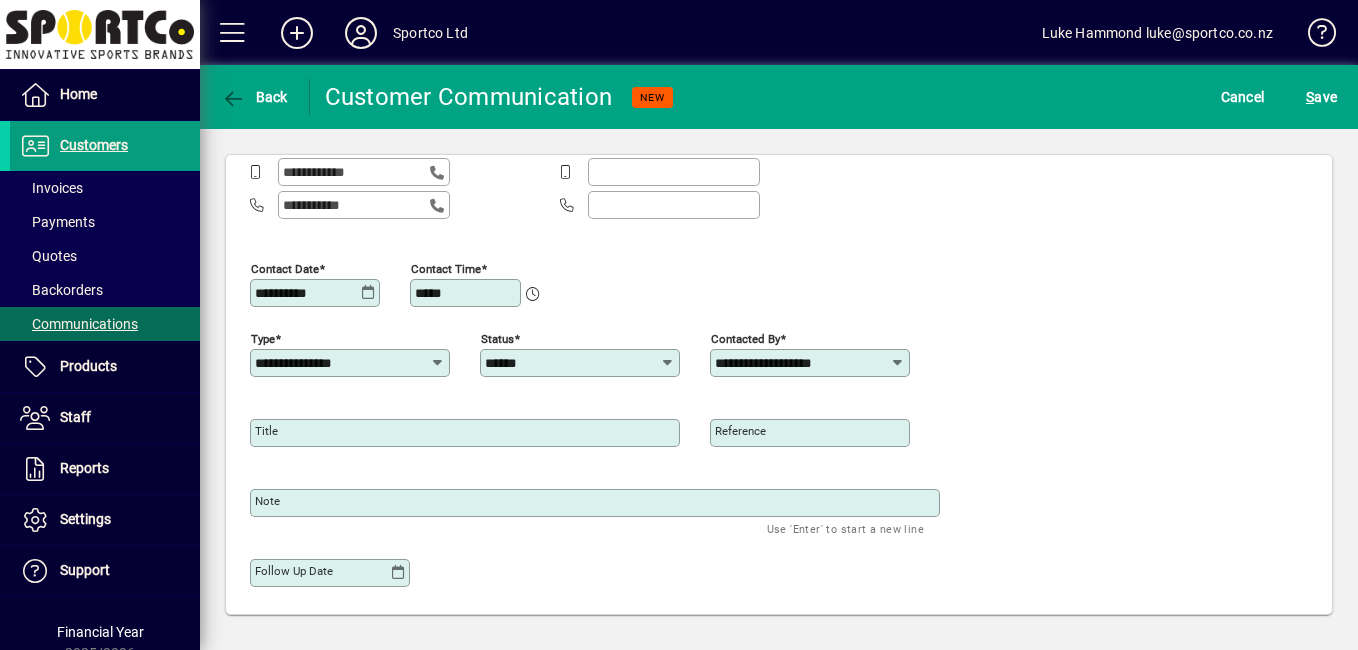 click on "Title" at bounding box center [467, 433] 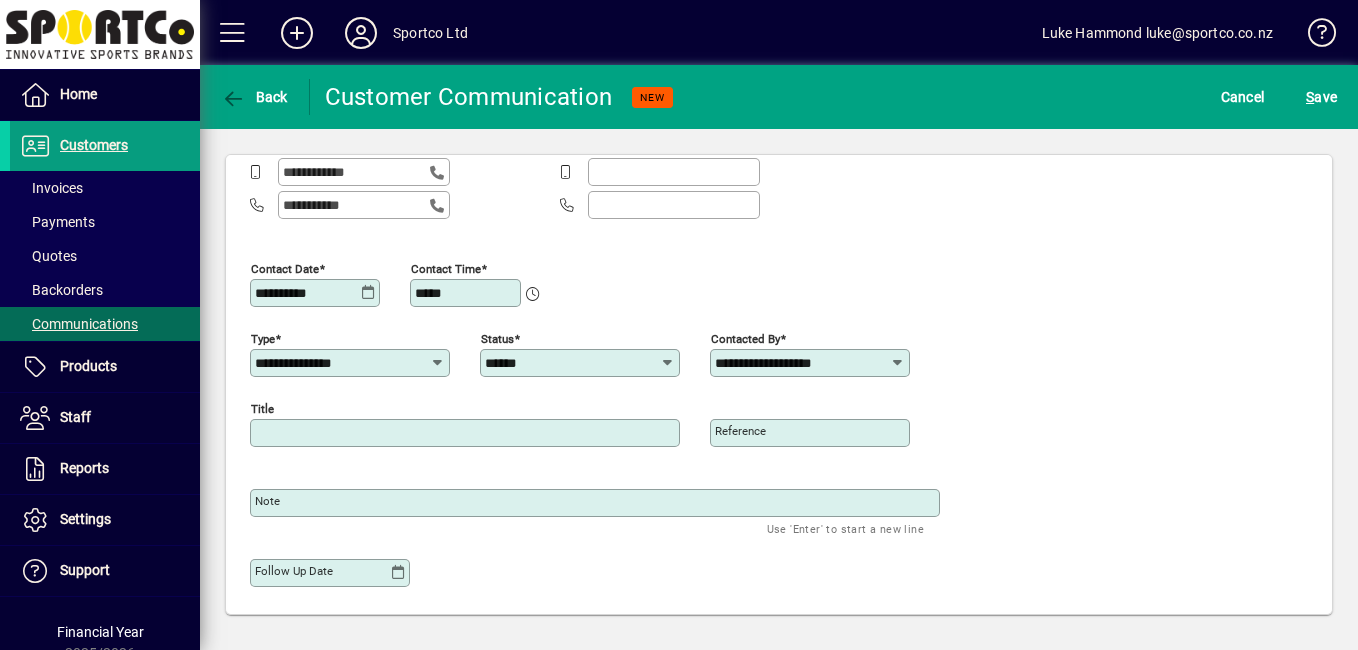 type on "******" 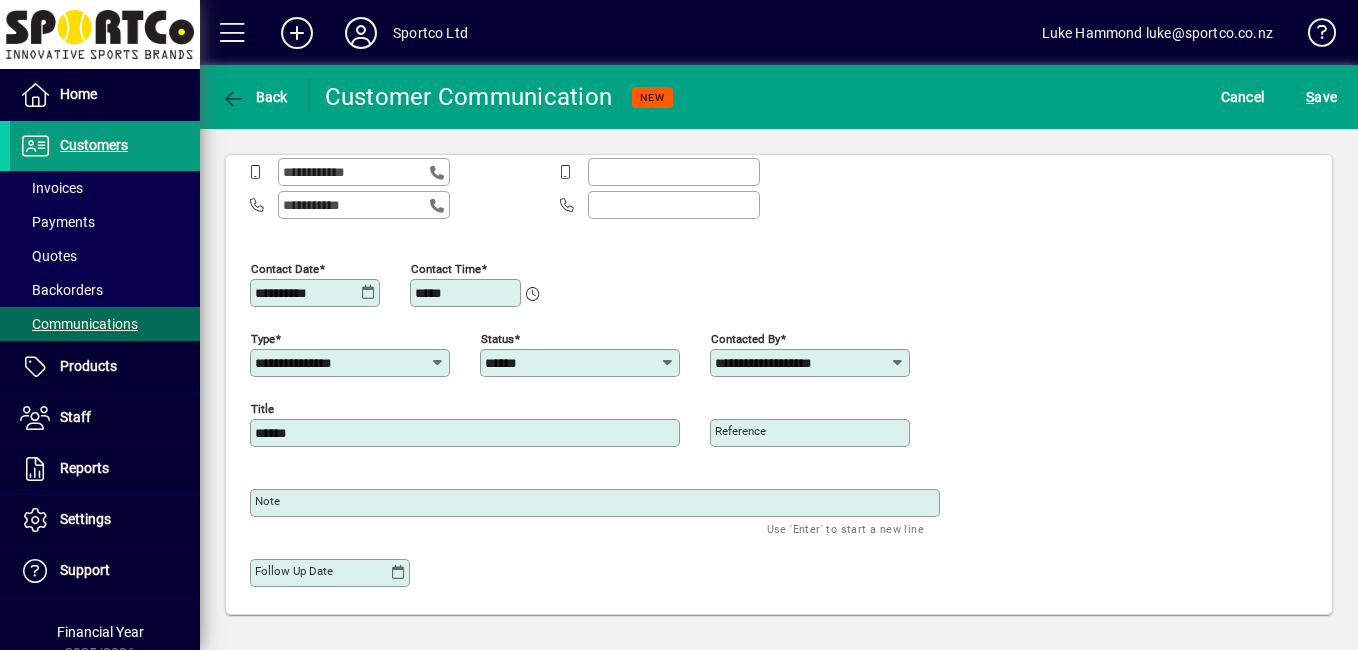 click on "Note" at bounding box center [597, 503] 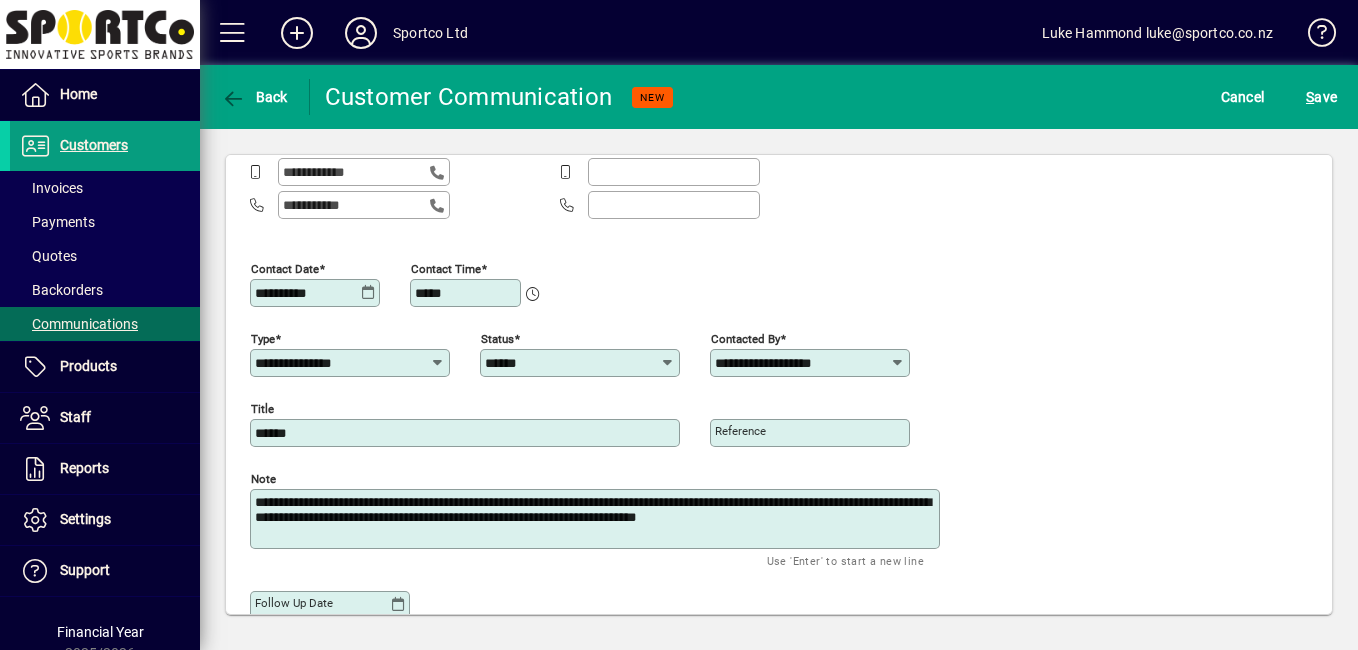click on "**********" at bounding box center (597, 519) 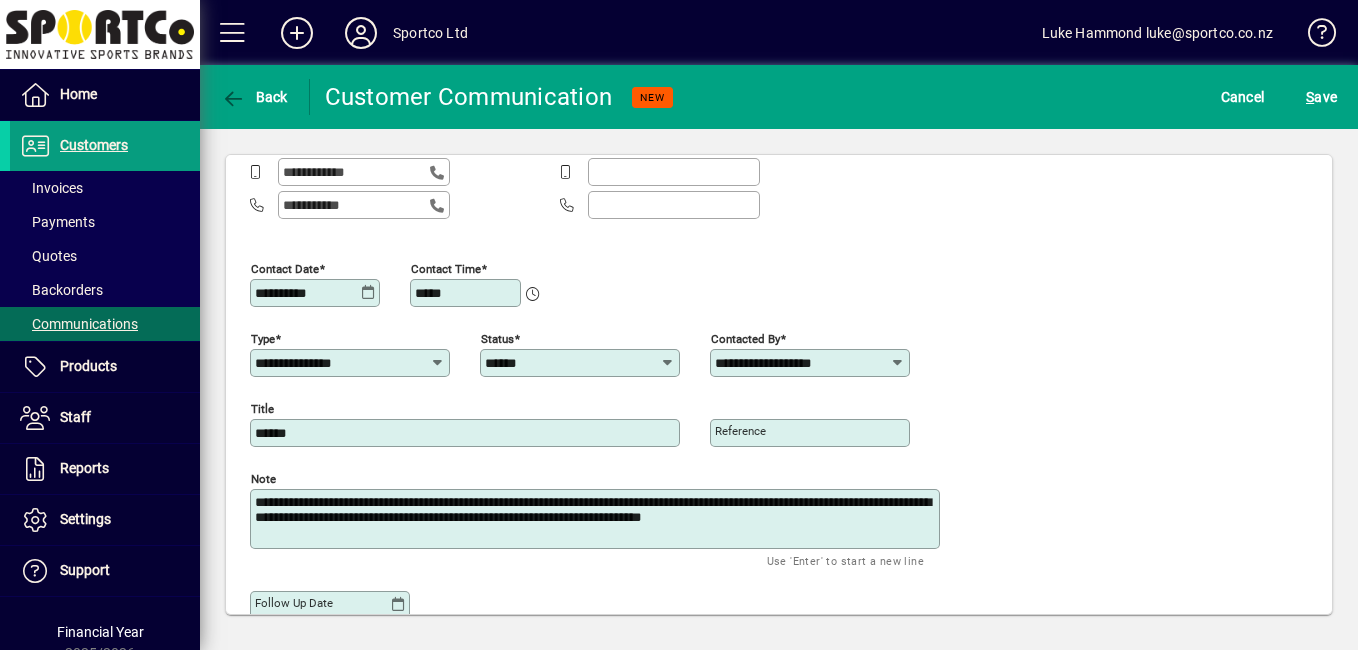 click on "**********" at bounding box center [597, 519] 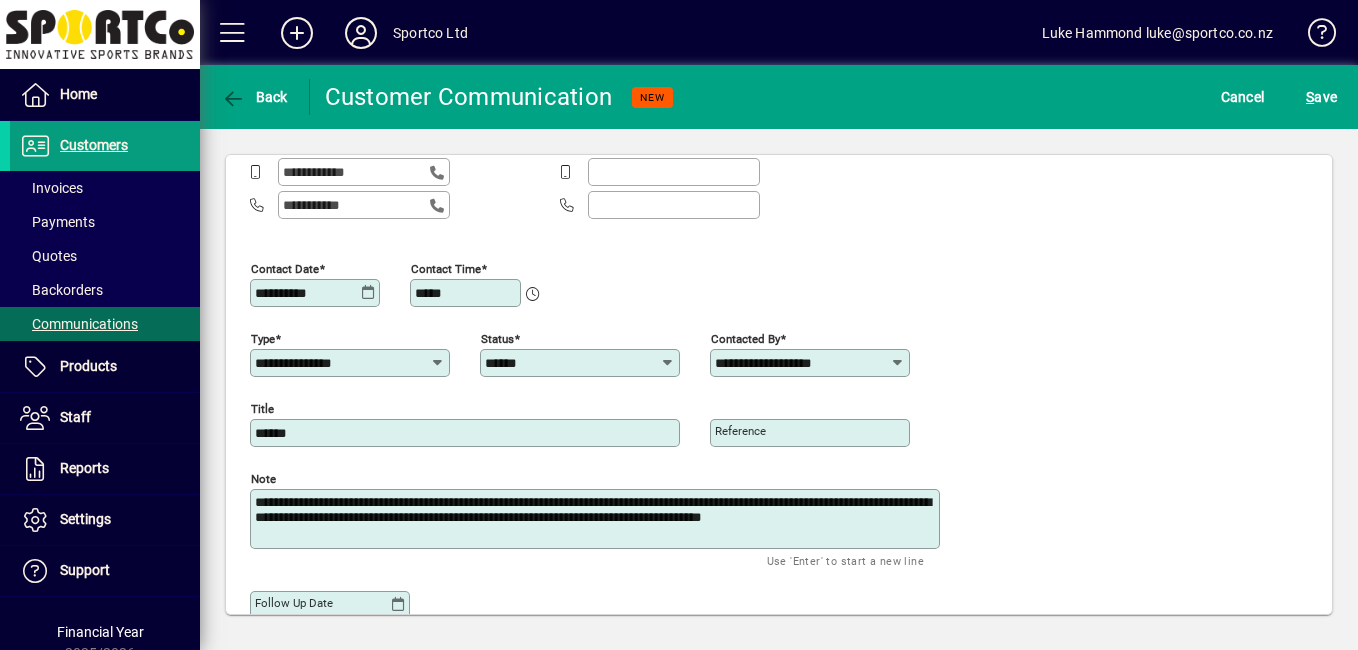 click on "**********" at bounding box center [597, 519] 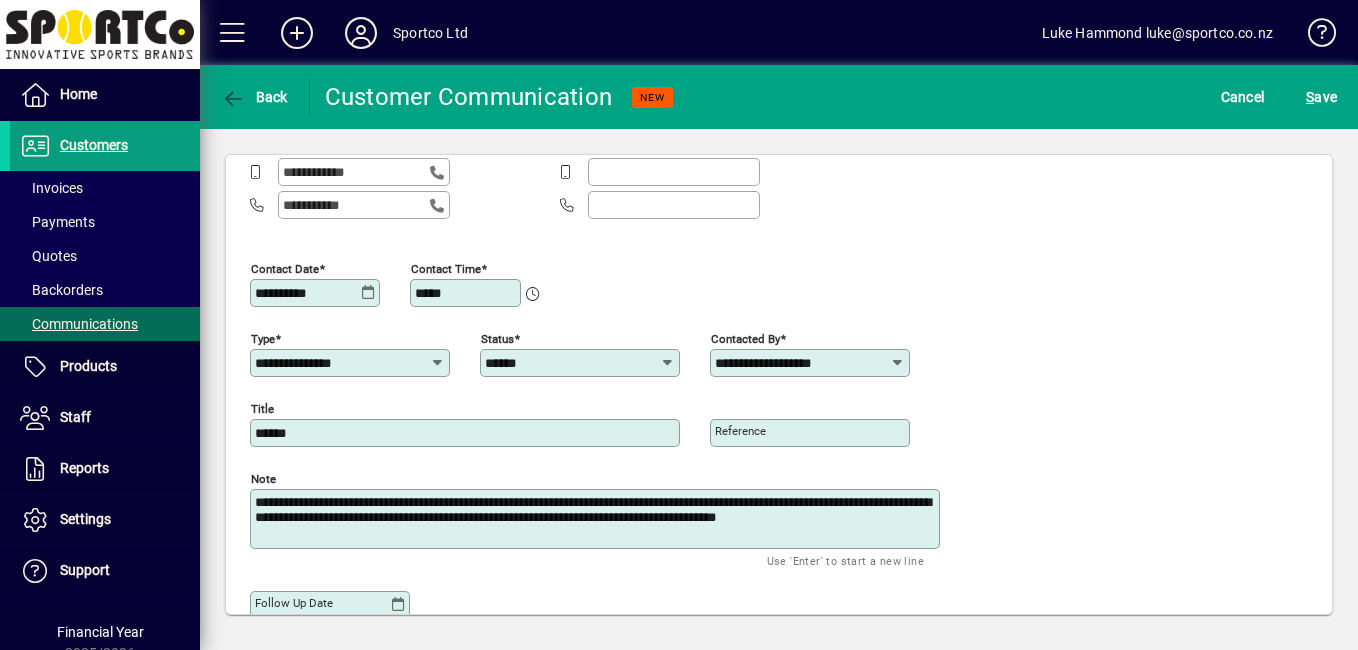 click on "**********" at bounding box center [597, 519] 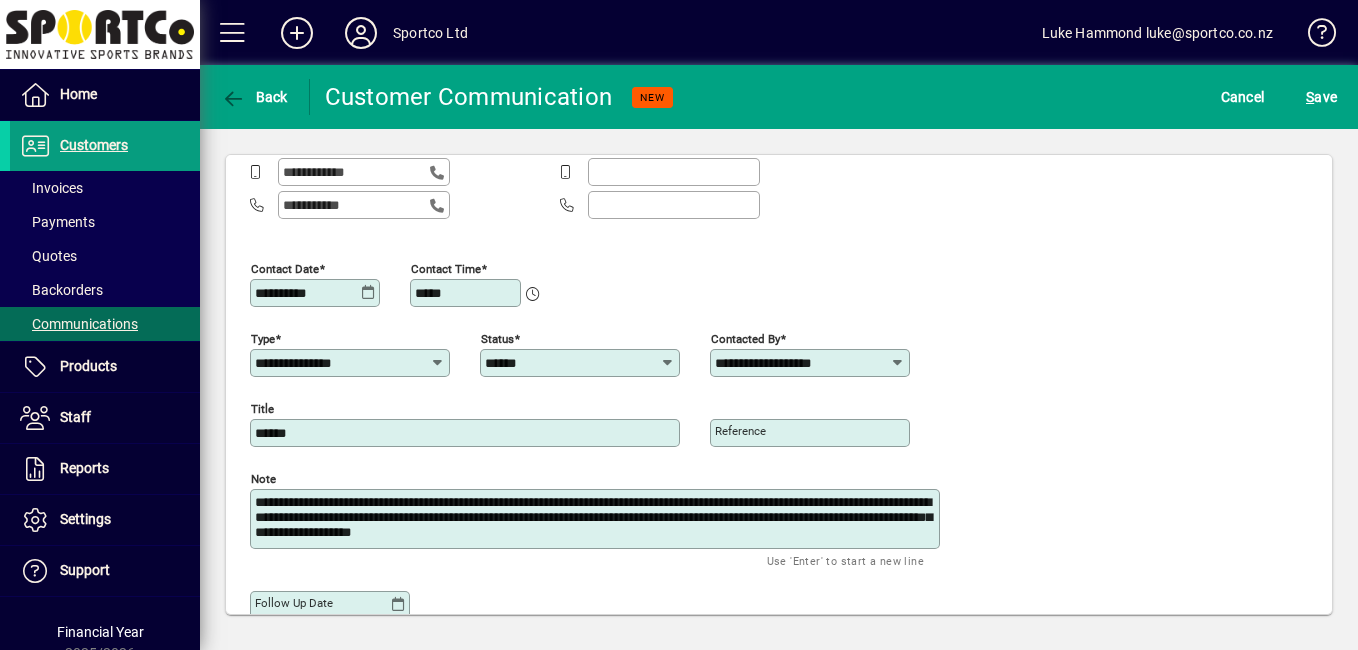 type on "**********" 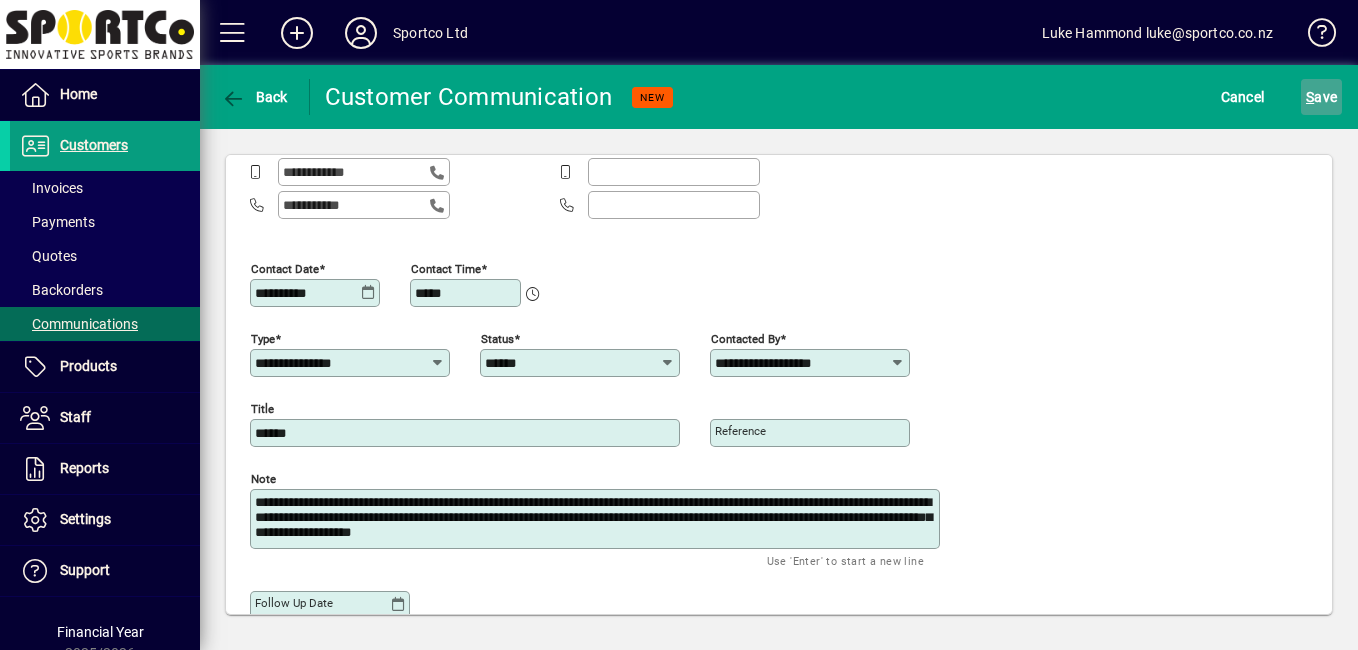 click on "S ave" 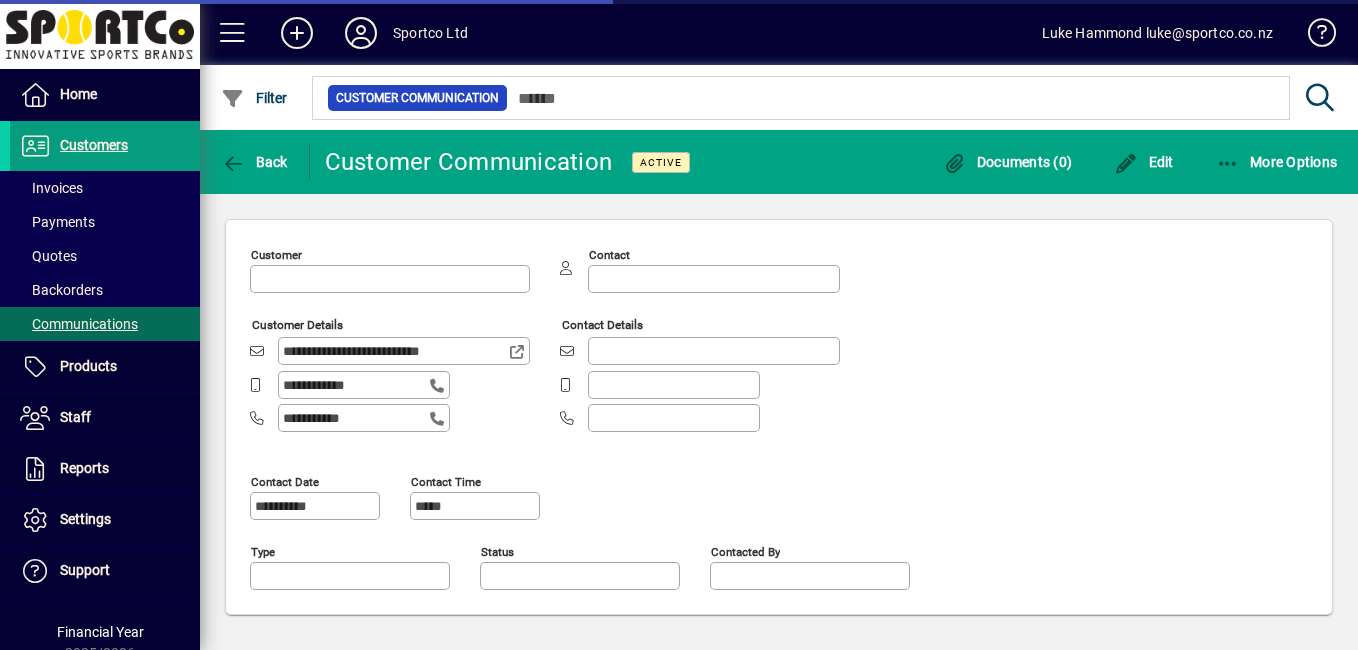 type on "**********" 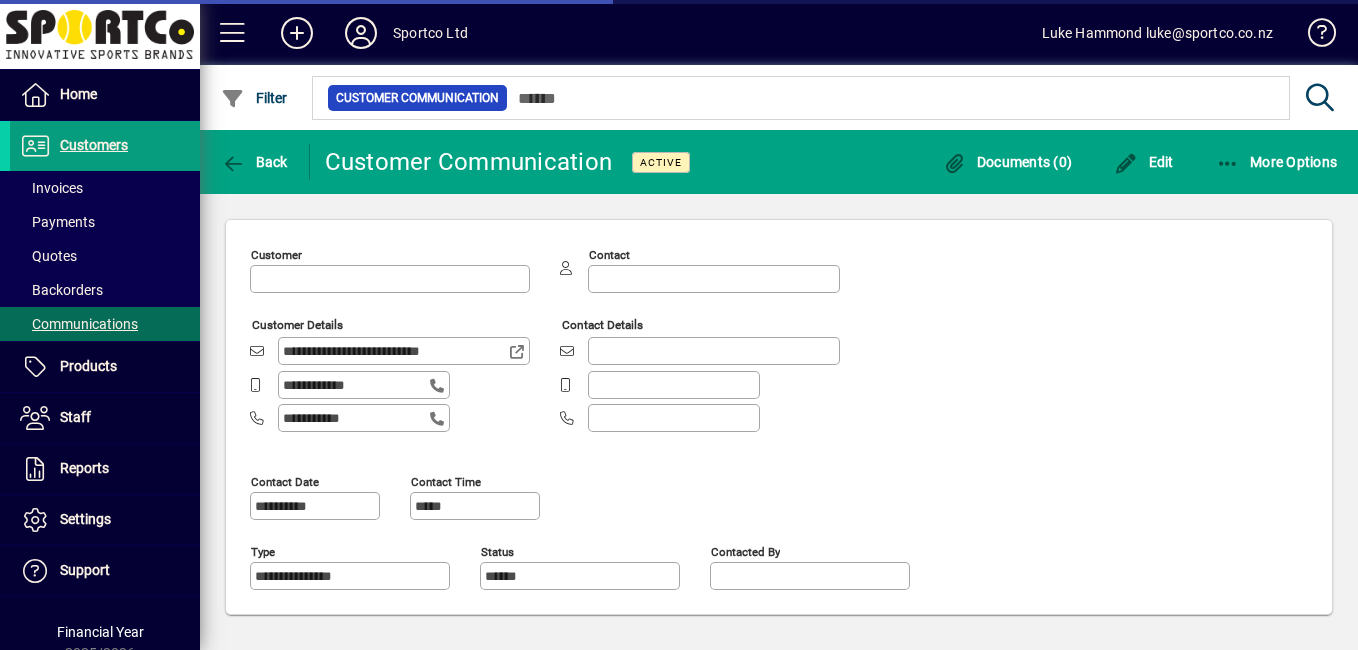 type on "**********" 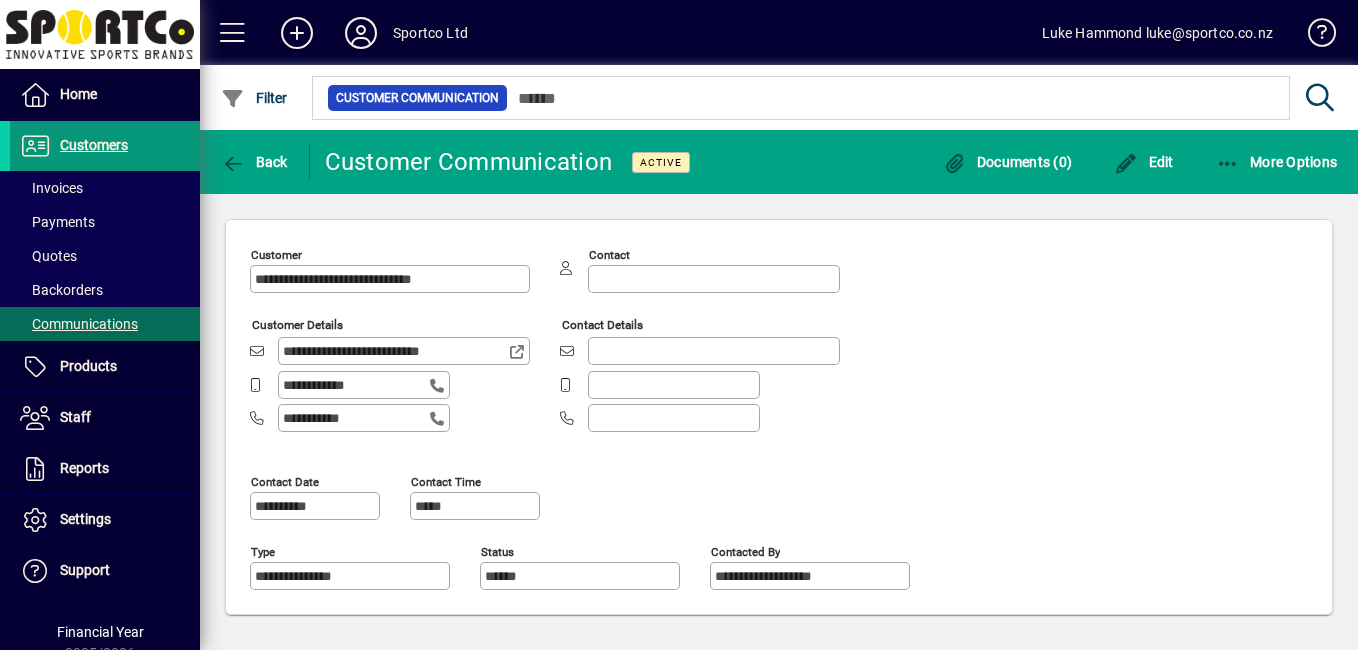 click on "Customers" at bounding box center (94, 145) 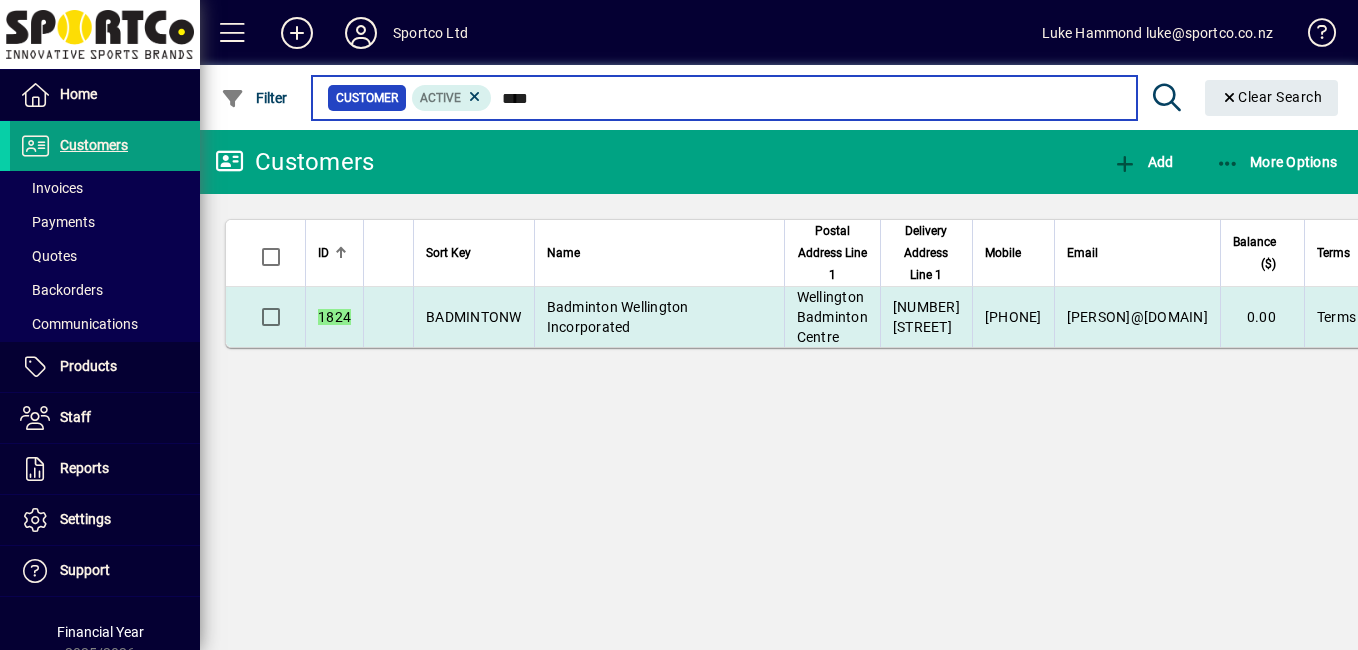 type on "****" 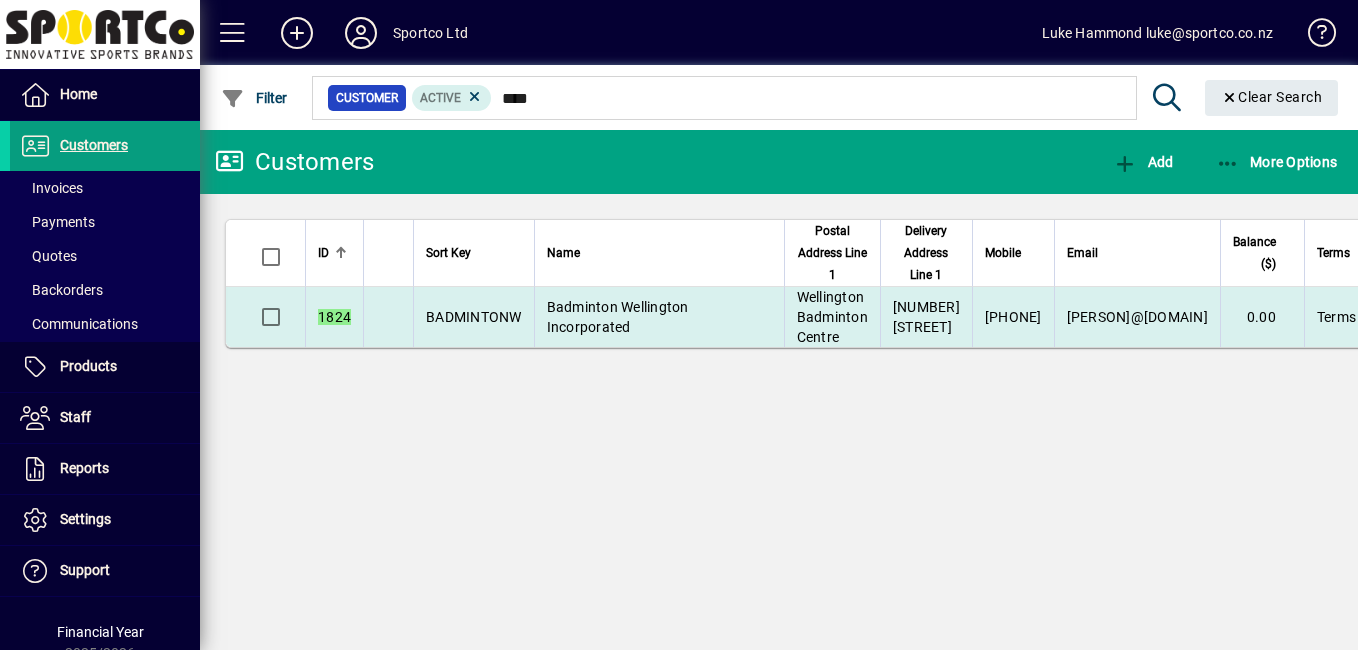 click on "Badminton Wellington Incorporated" at bounding box center (618, 317) 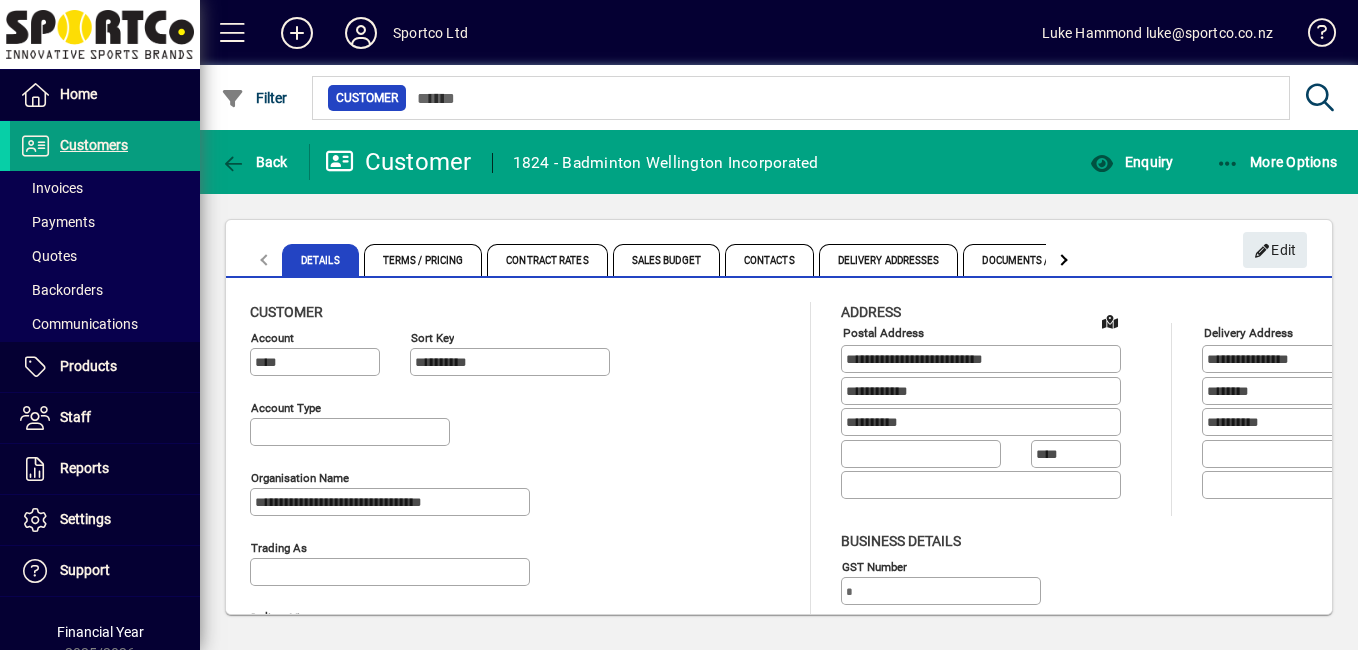 type on "**********" 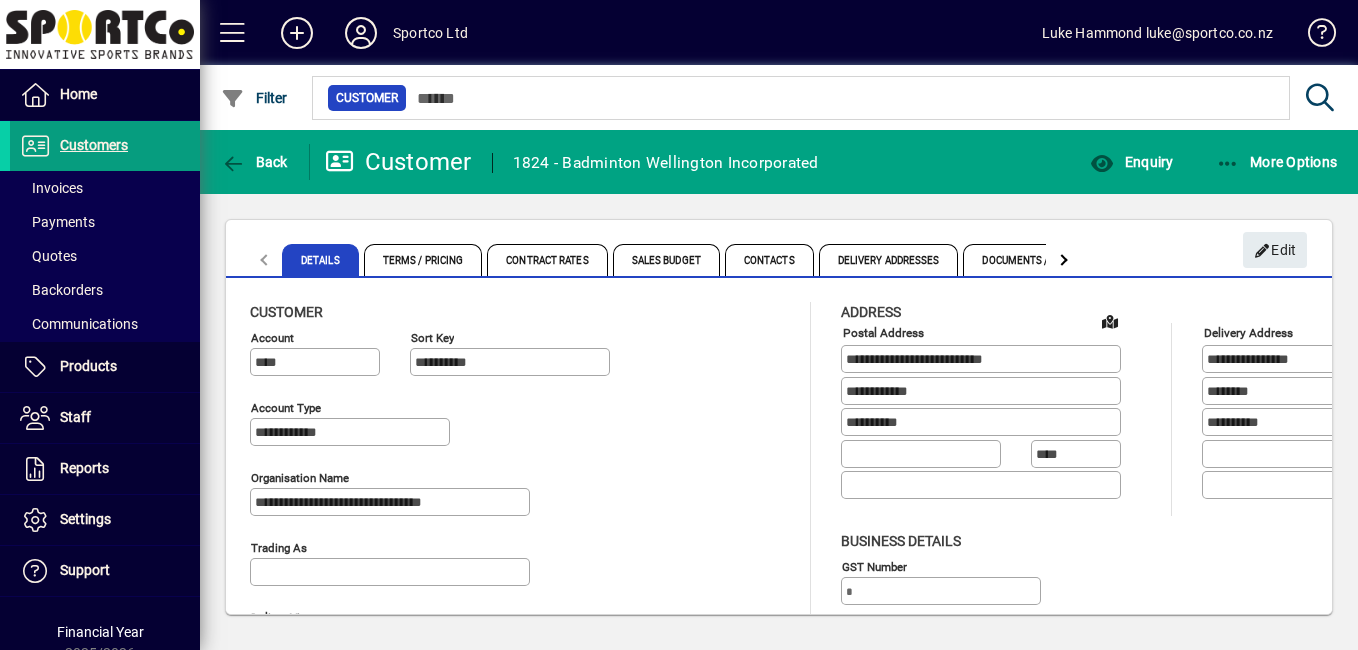 type on "**********" 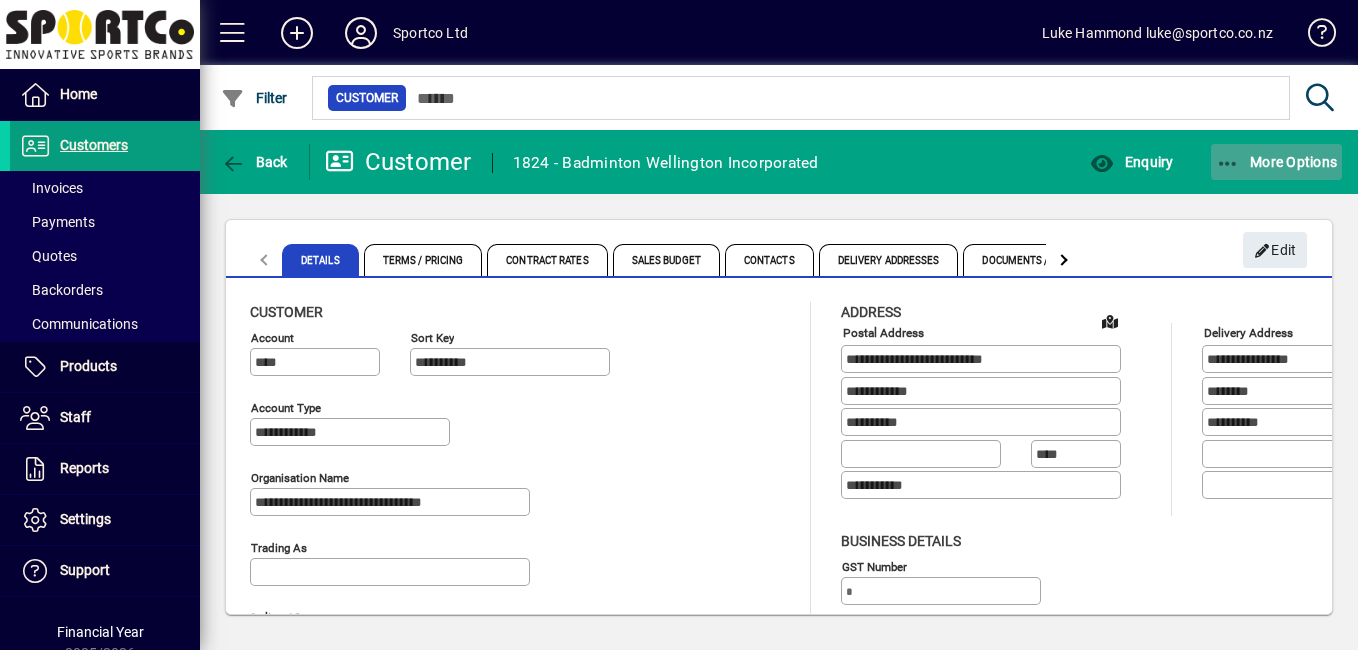 click 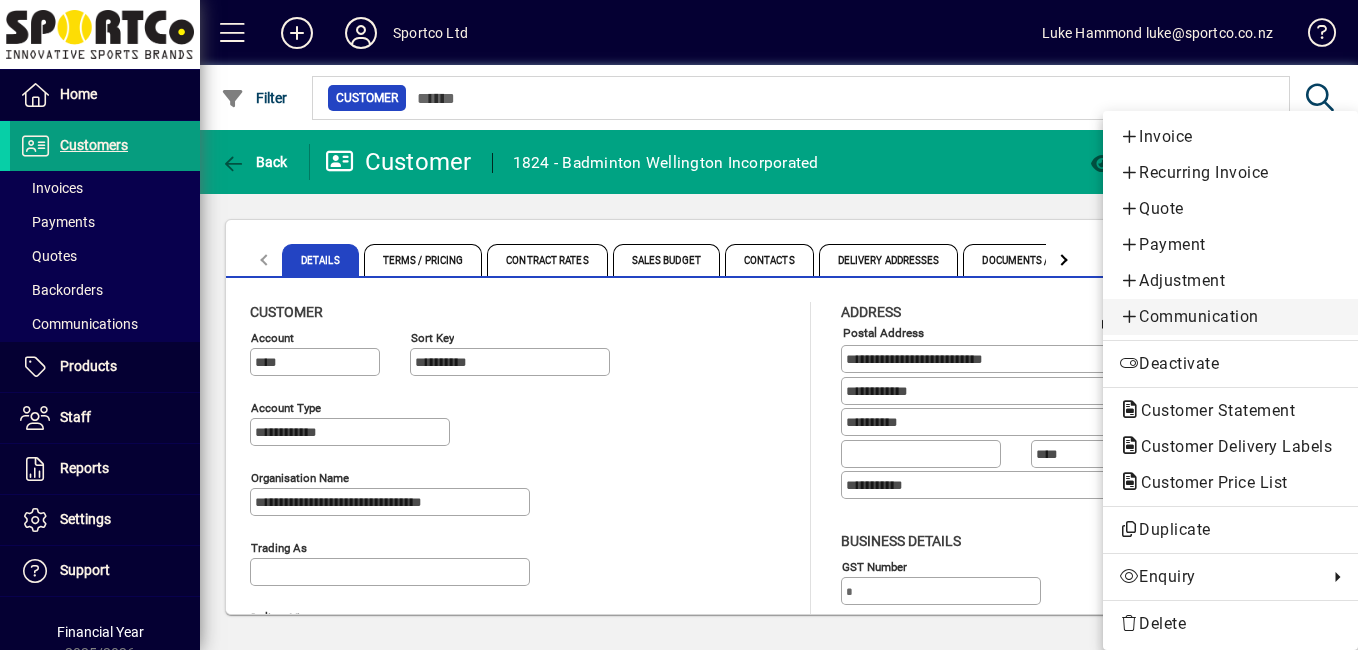 click on "Communication" at bounding box center [1230, 317] 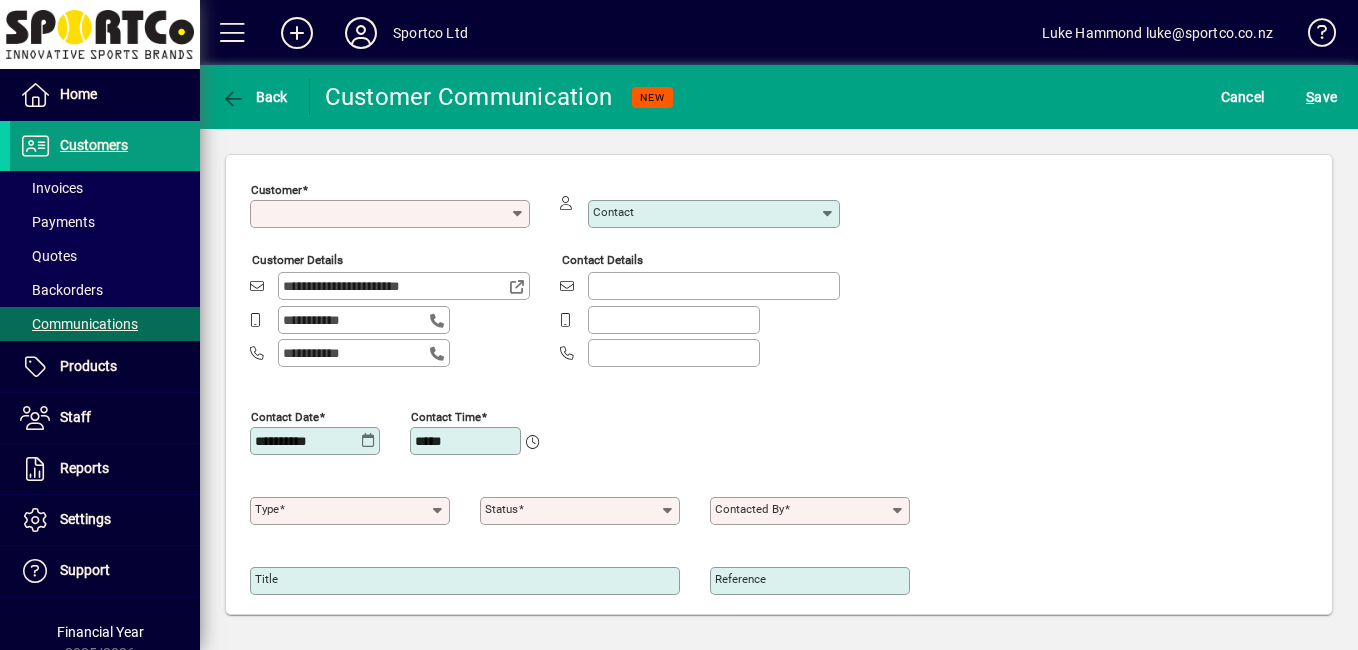 type on "**********" 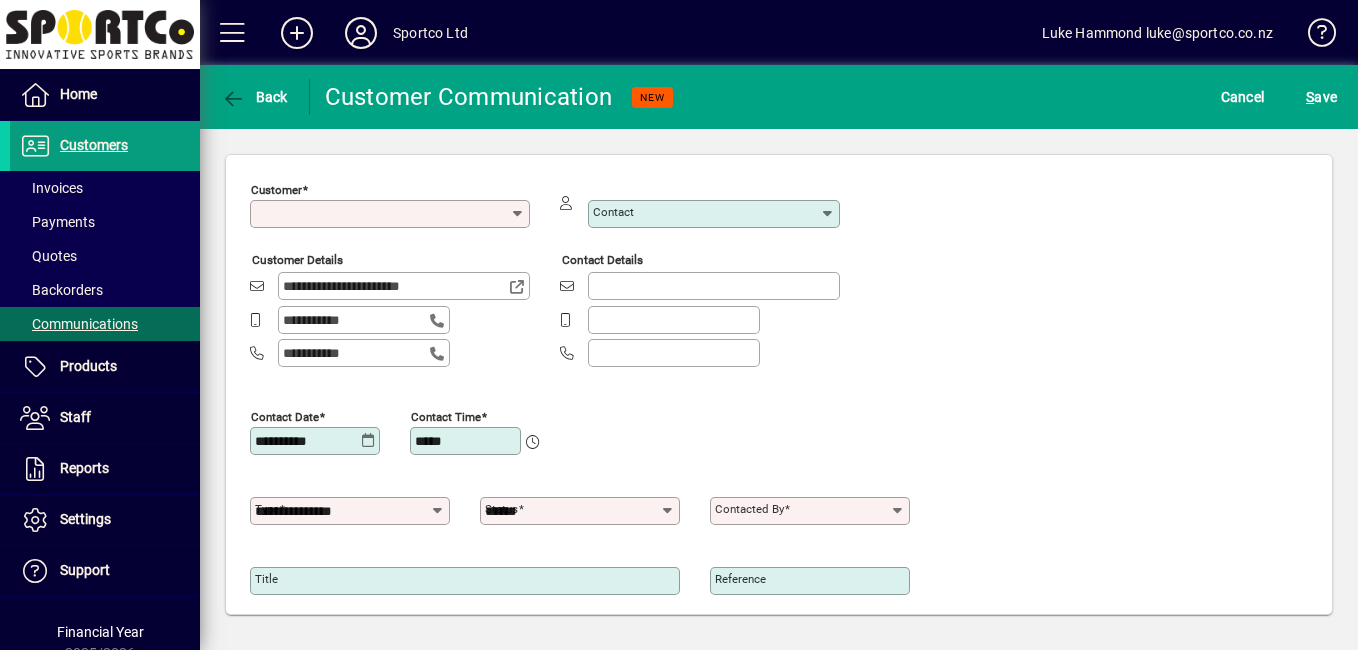 type on "**********" 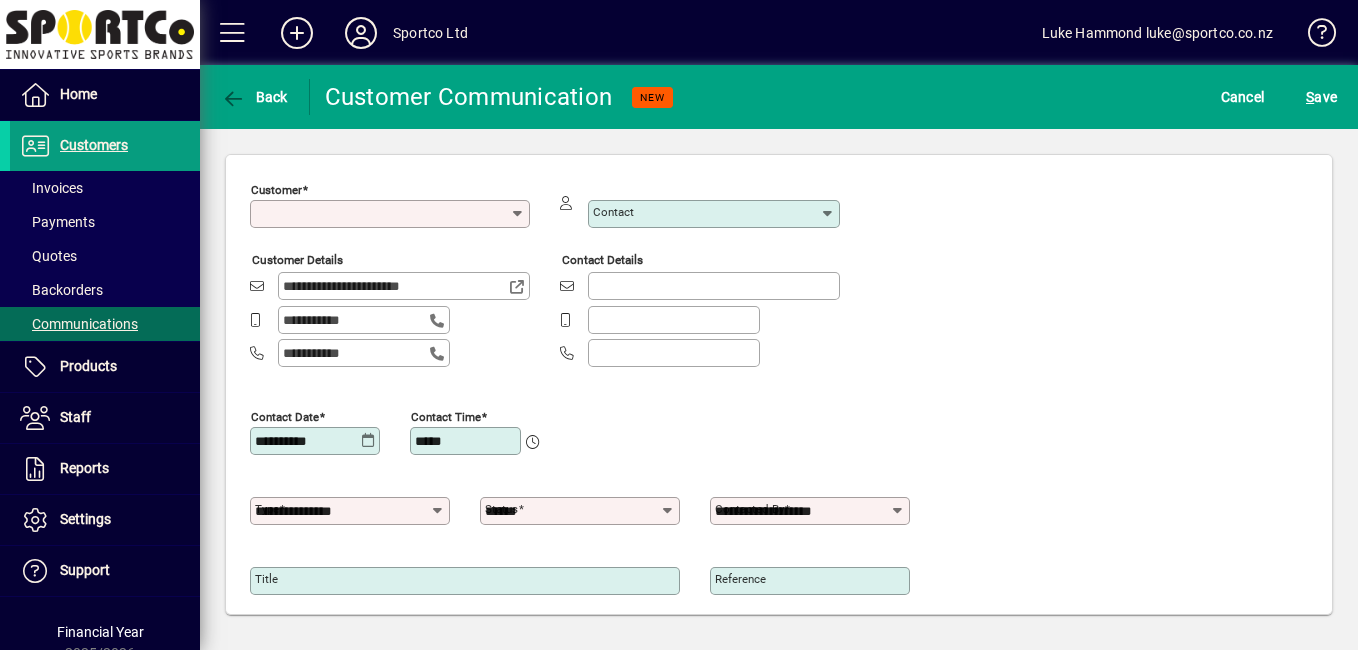 type on "**********" 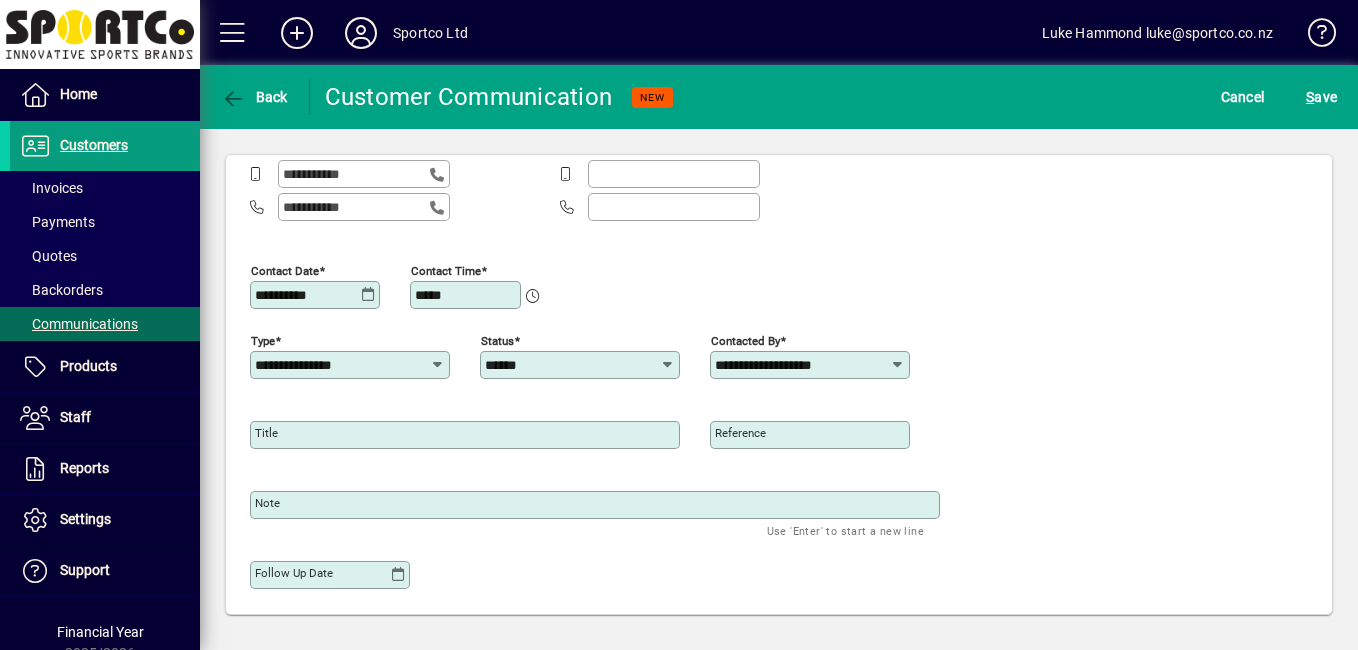 scroll, scrollTop: 147, scrollLeft: 0, axis: vertical 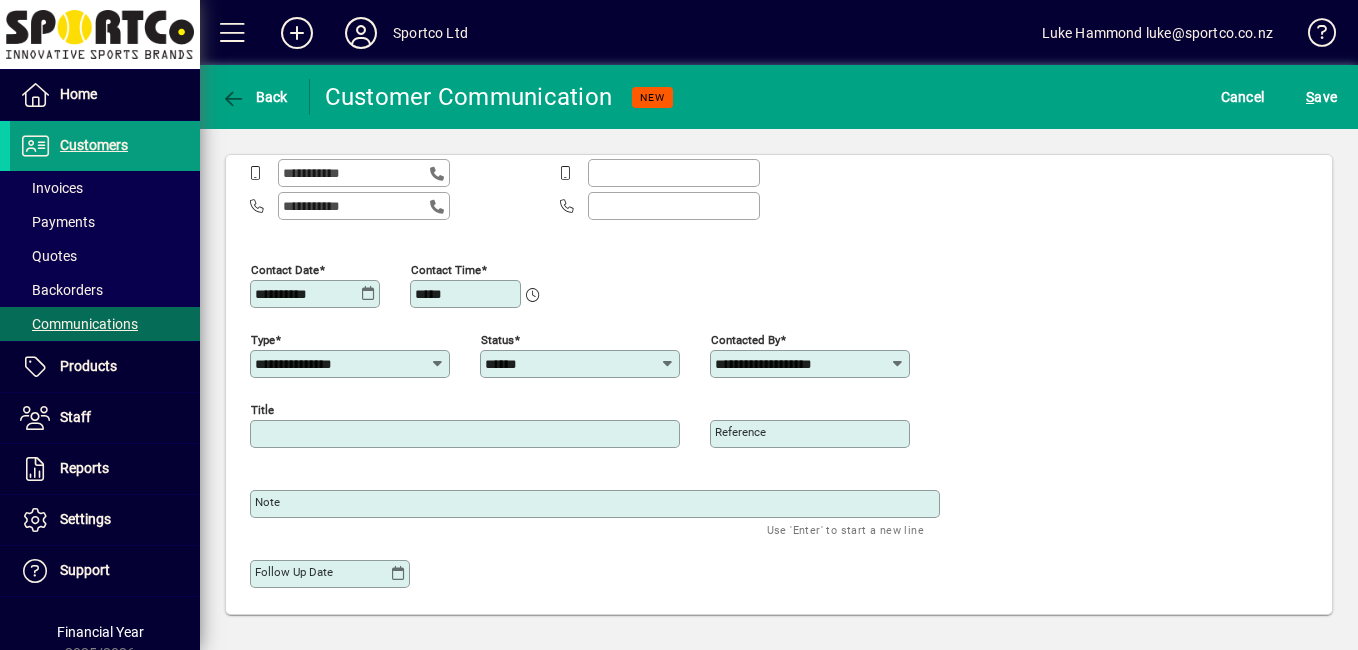 click on "Title" at bounding box center [467, 434] 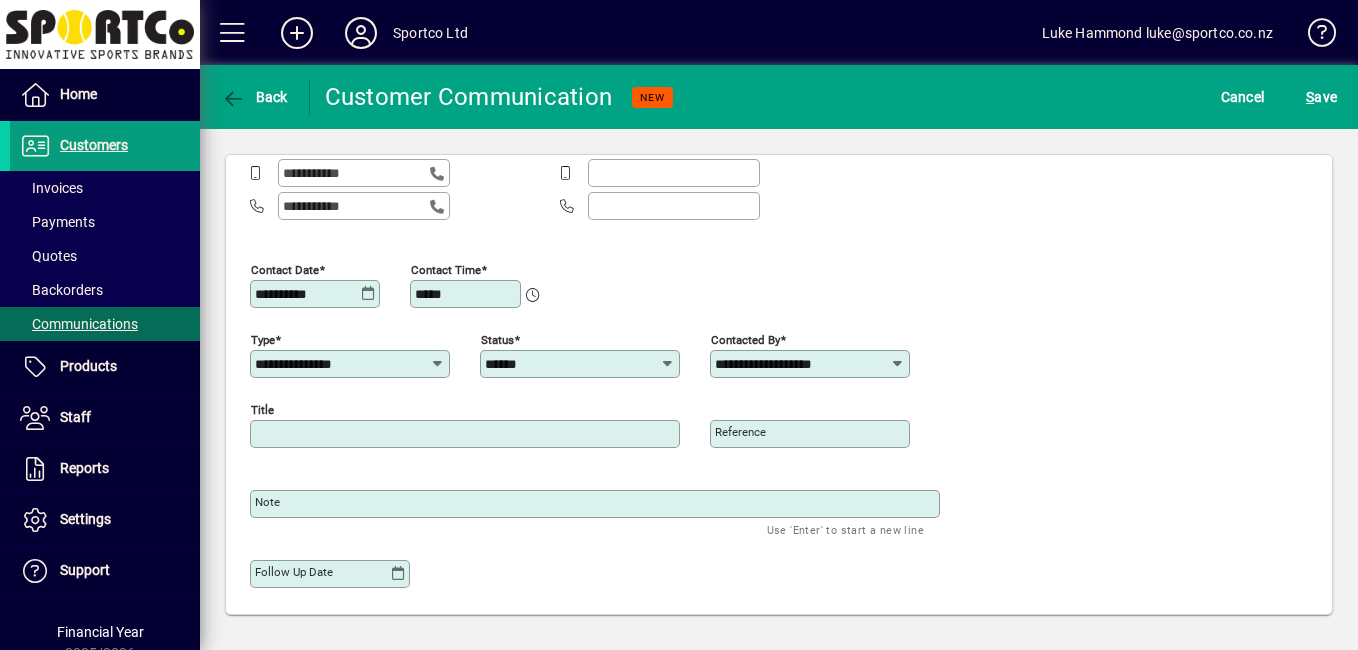 type on "******" 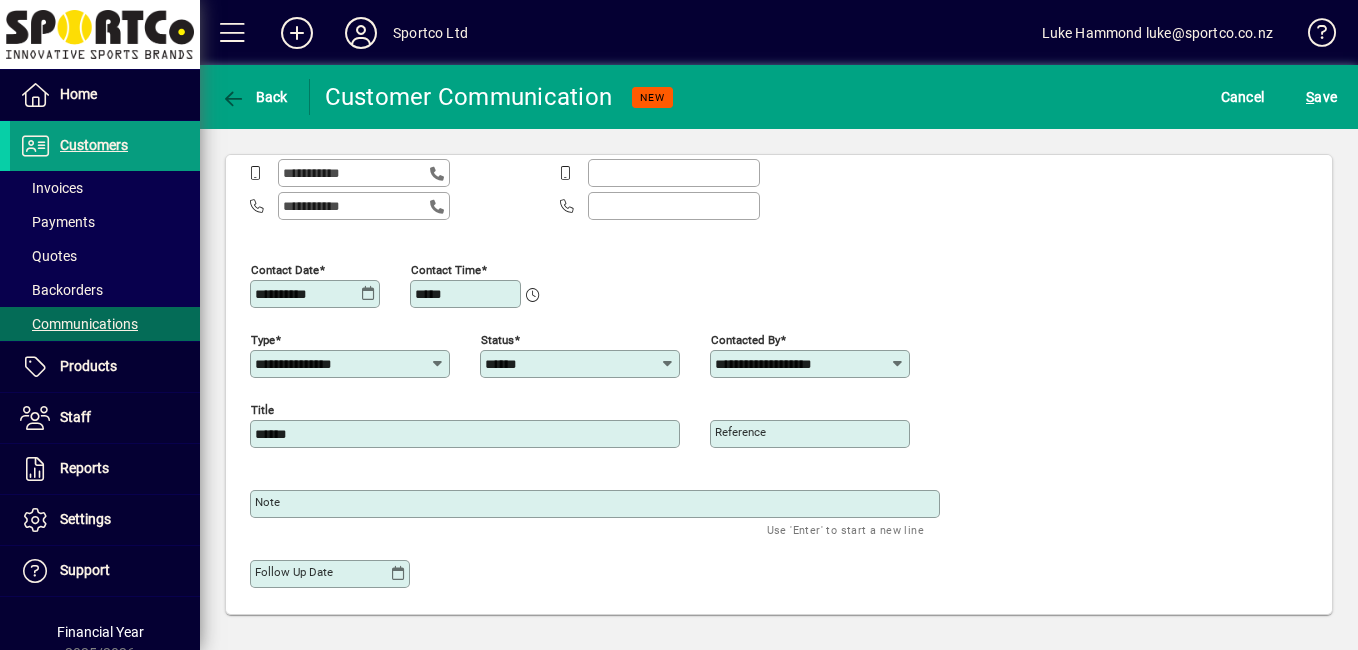 click on "Note" at bounding box center [597, 504] 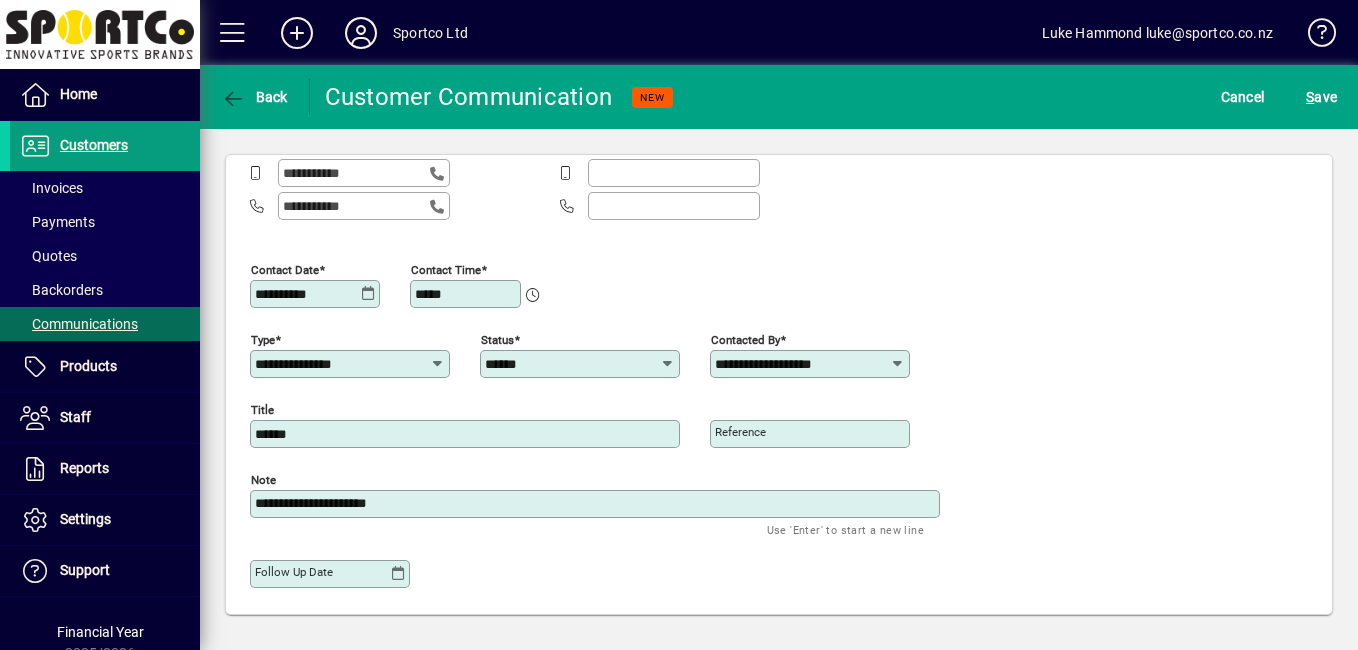 click on "**********" at bounding box center (597, 504) 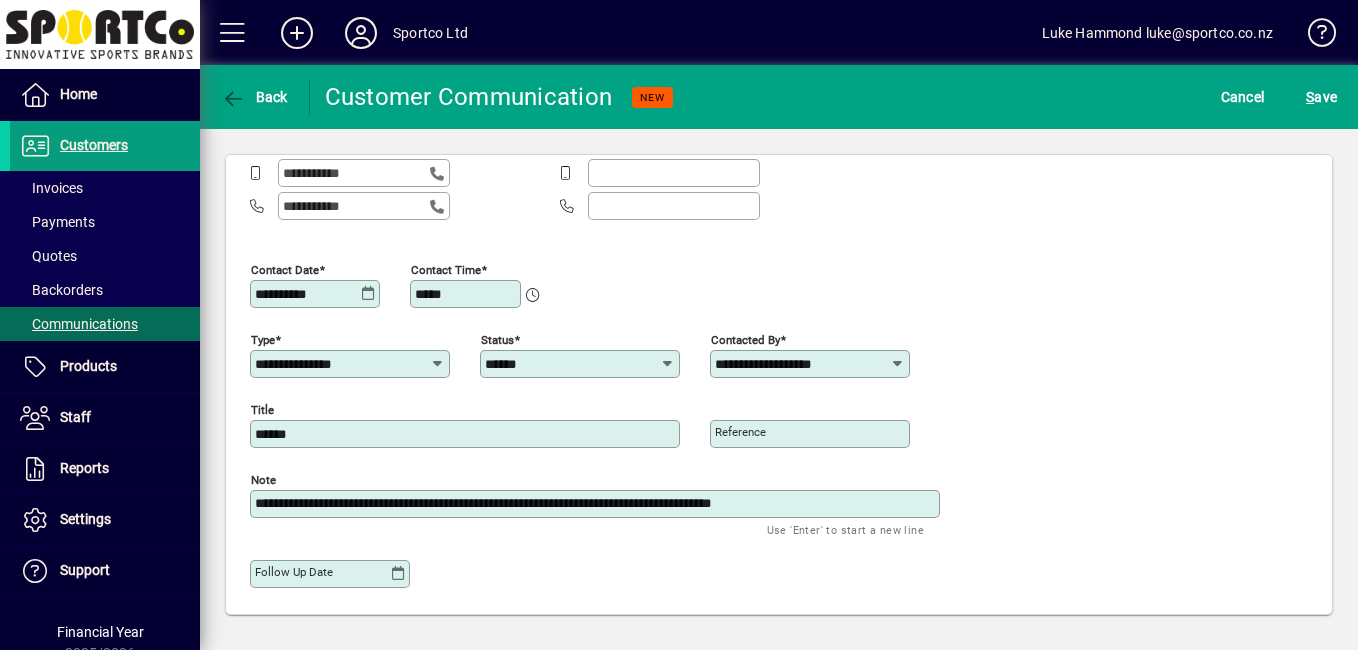 drag, startPoint x: 655, startPoint y: 509, endPoint x: 878, endPoint y: 501, distance: 223.14345 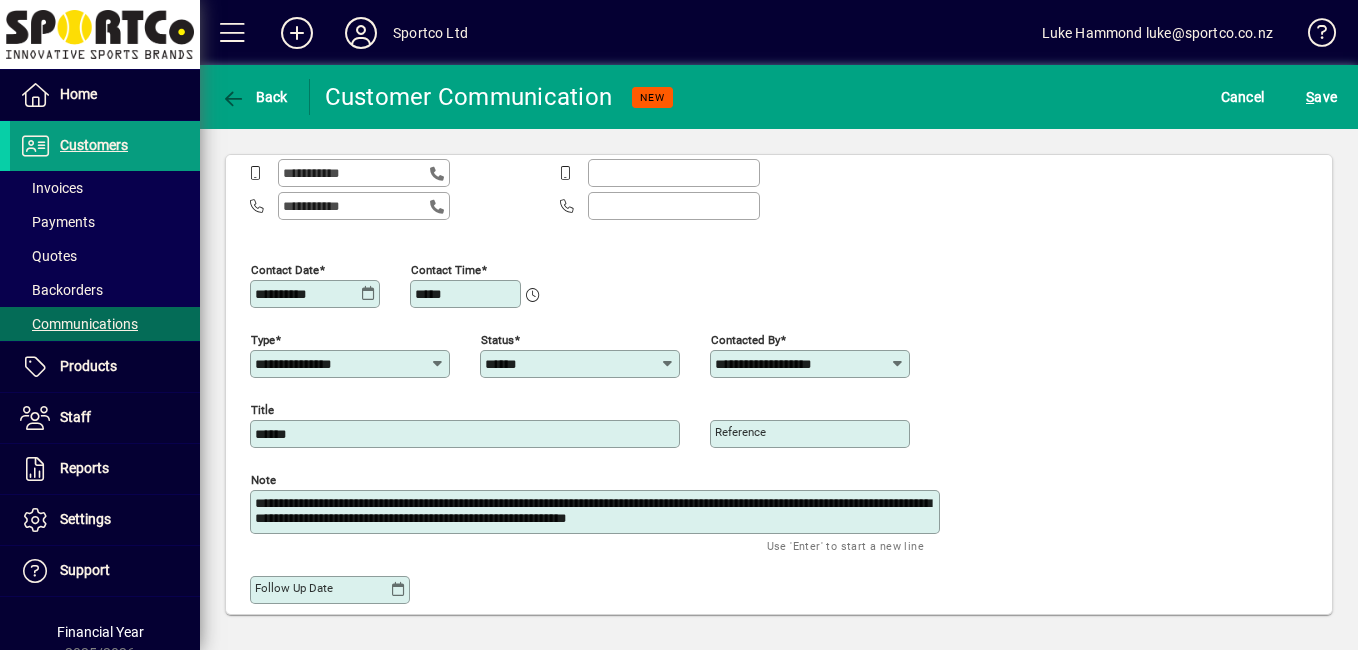 click on "**********" at bounding box center (597, 512) 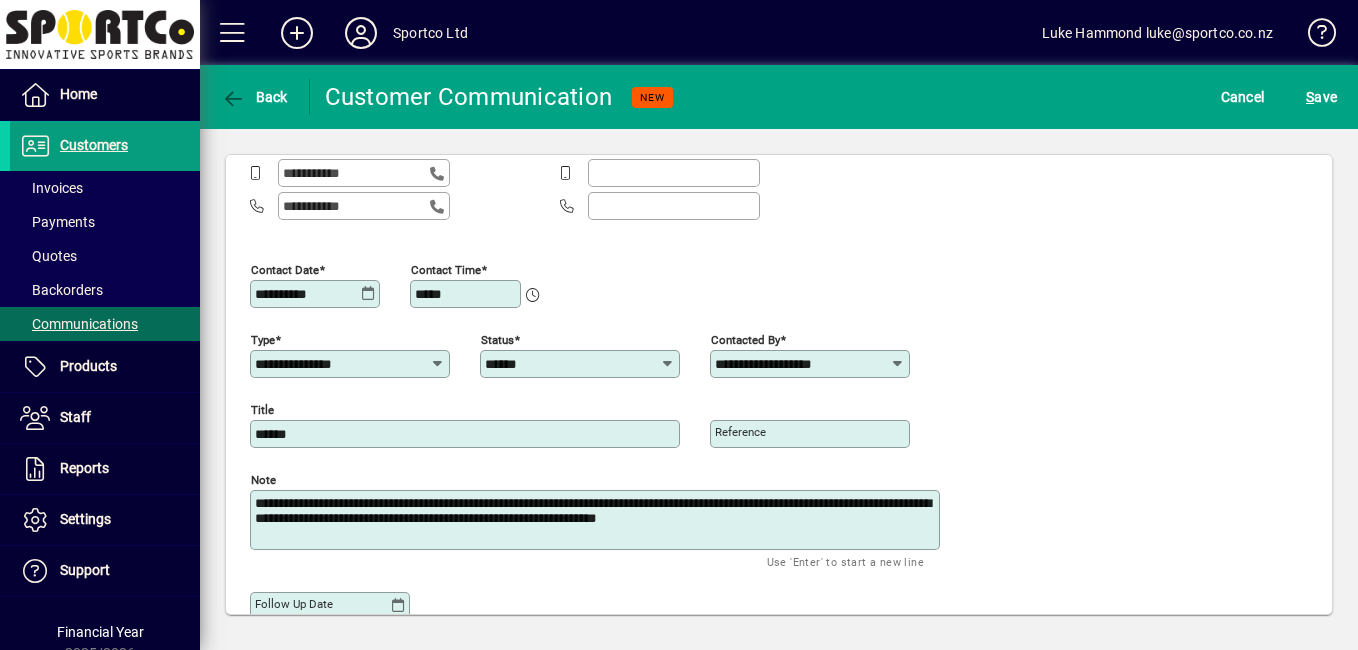 click on "**********" at bounding box center (597, 520) 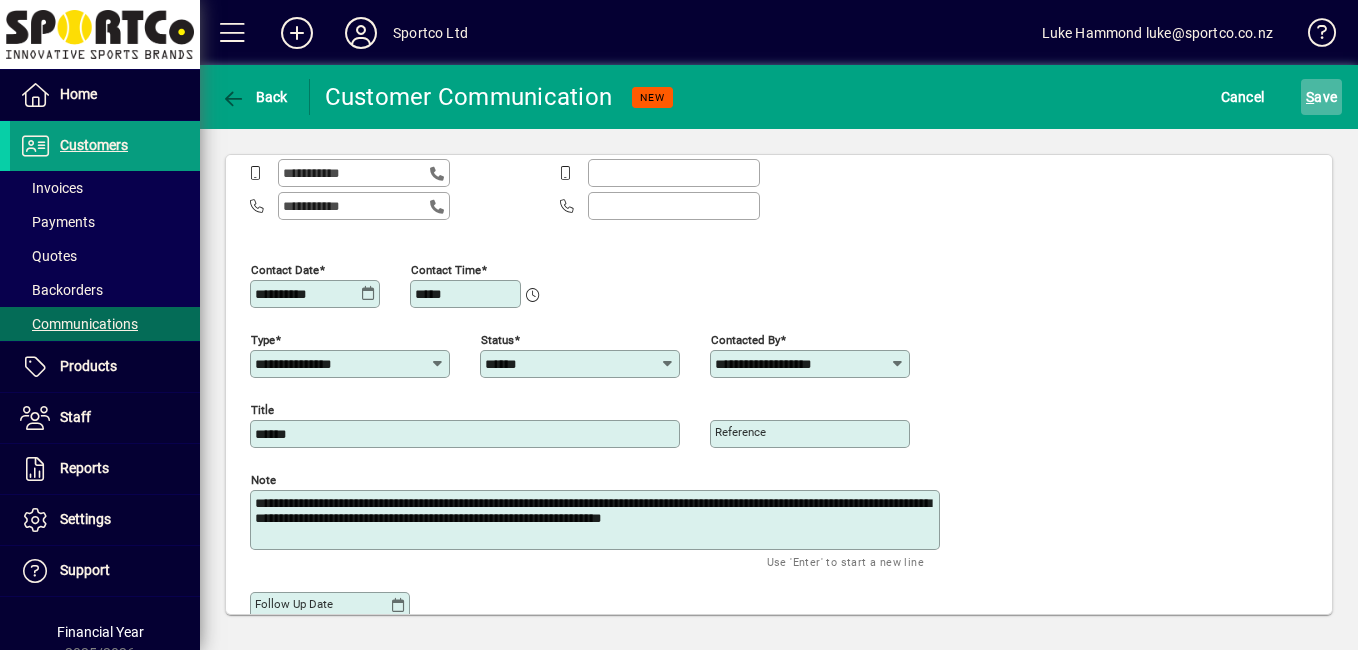 type on "**********" 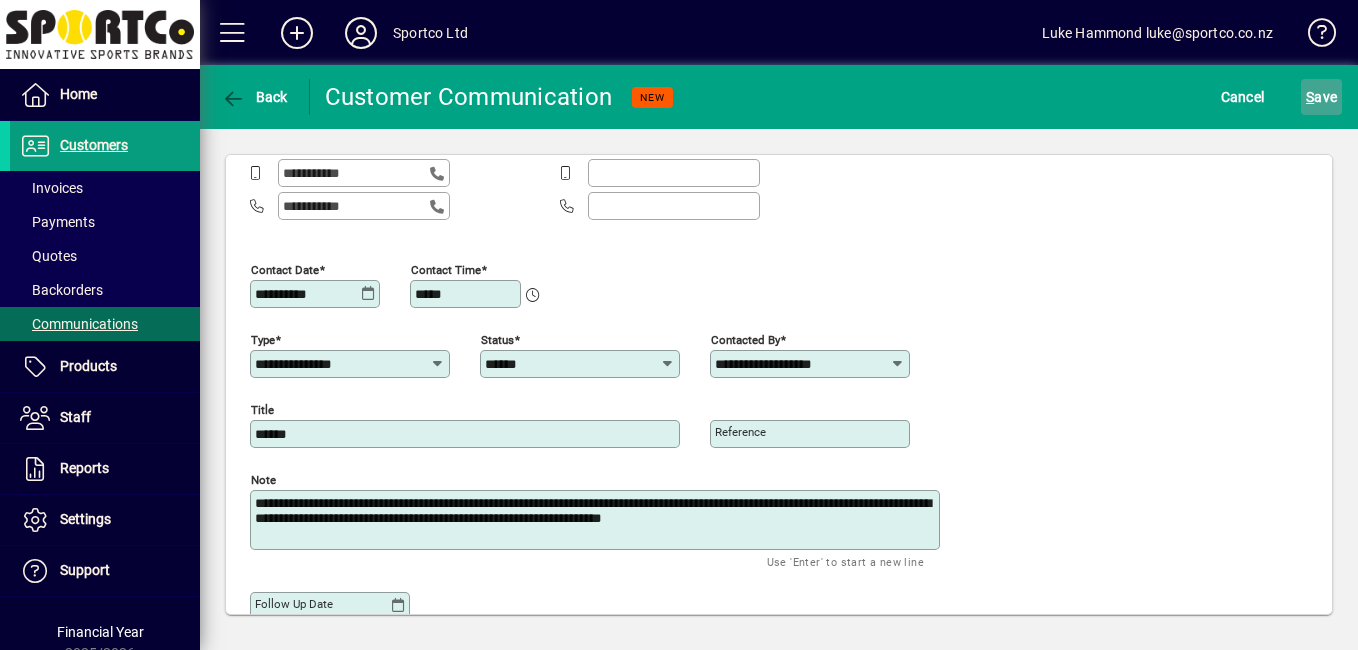 click on "S ave" 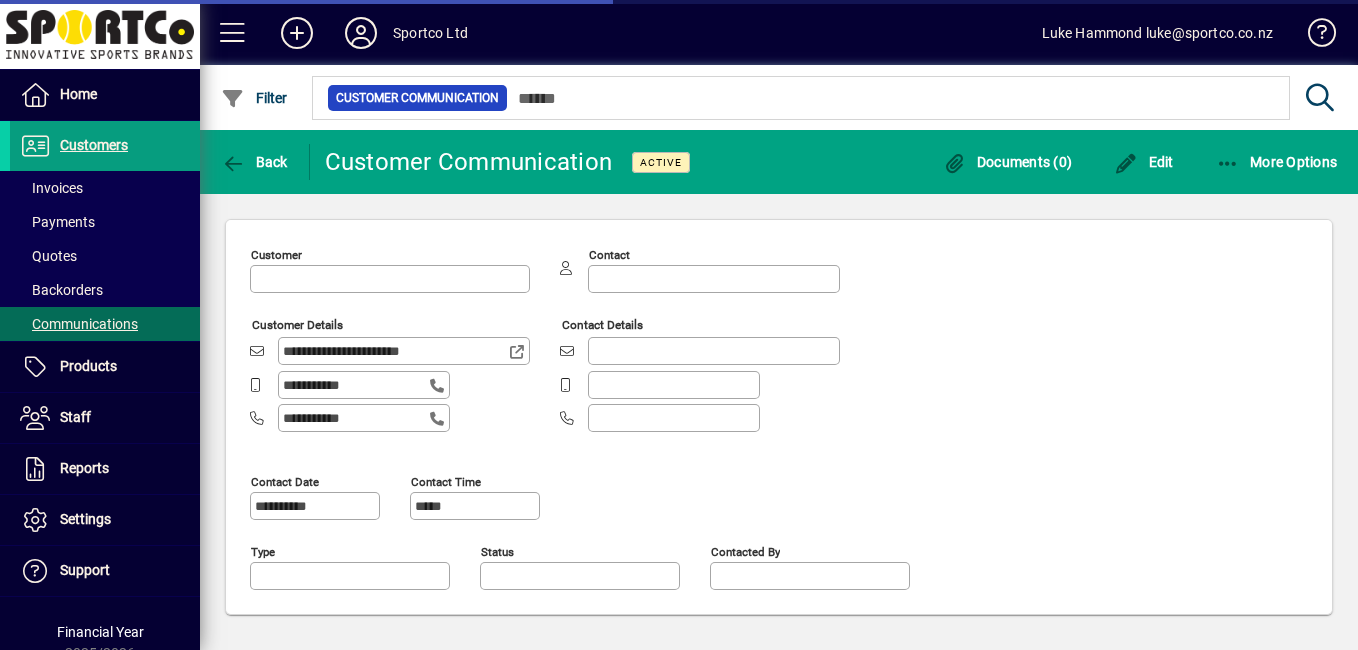 type on "**********" 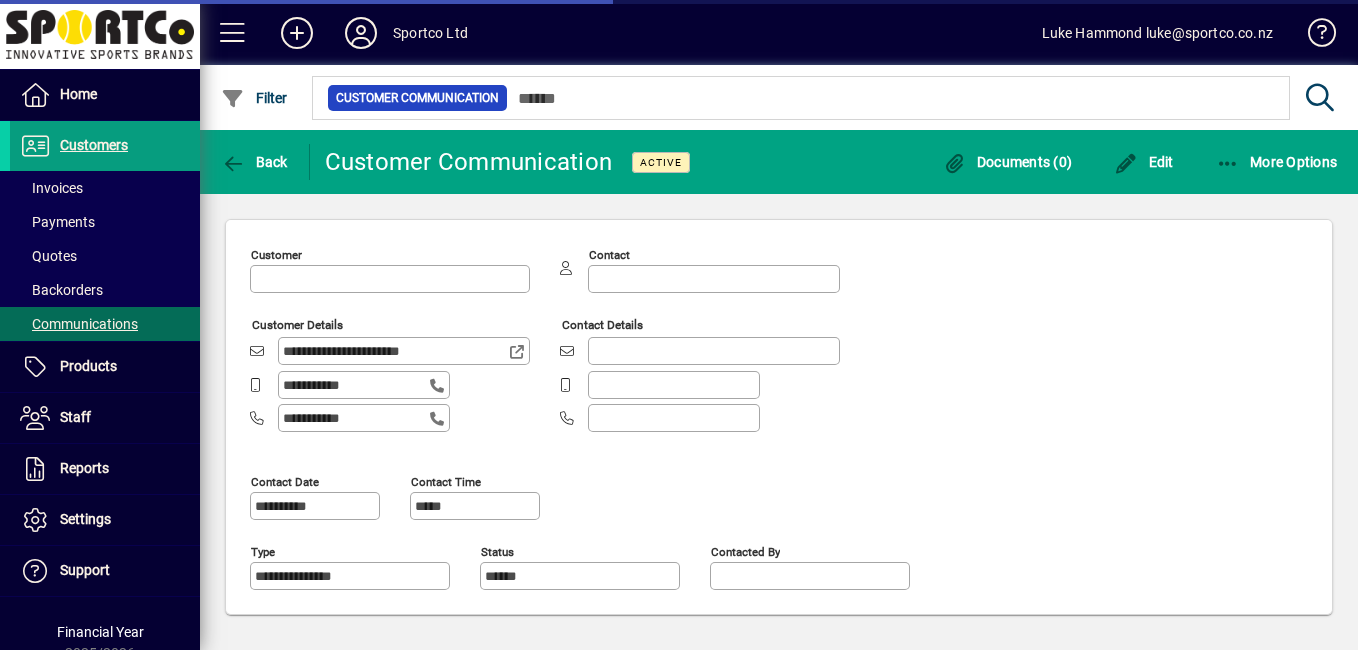 type on "**********" 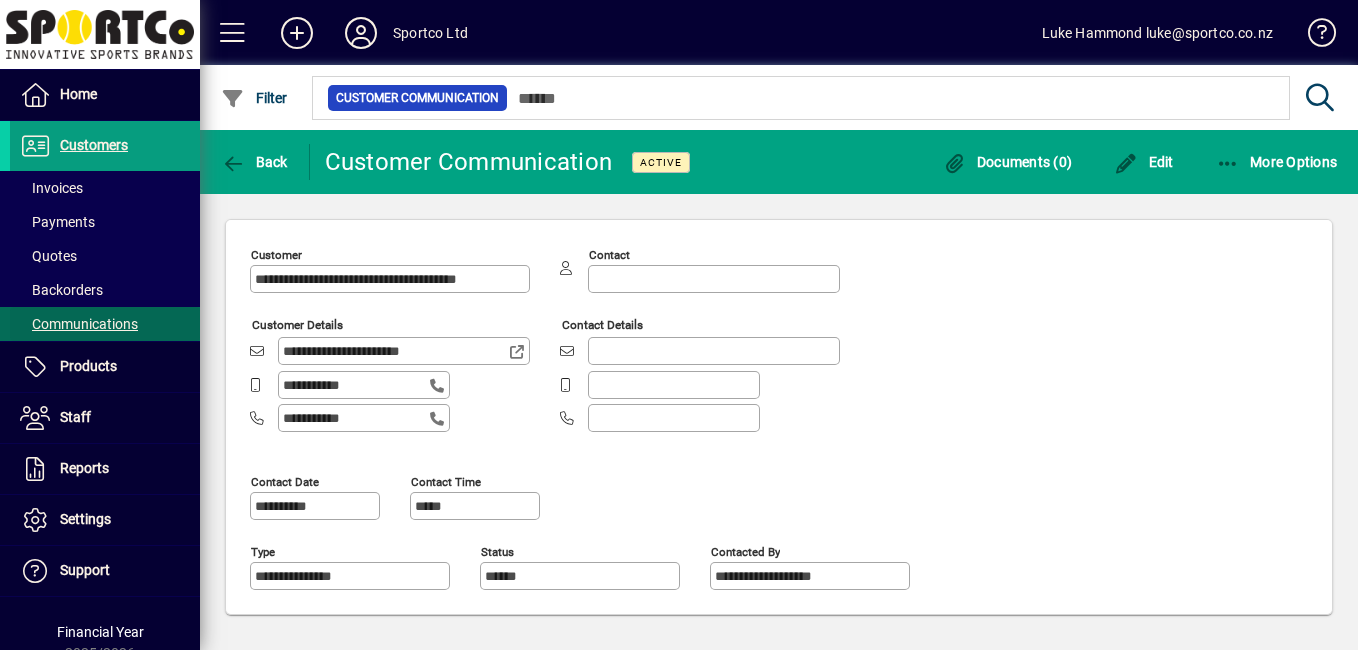 click on "Communications" at bounding box center (79, 324) 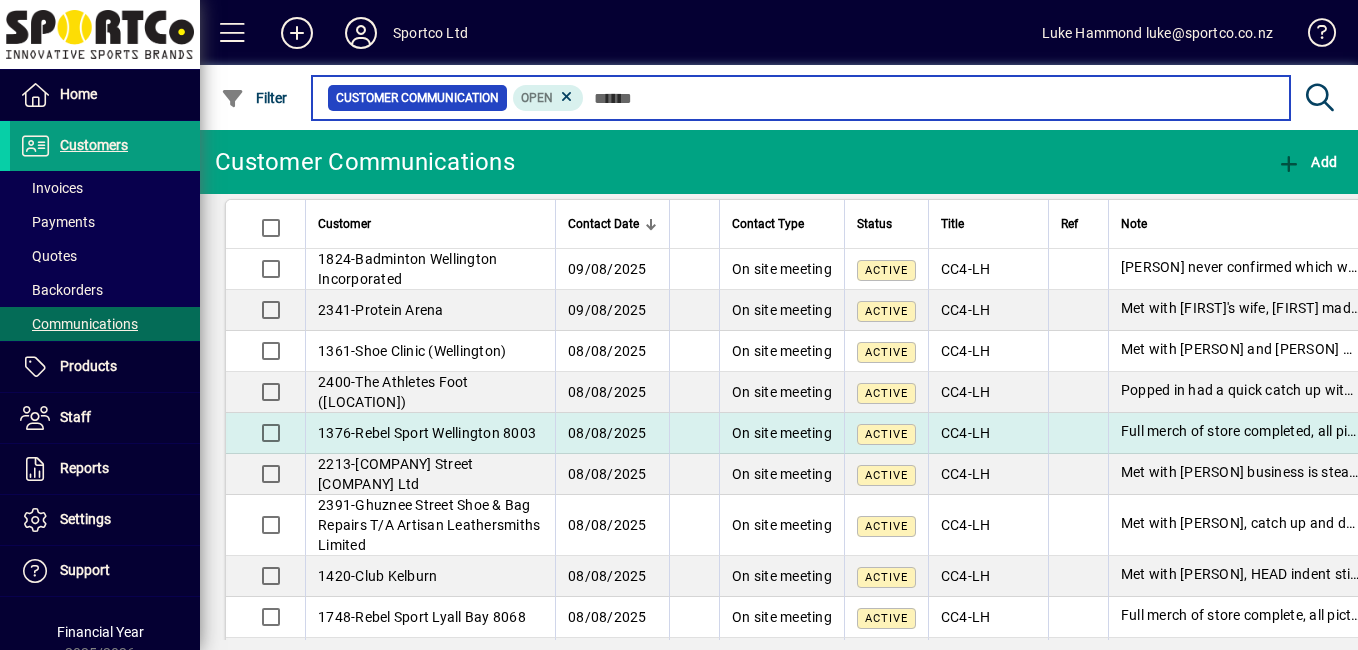 scroll, scrollTop: 16, scrollLeft: 0, axis: vertical 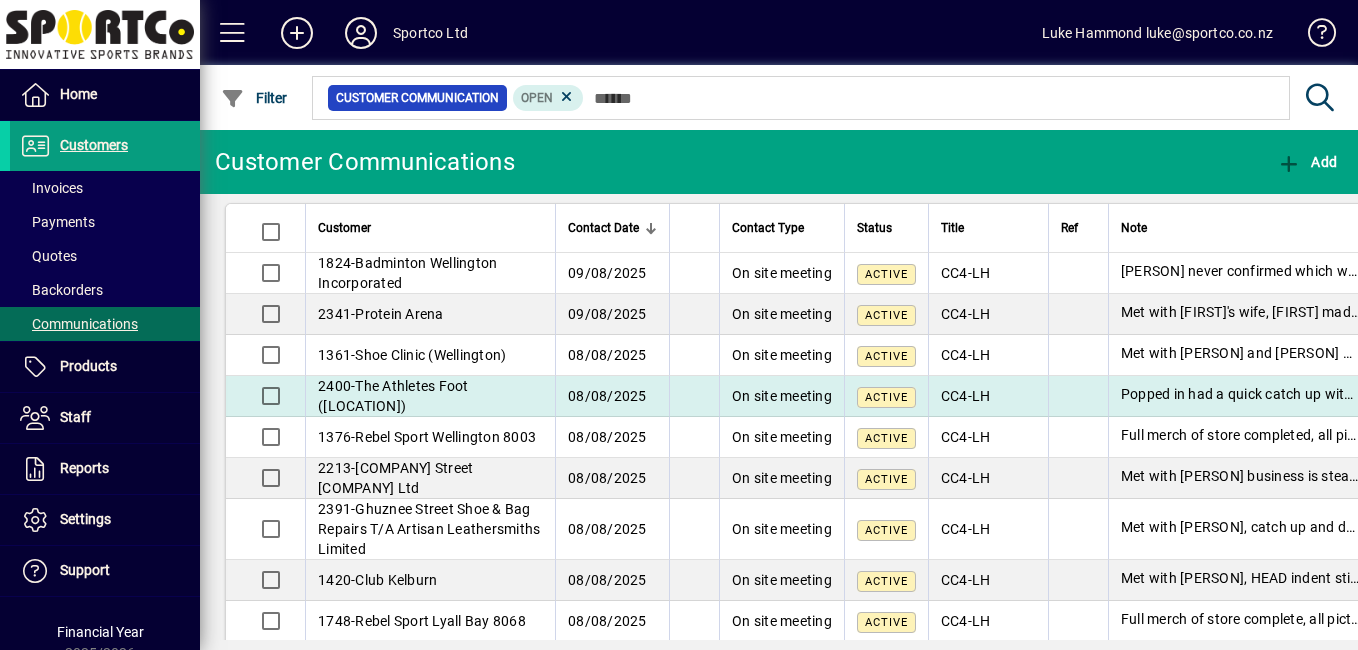click on "The [BRAND] ([CITY])" at bounding box center [393, 396] 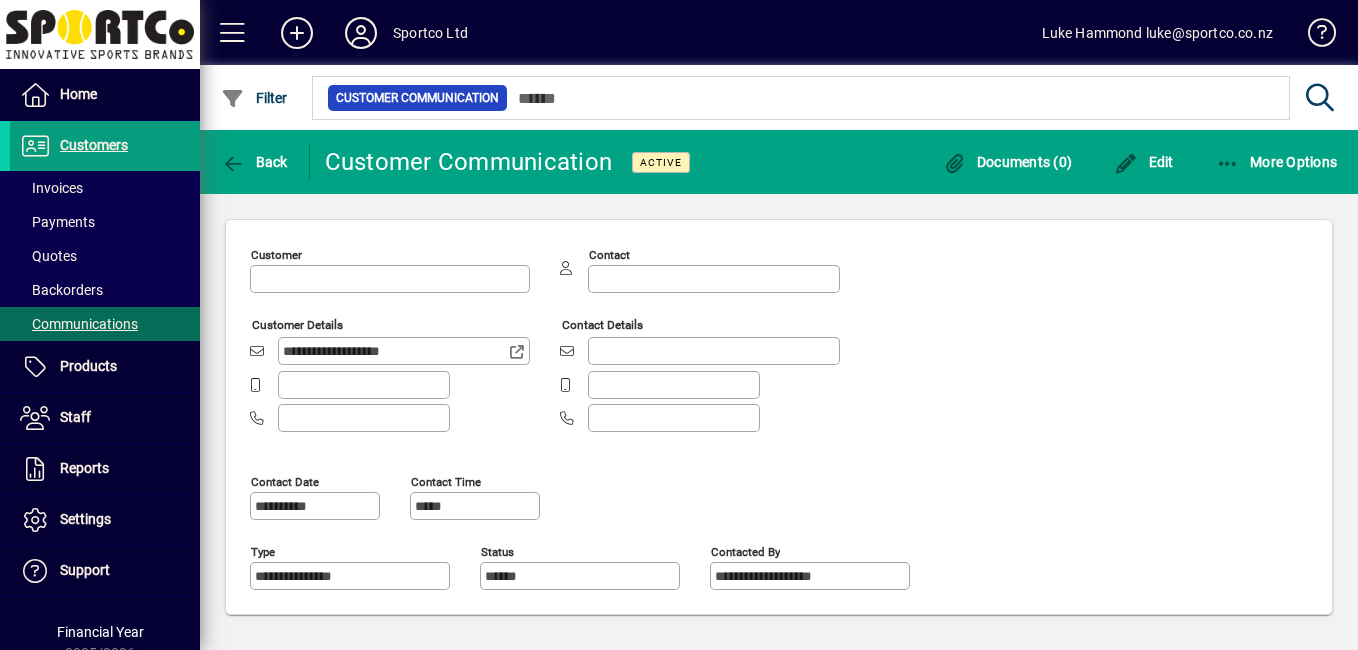 type on "**********" 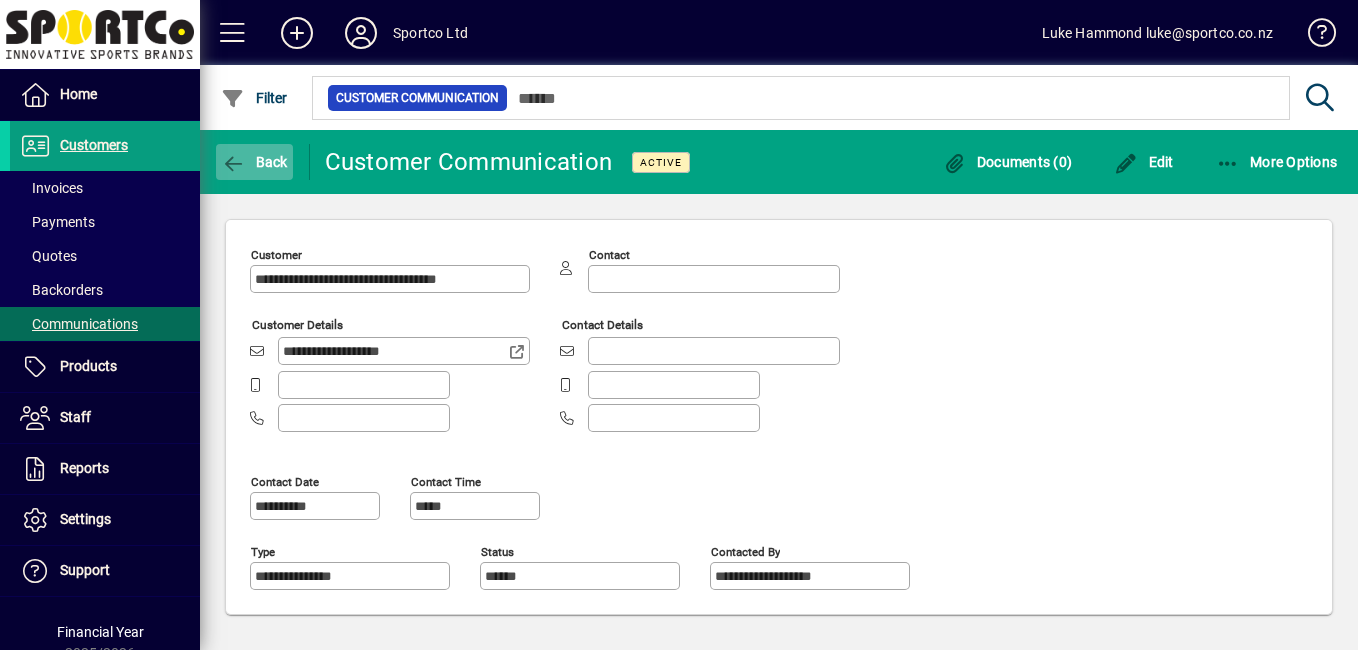click 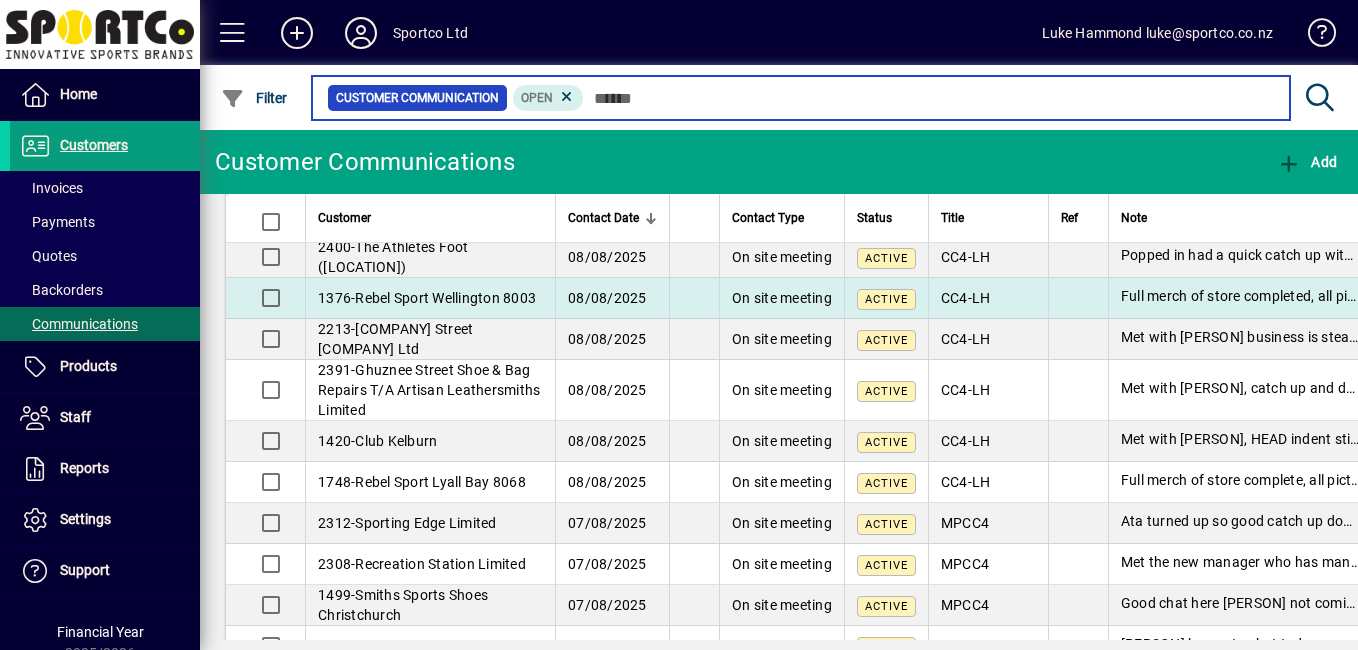 scroll, scrollTop: 0, scrollLeft: 0, axis: both 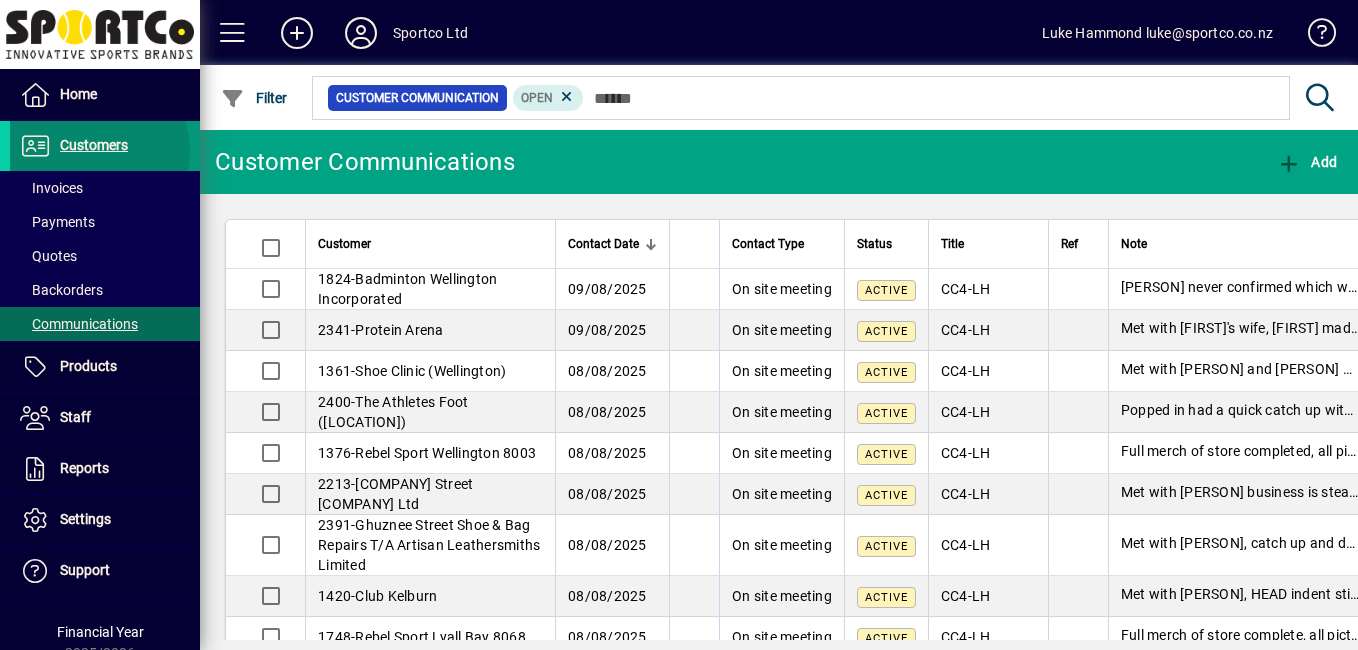 click on "Customers" at bounding box center [94, 145] 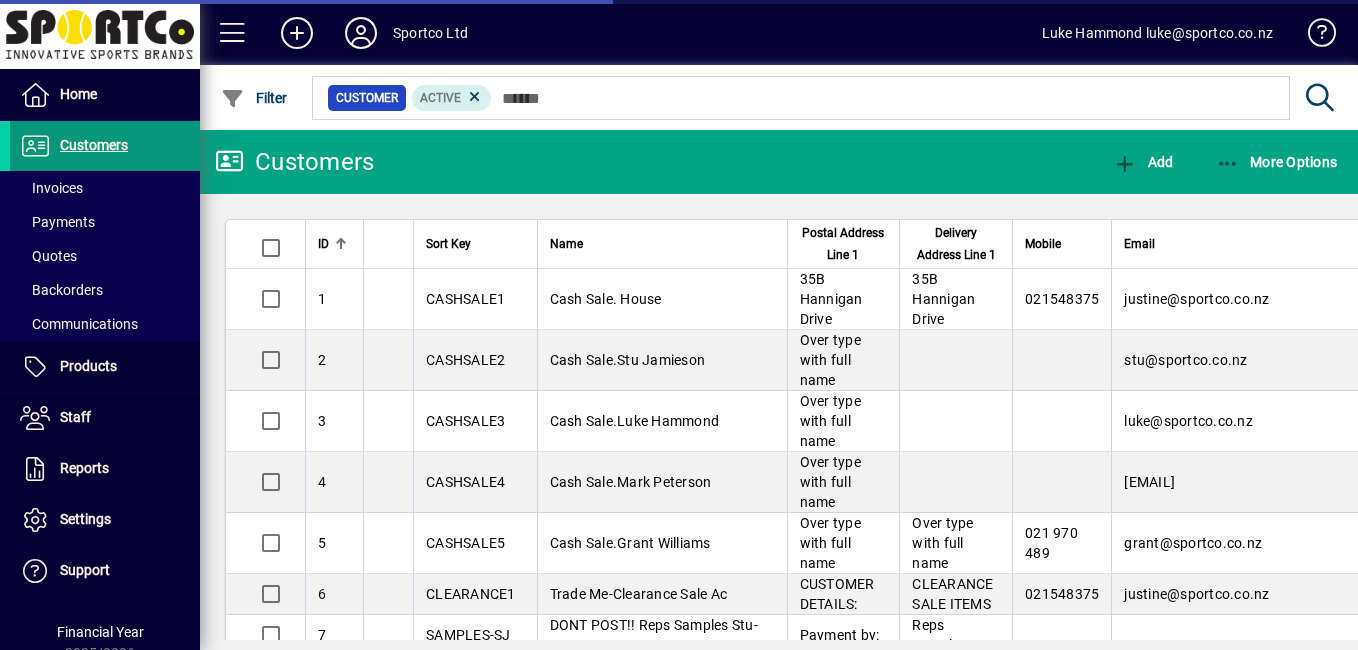 click on "Customers" at bounding box center (94, 145) 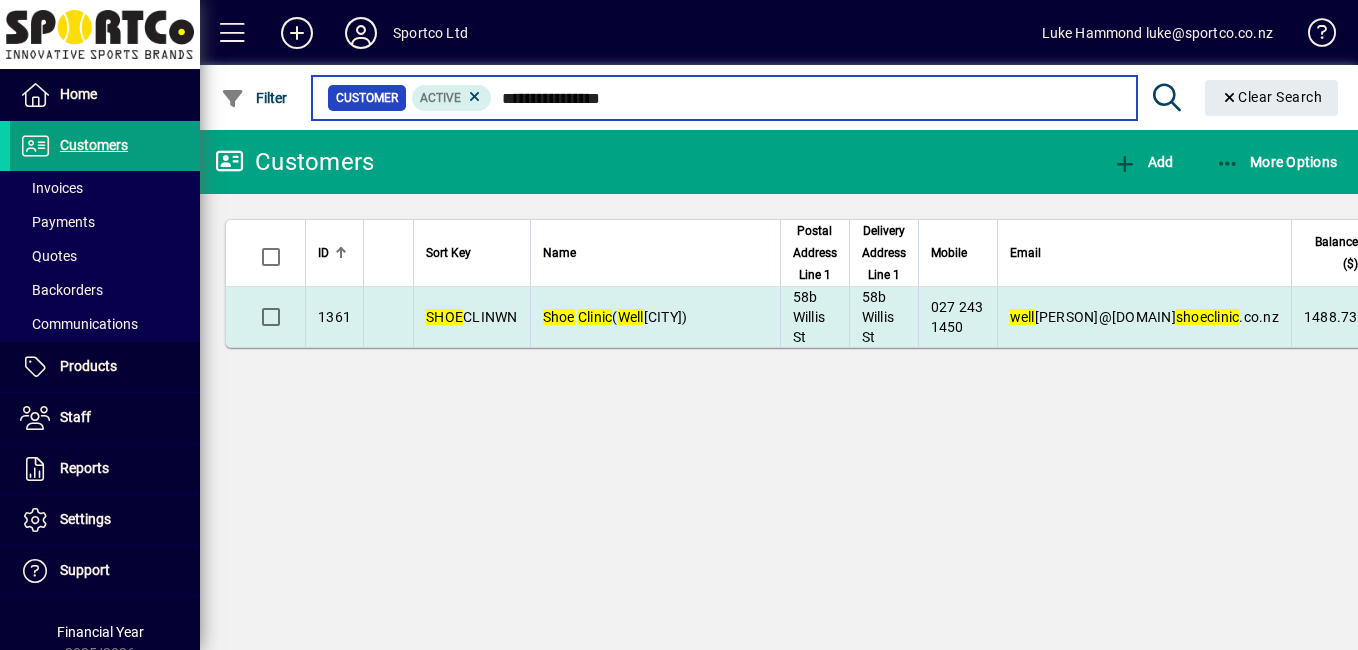 type on "**********" 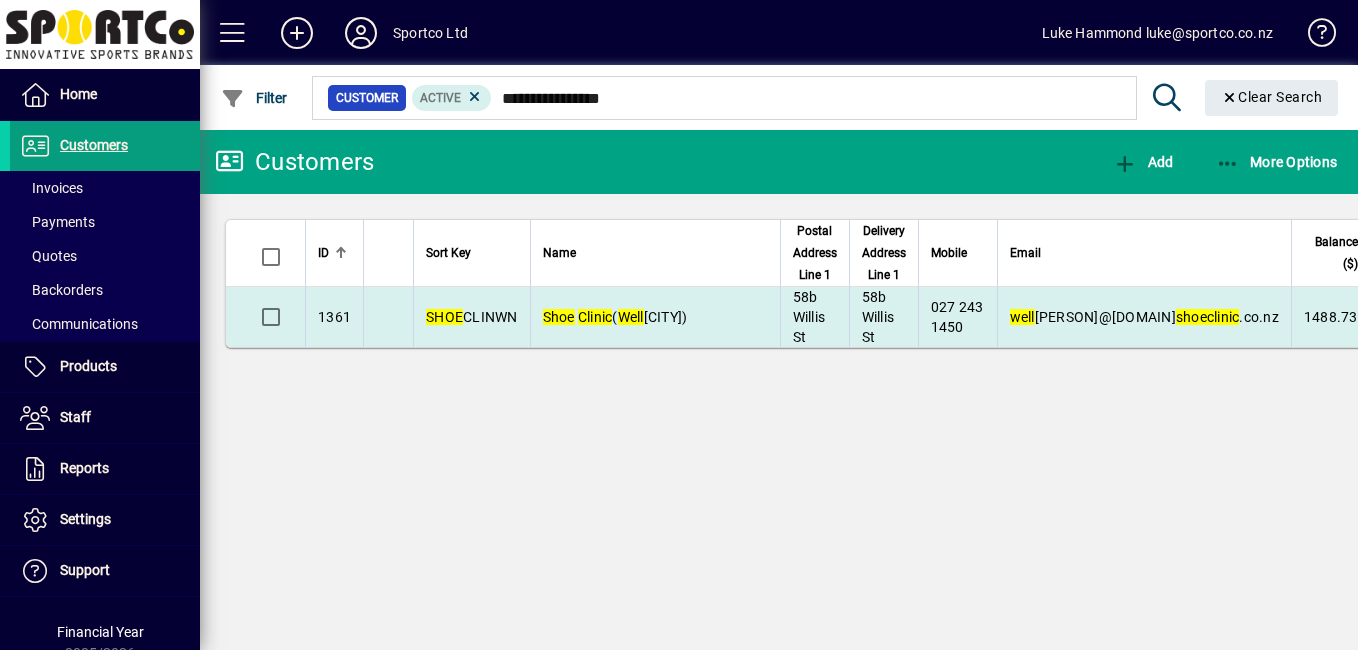 click on "Well" at bounding box center (631, 317) 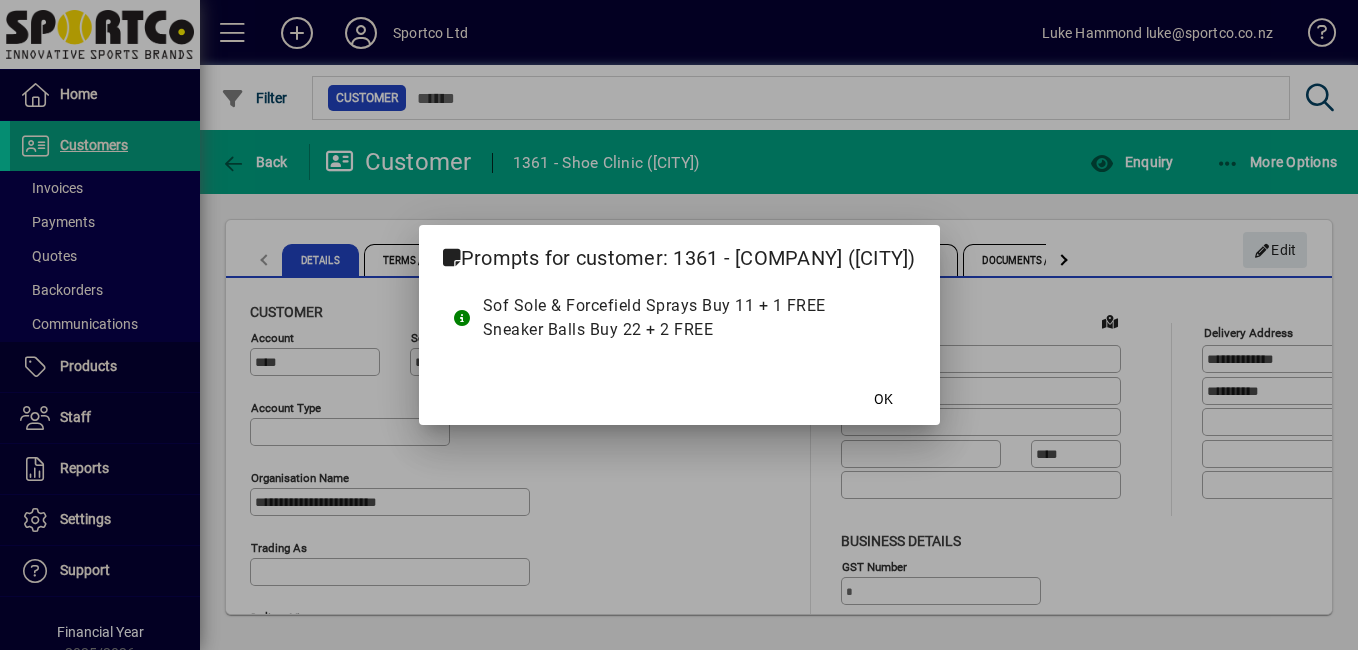 type on "**********" 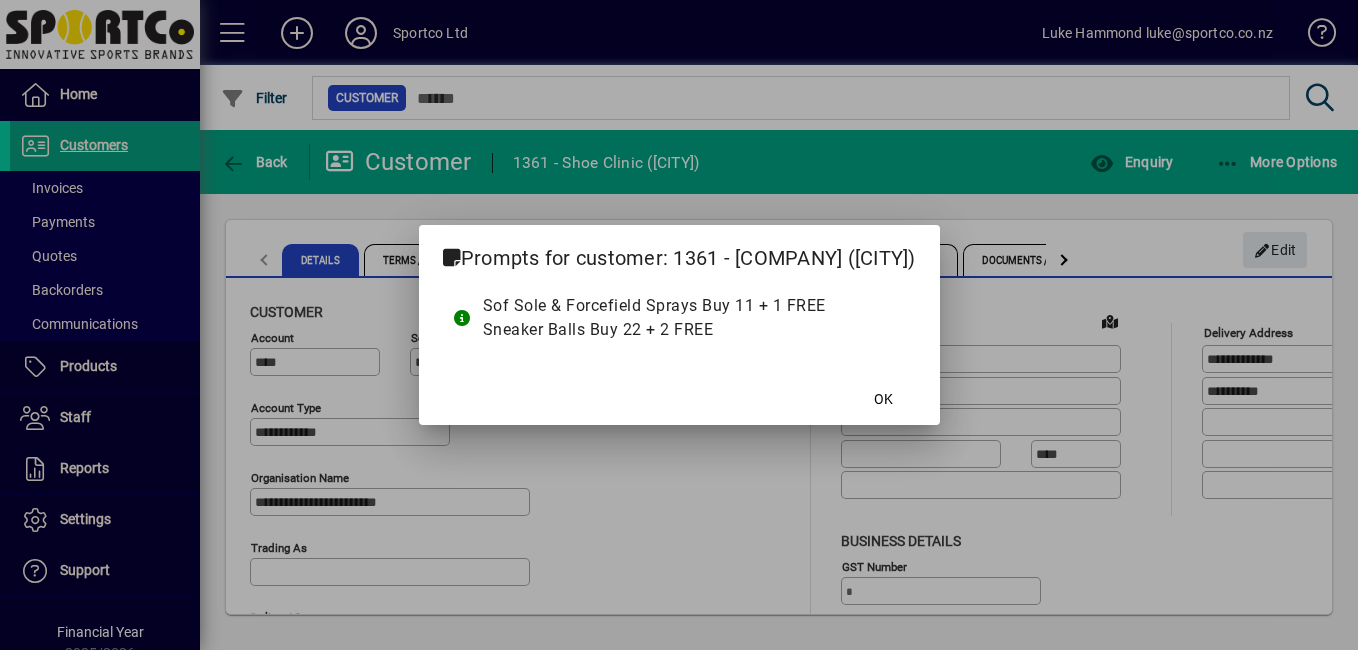 type on "**********" 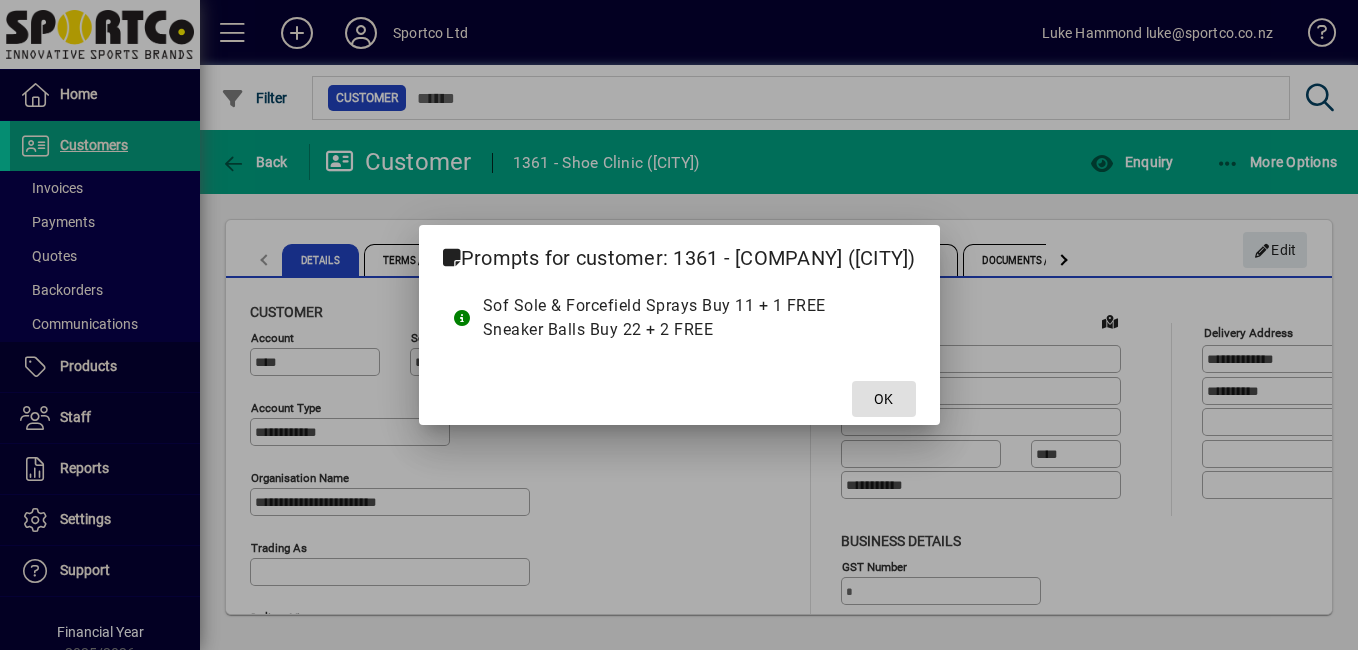 click on "OK" 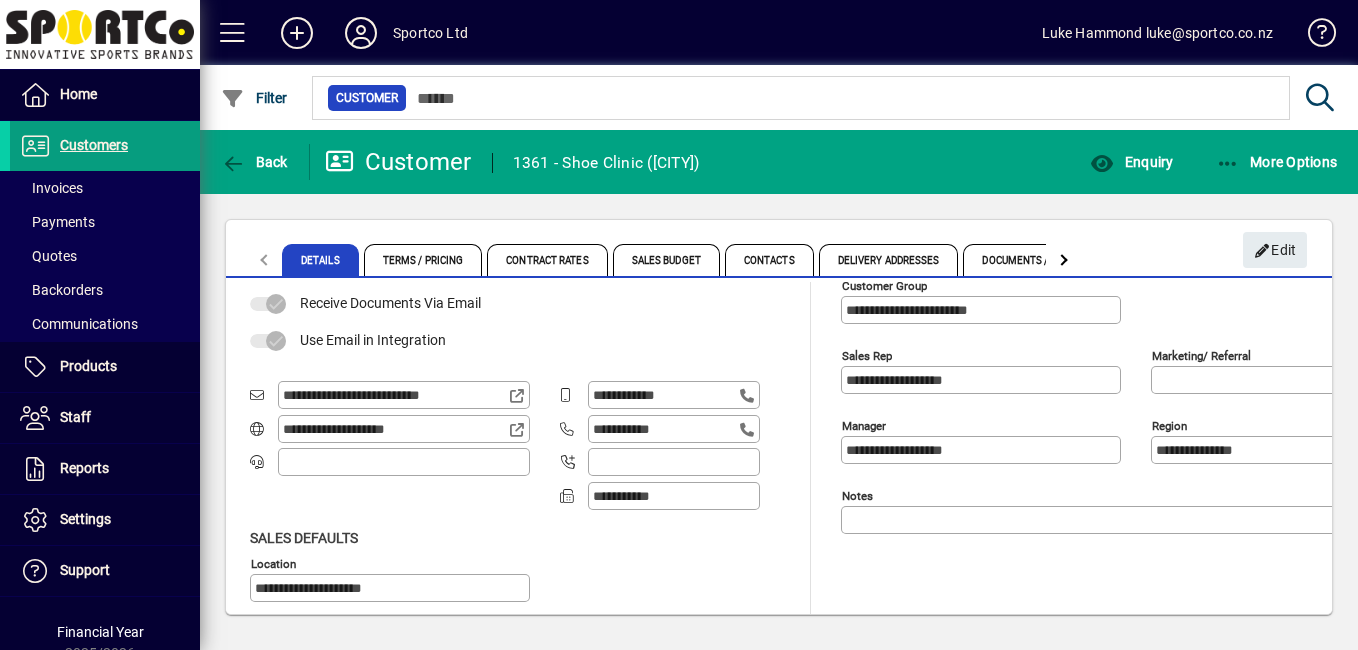 scroll, scrollTop: 418, scrollLeft: 0, axis: vertical 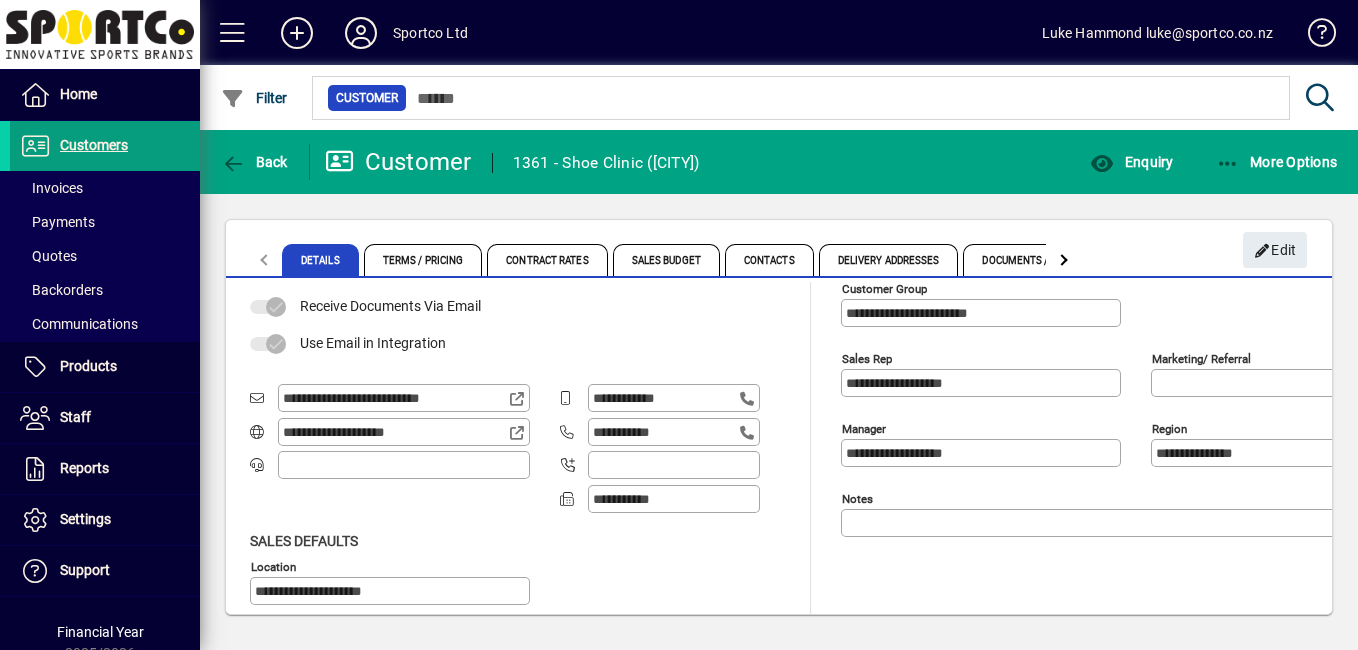 drag, startPoint x: 494, startPoint y: 393, endPoint x: 240, endPoint y: 402, distance: 254.1594 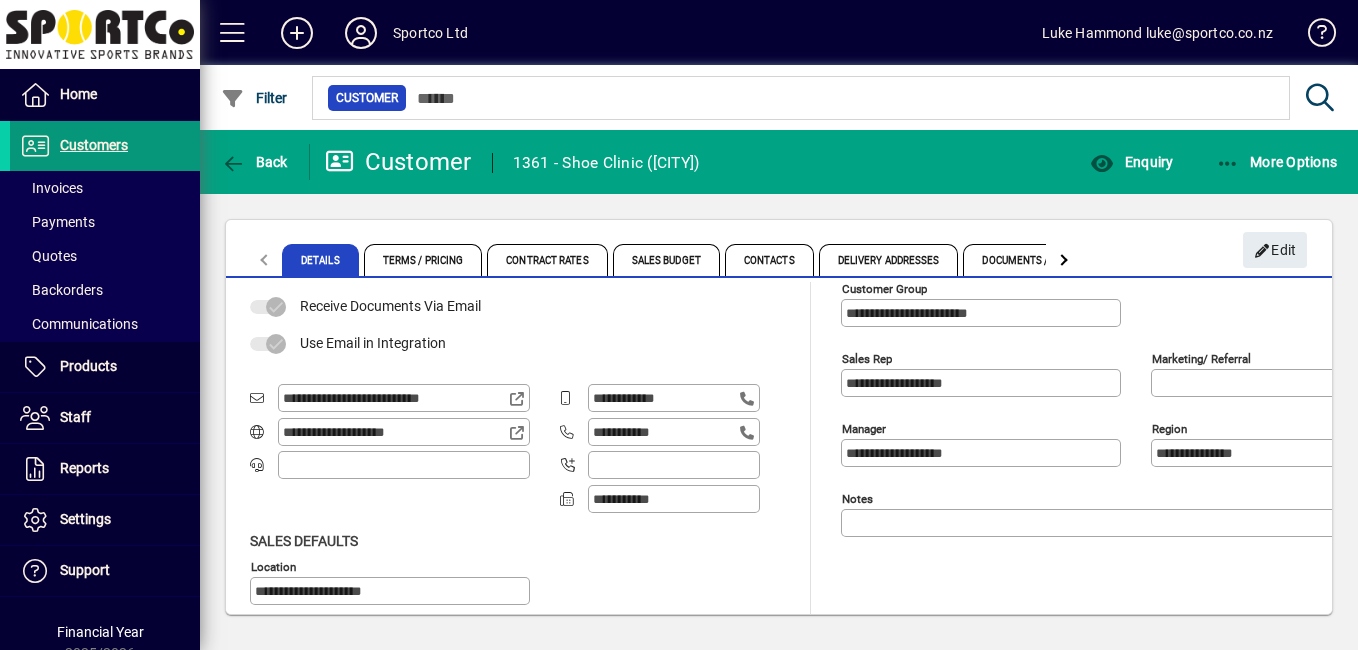 click on "Customers" at bounding box center (94, 145) 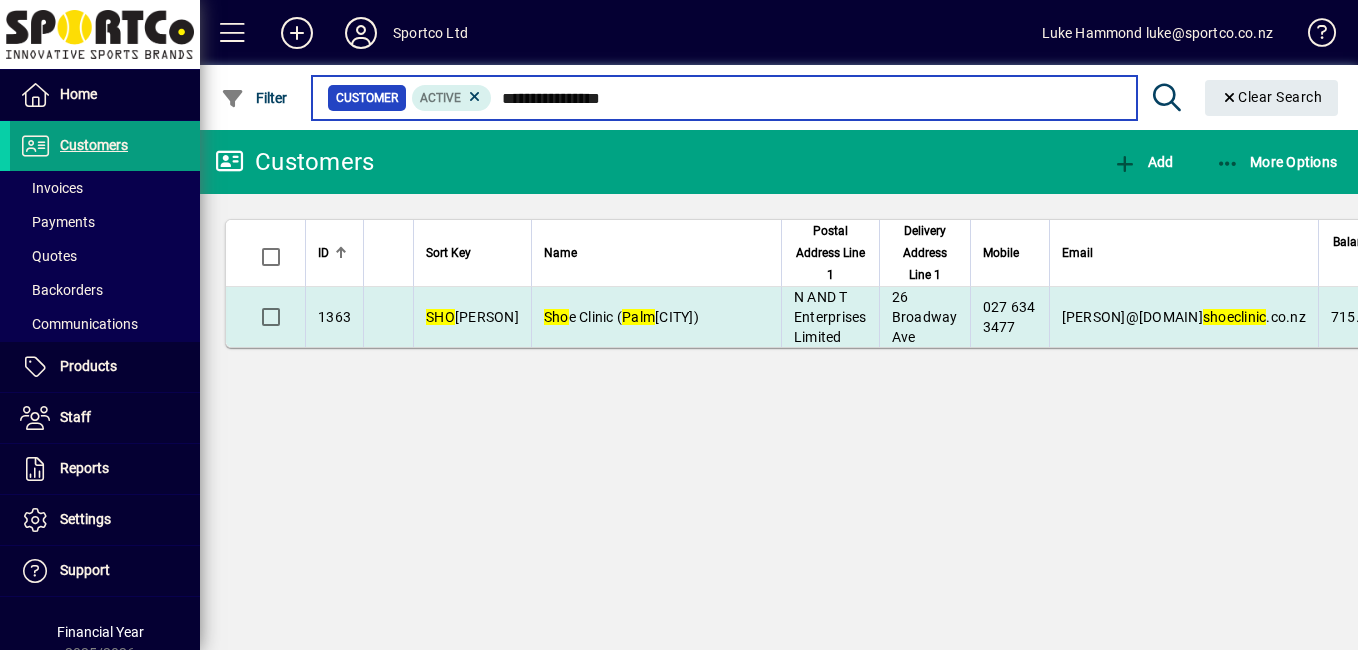 type on "**********" 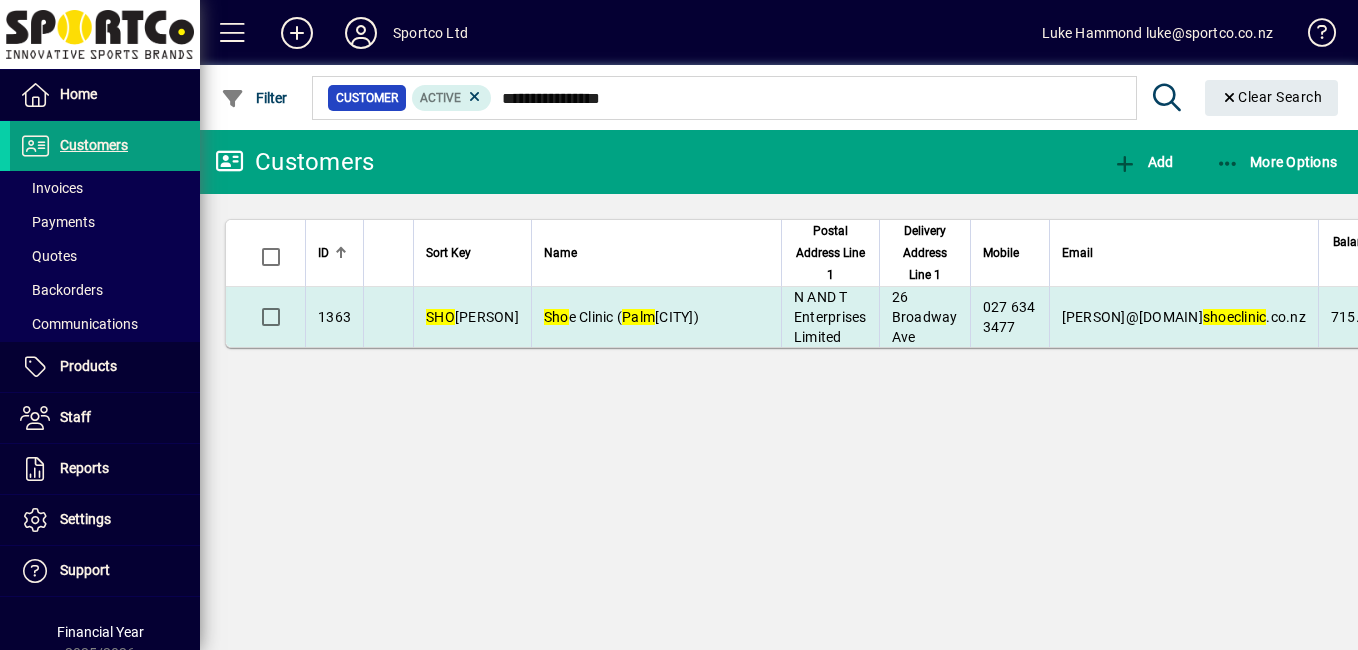 click on "Sho e Clinic ( Palm erston North)" at bounding box center (621, 317) 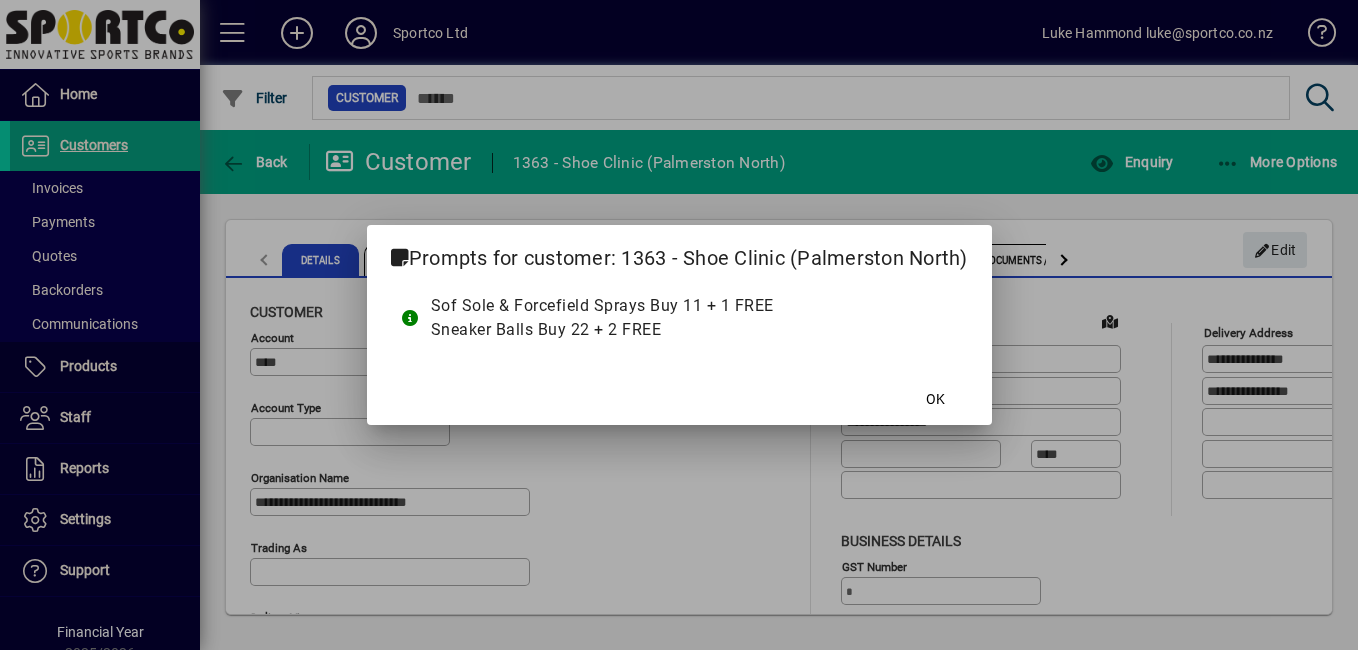 type on "**********" 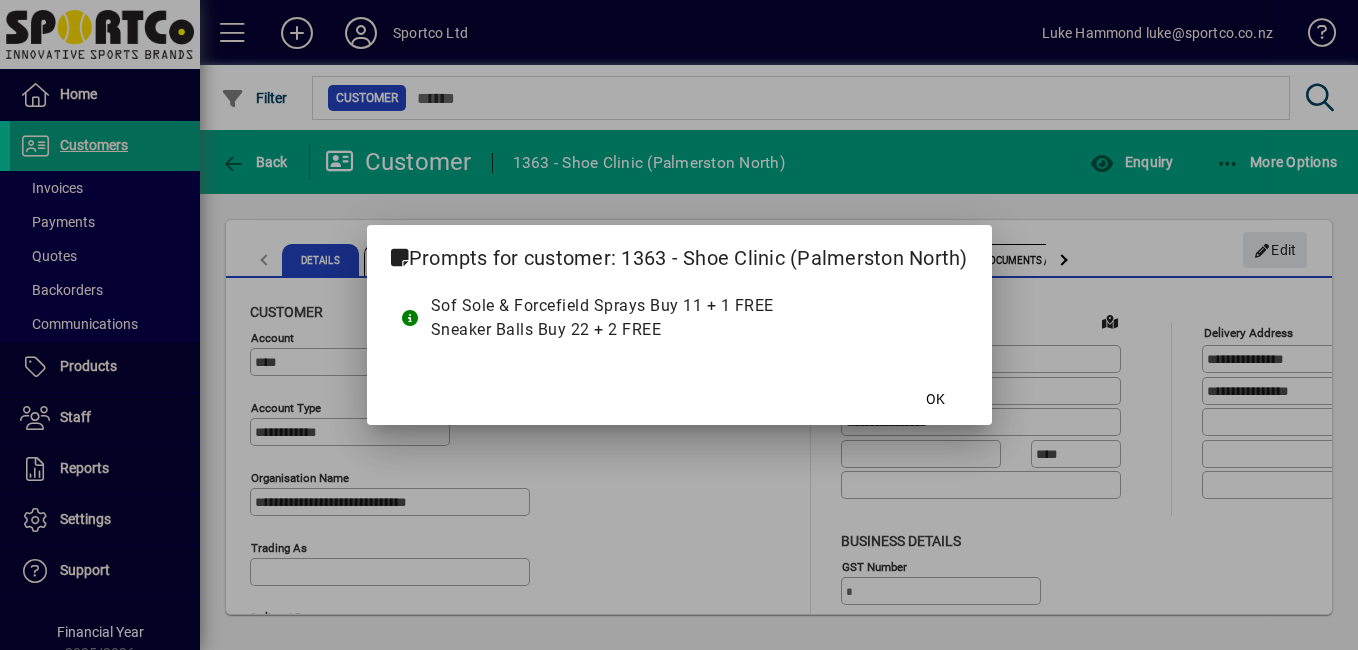 type on "**********" 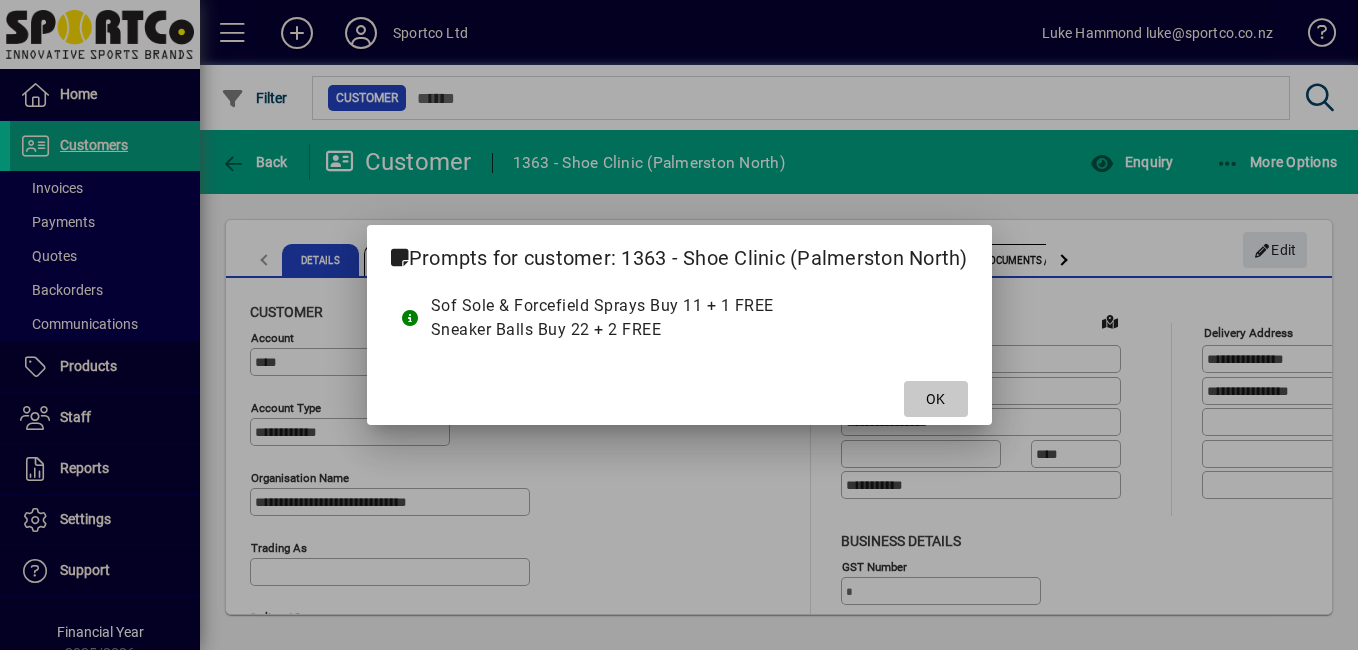 click 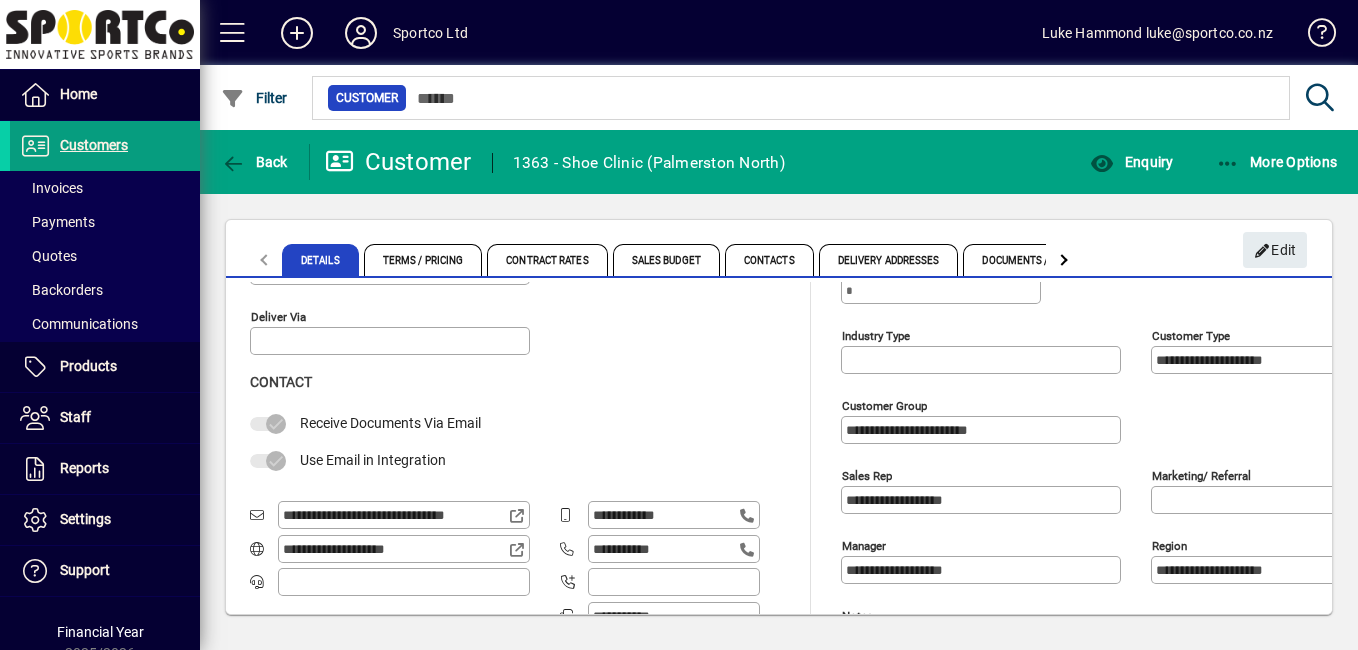 scroll, scrollTop: 333, scrollLeft: 0, axis: vertical 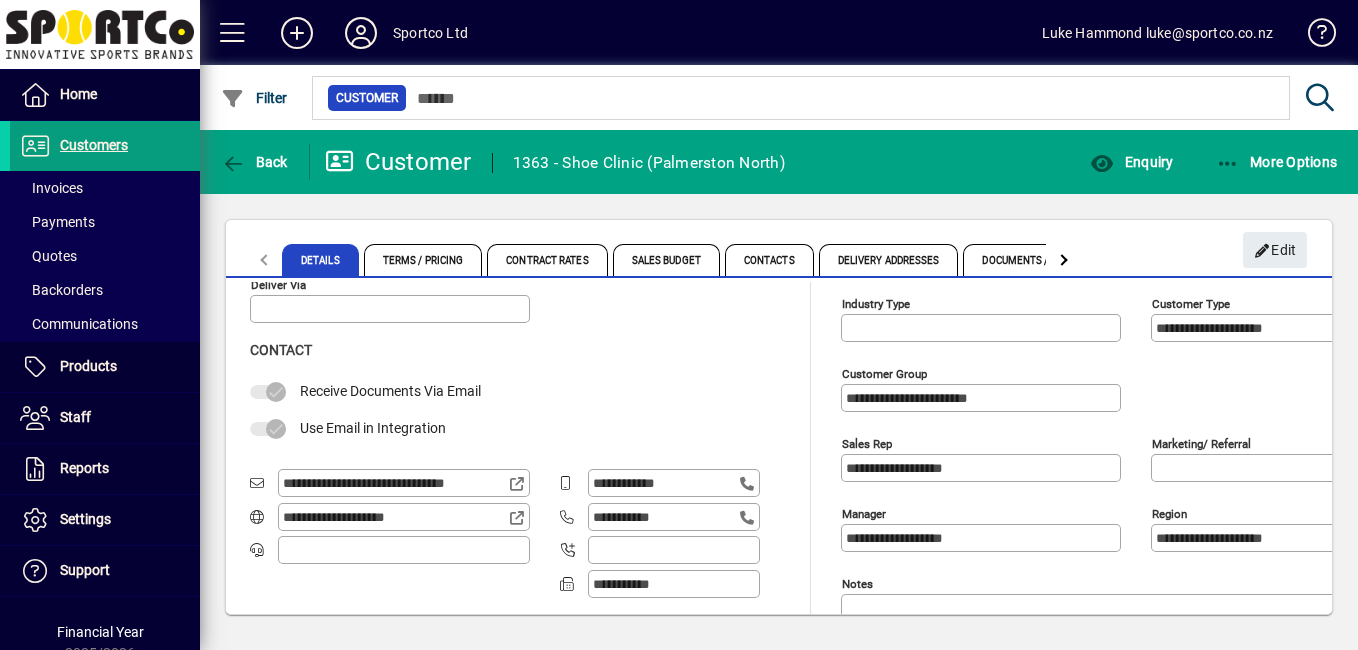 drag, startPoint x: 495, startPoint y: 488, endPoint x: 268, endPoint y: 486, distance: 227.0088 